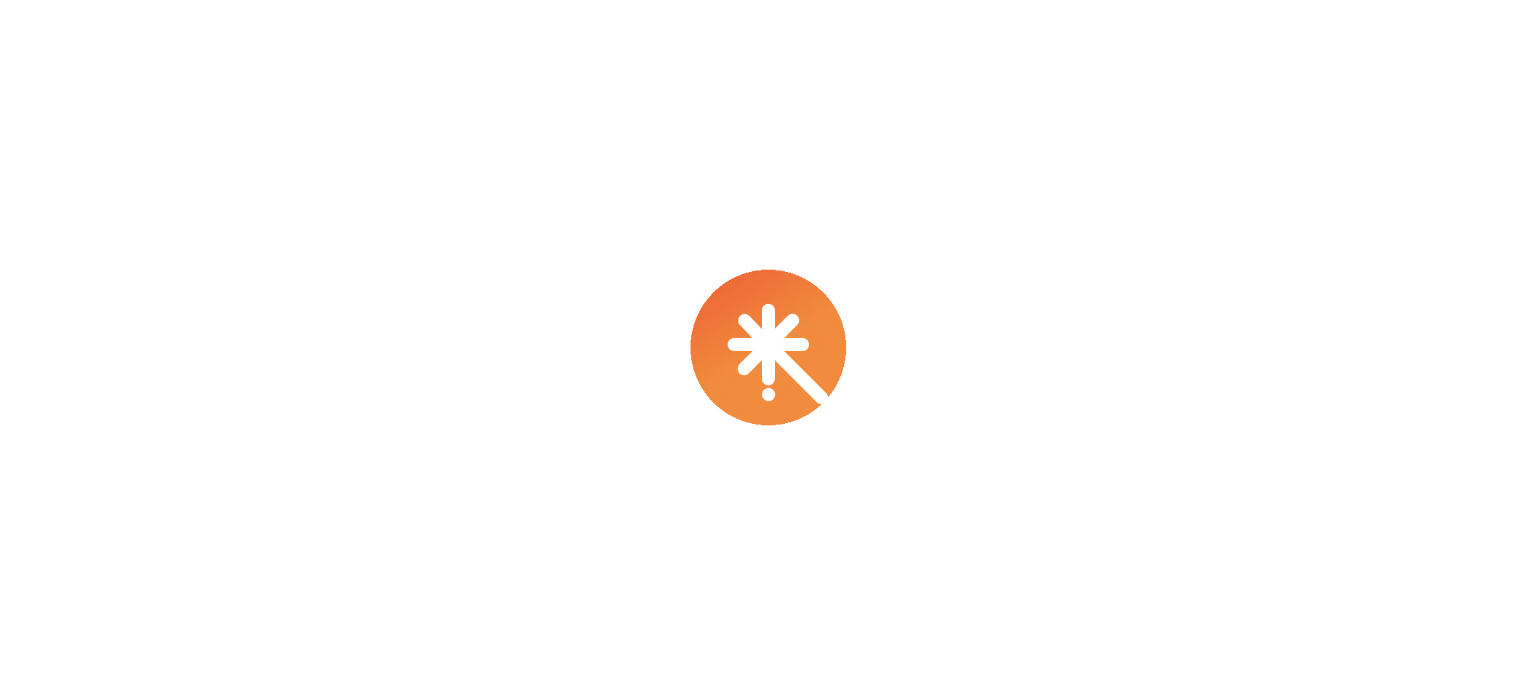 scroll, scrollTop: 0, scrollLeft: 0, axis: both 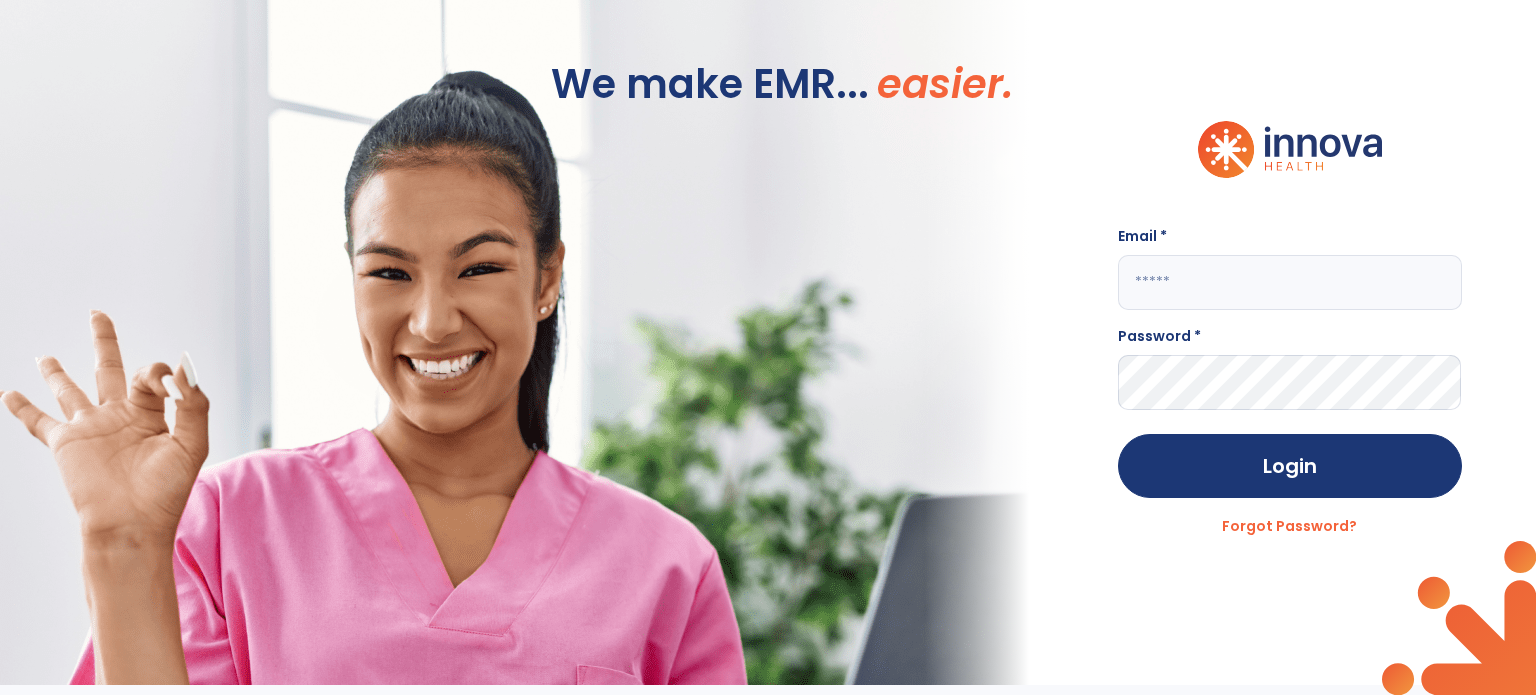 type on "**********" 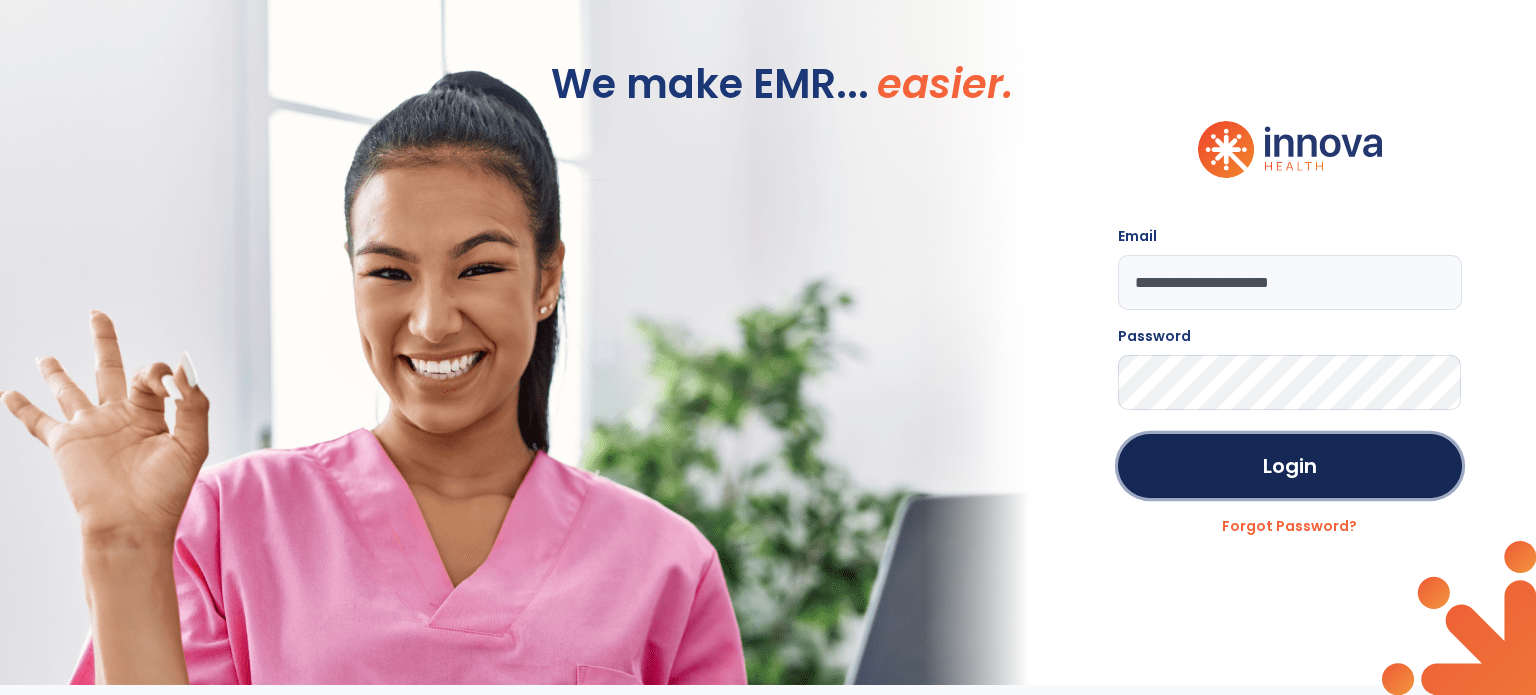 click on "Login" 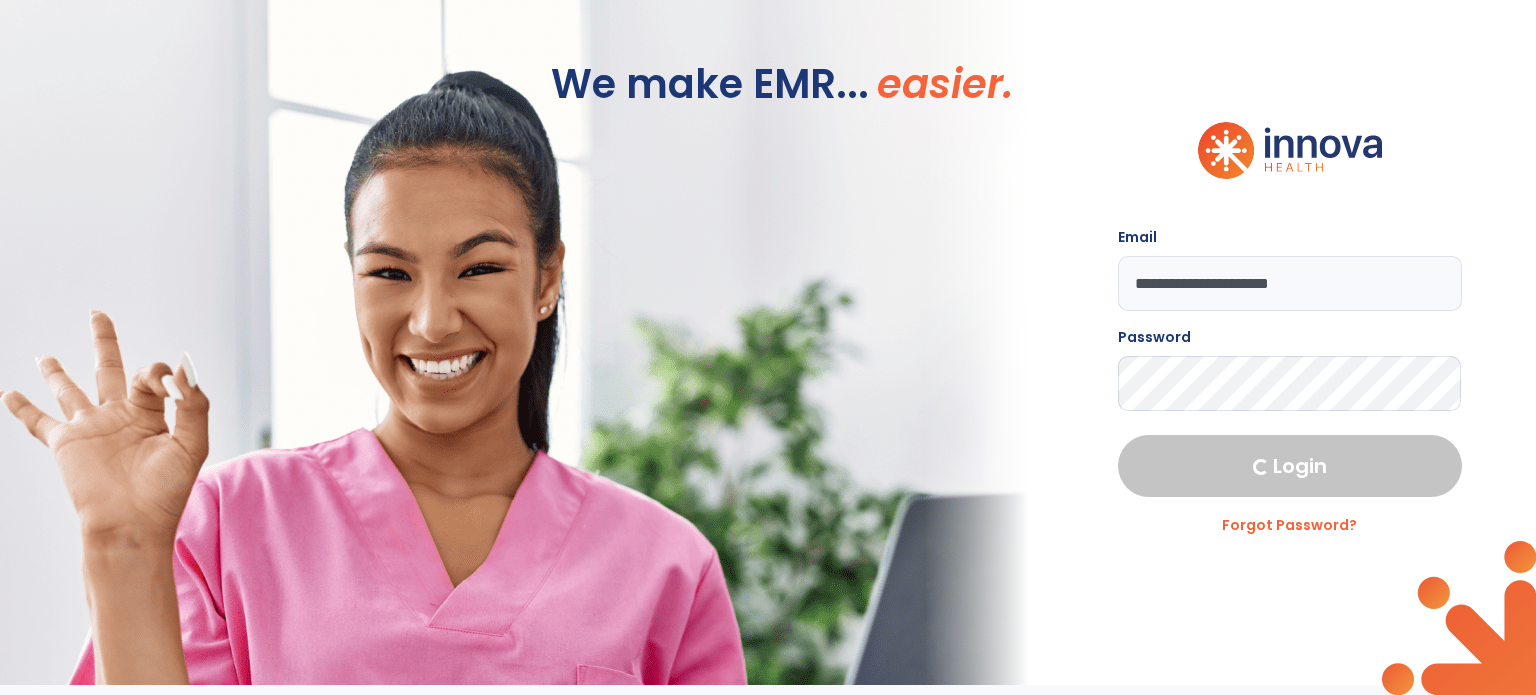 select on "****" 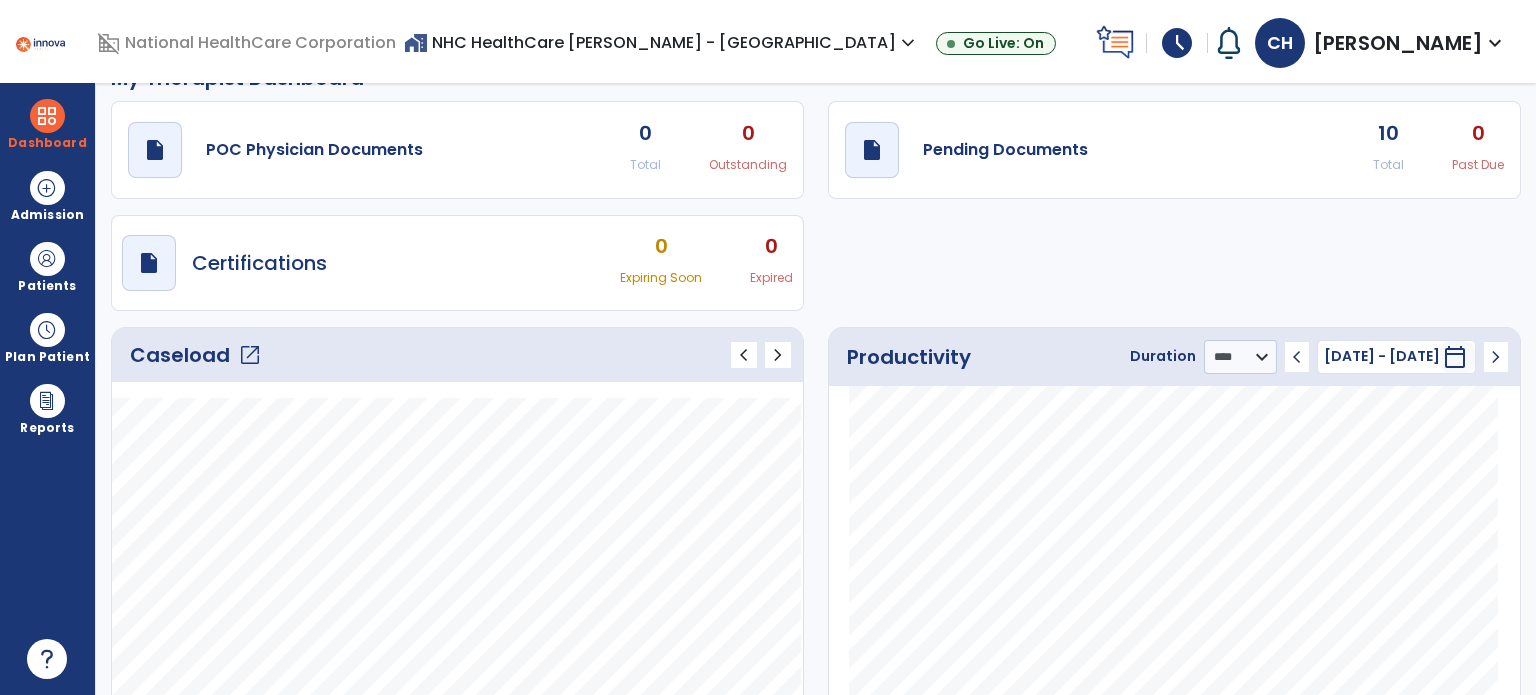 scroll, scrollTop: 39, scrollLeft: 0, axis: vertical 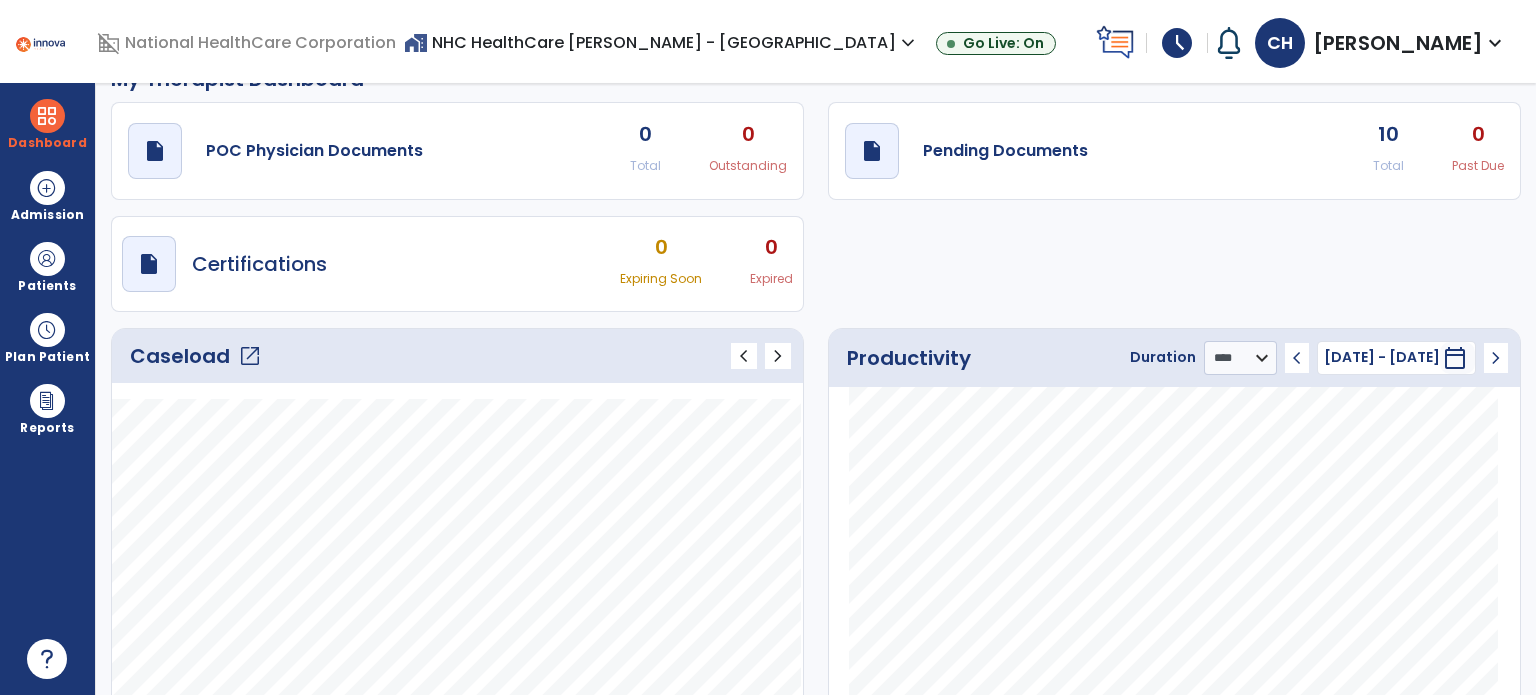 click on "draft   open_in_new" 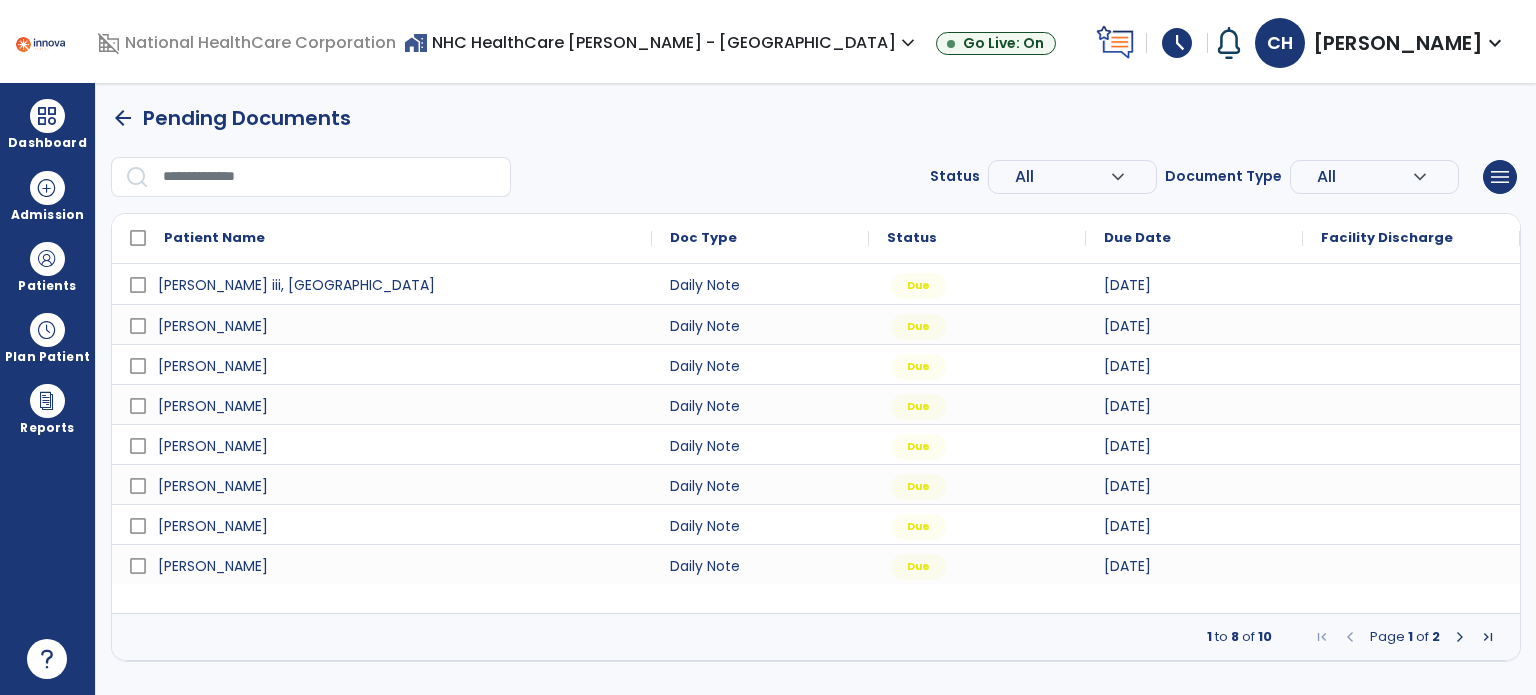 scroll, scrollTop: 0, scrollLeft: 0, axis: both 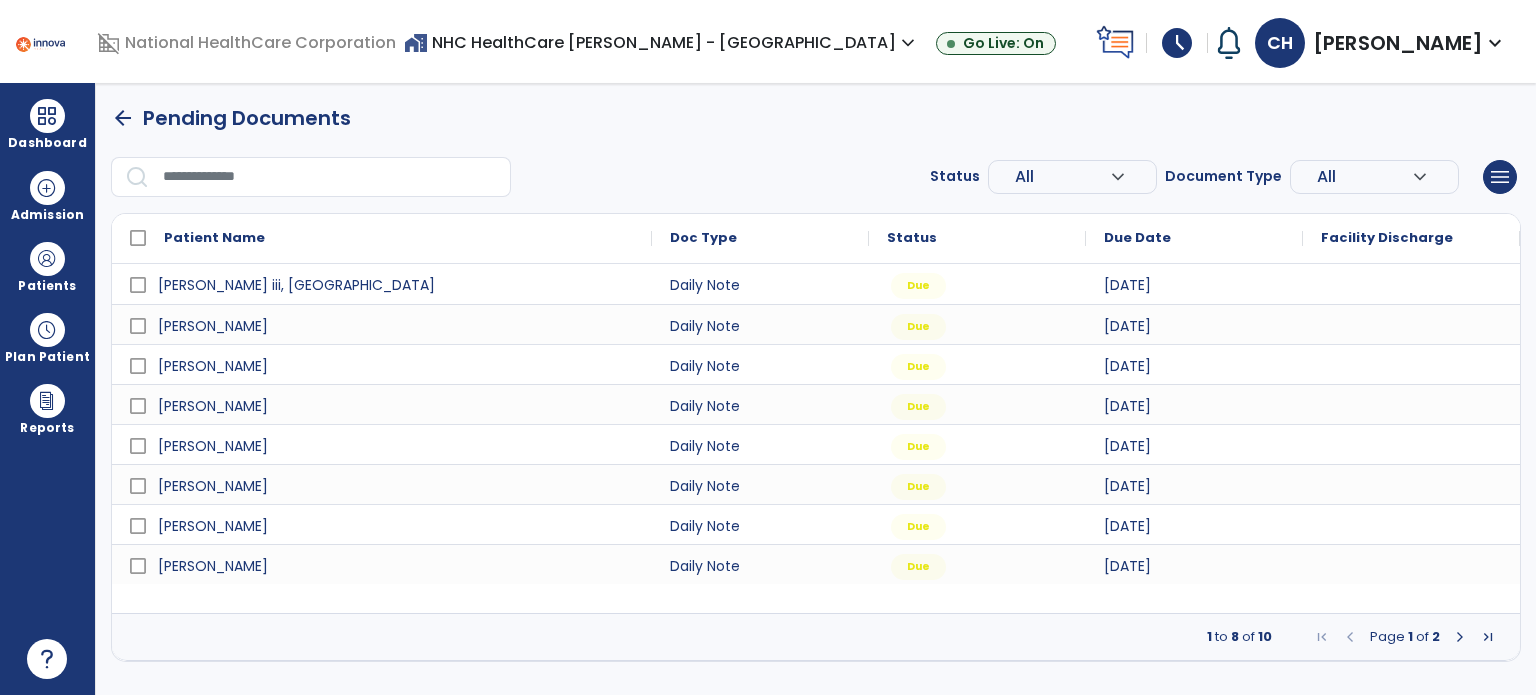 click at bounding box center (47, 259) 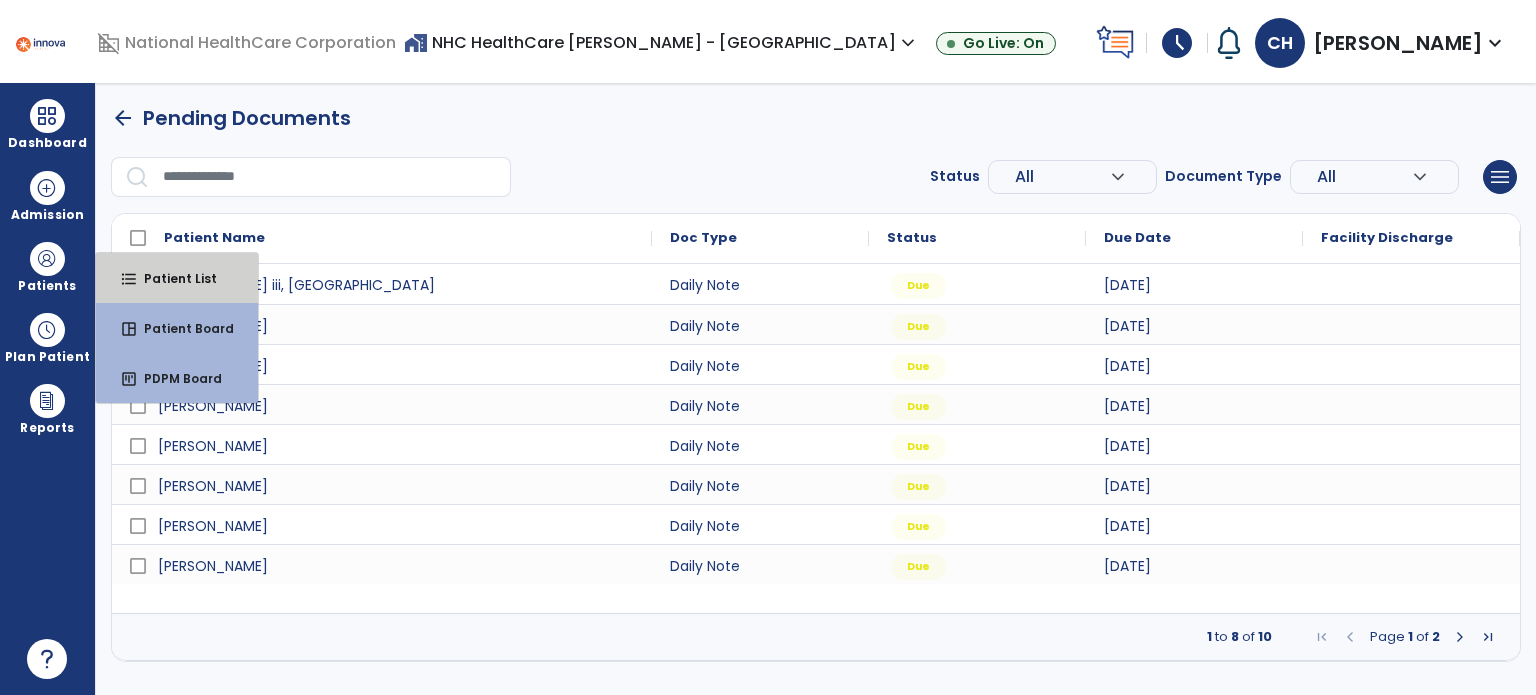 click on "format_list_bulleted  Patient List" at bounding box center (177, 278) 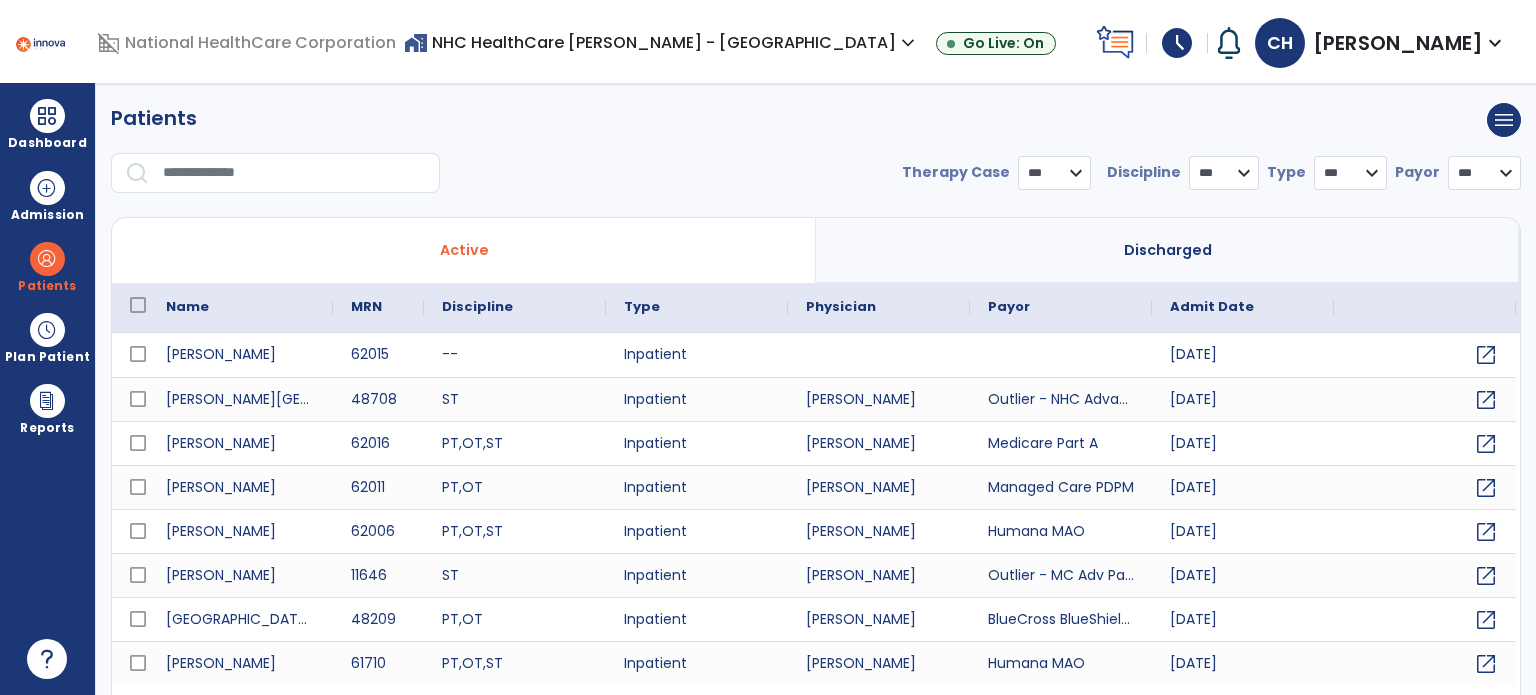 select on "***" 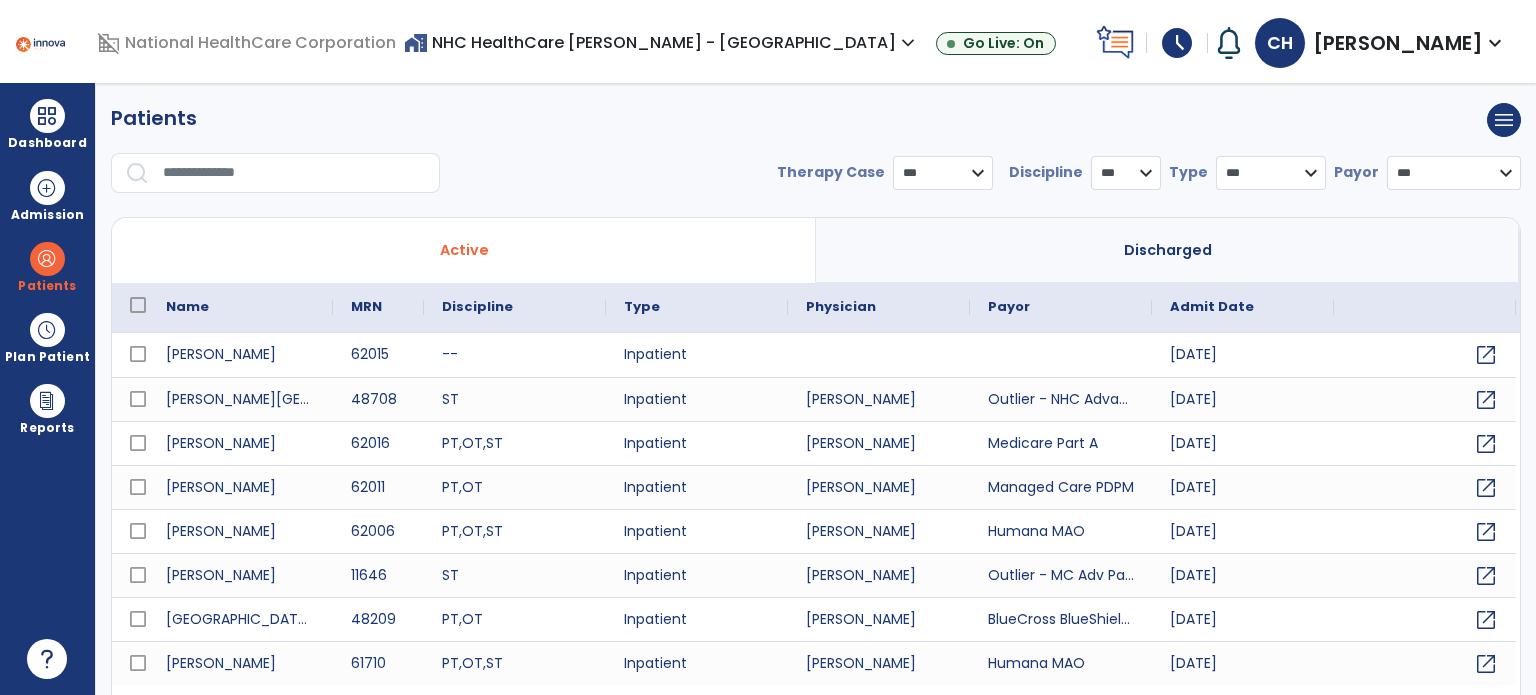 click at bounding box center (294, 173) 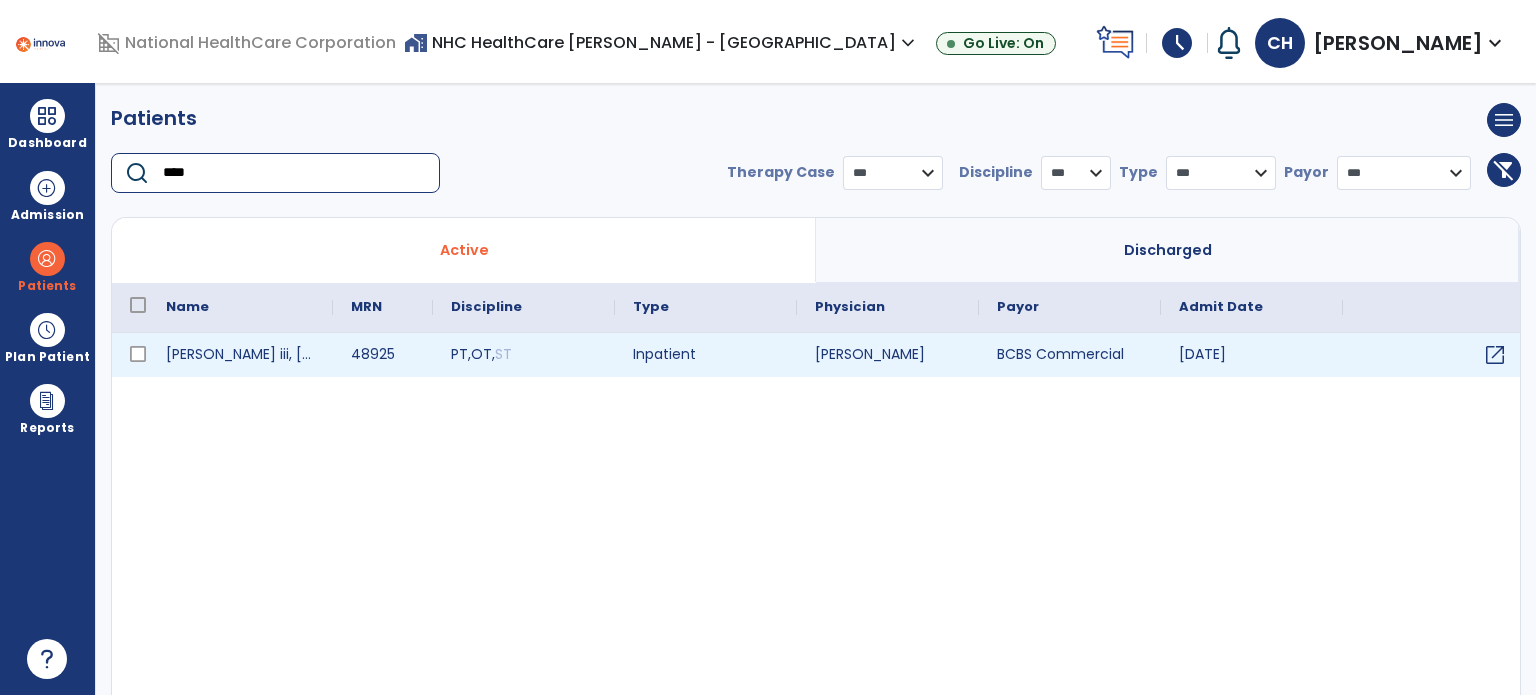 type on "****" 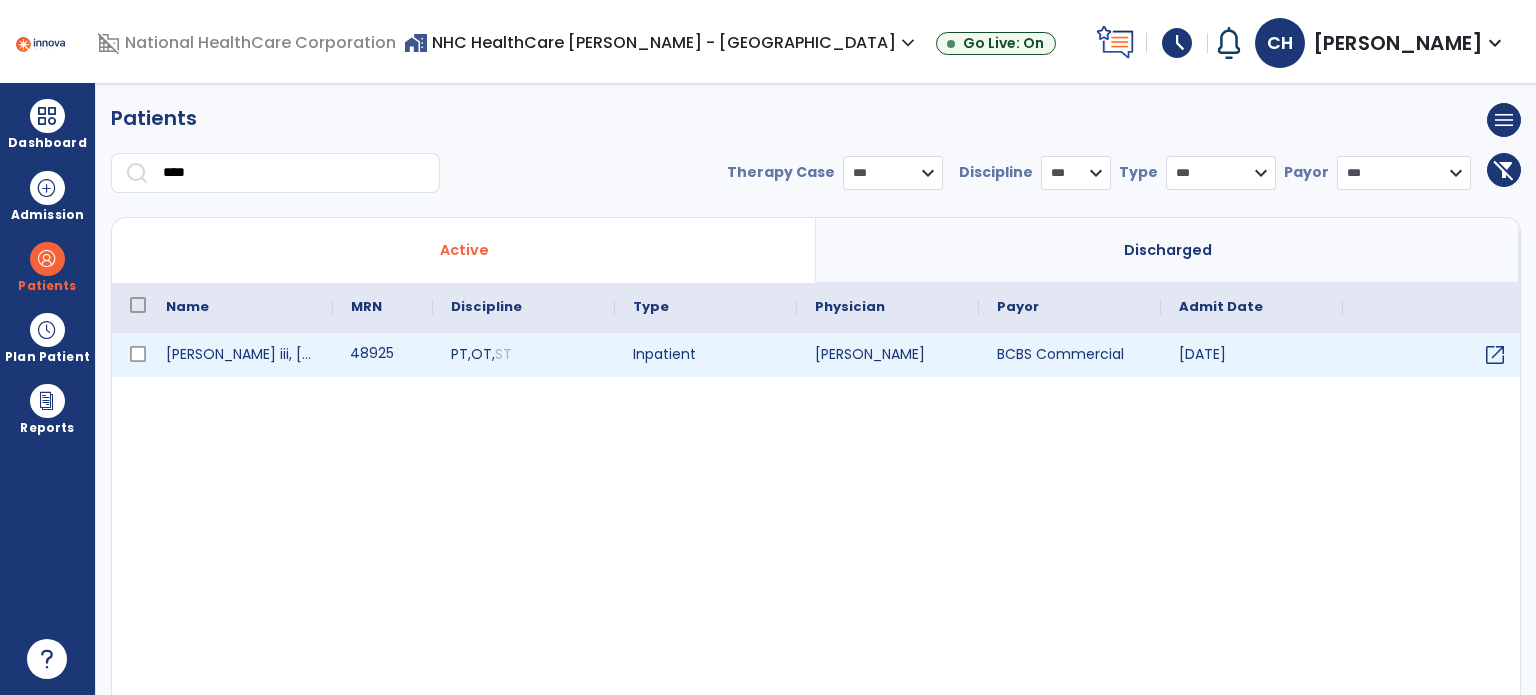 click on "48925" at bounding box center [383, 355] 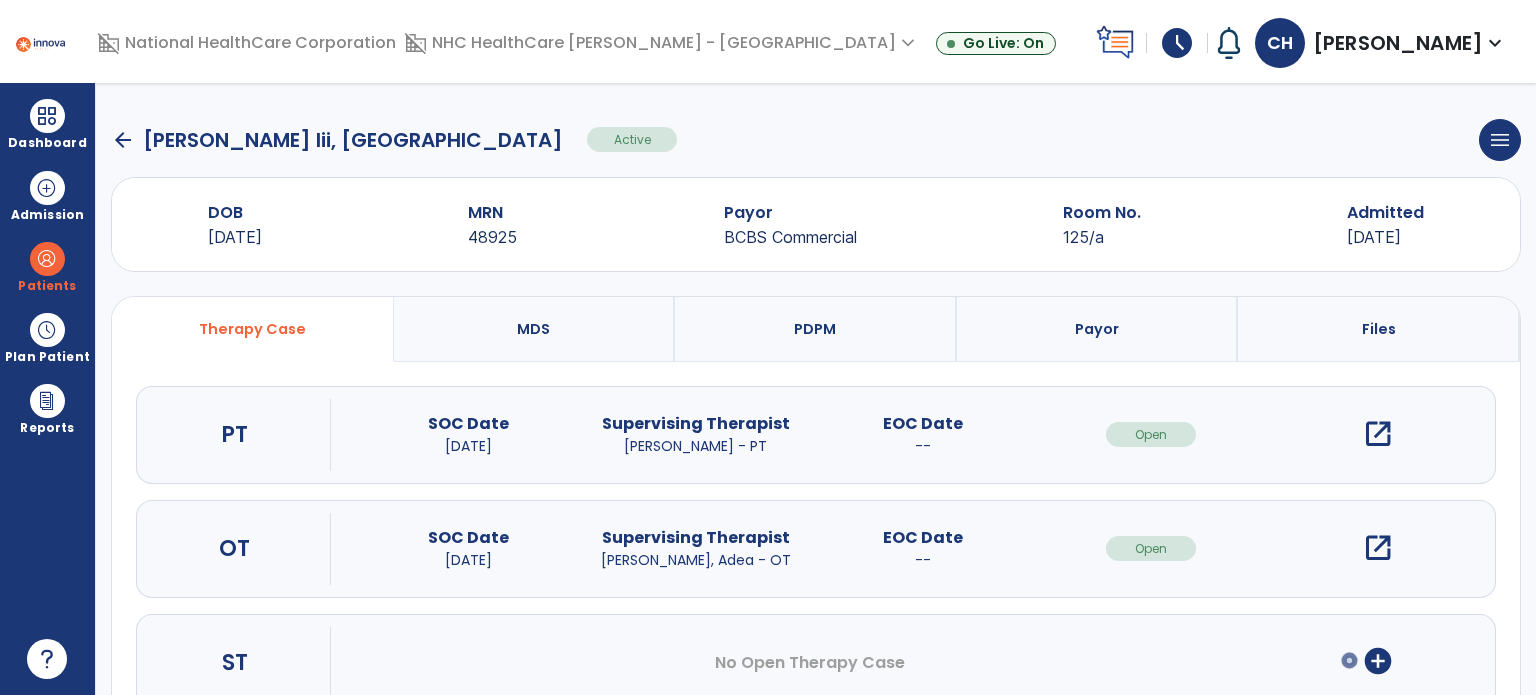 click on "open_in_new" at bounding box center (1378, 434) 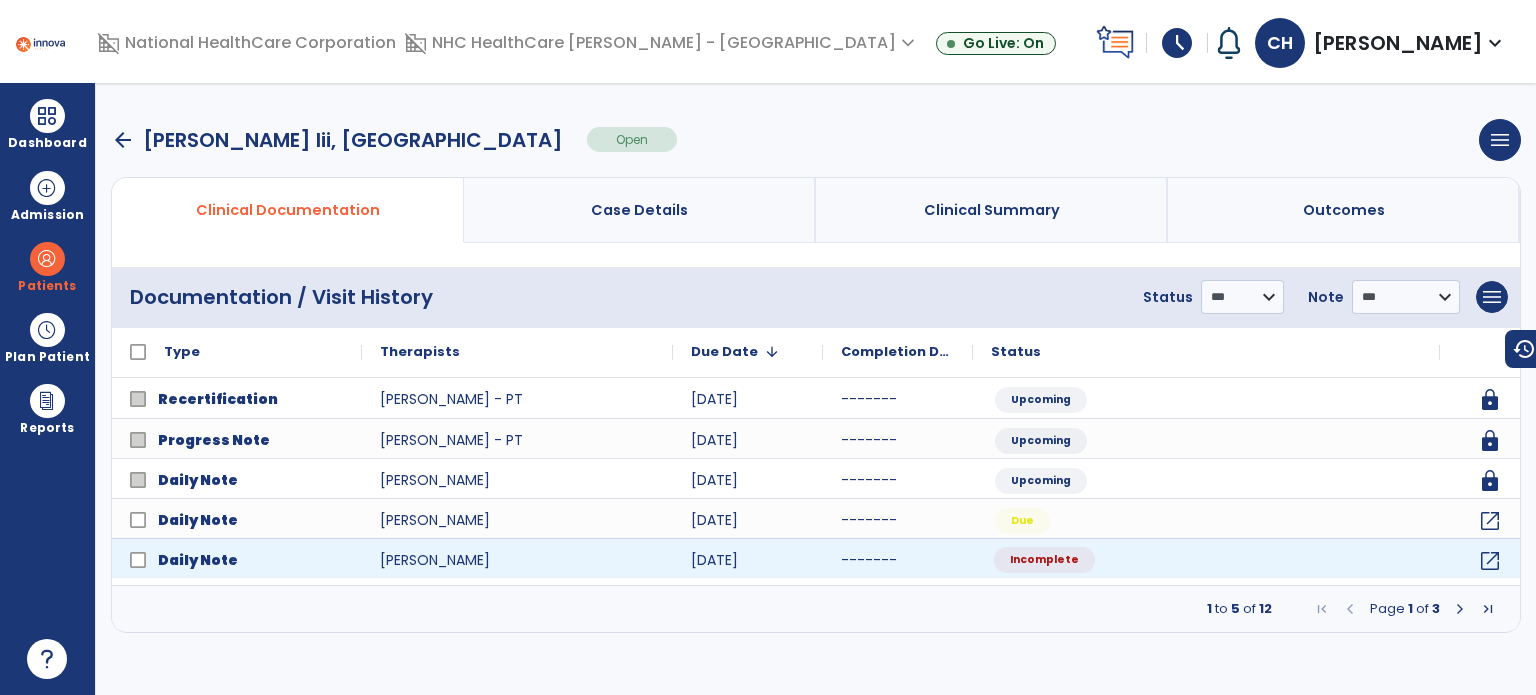 click on "Incomplete" 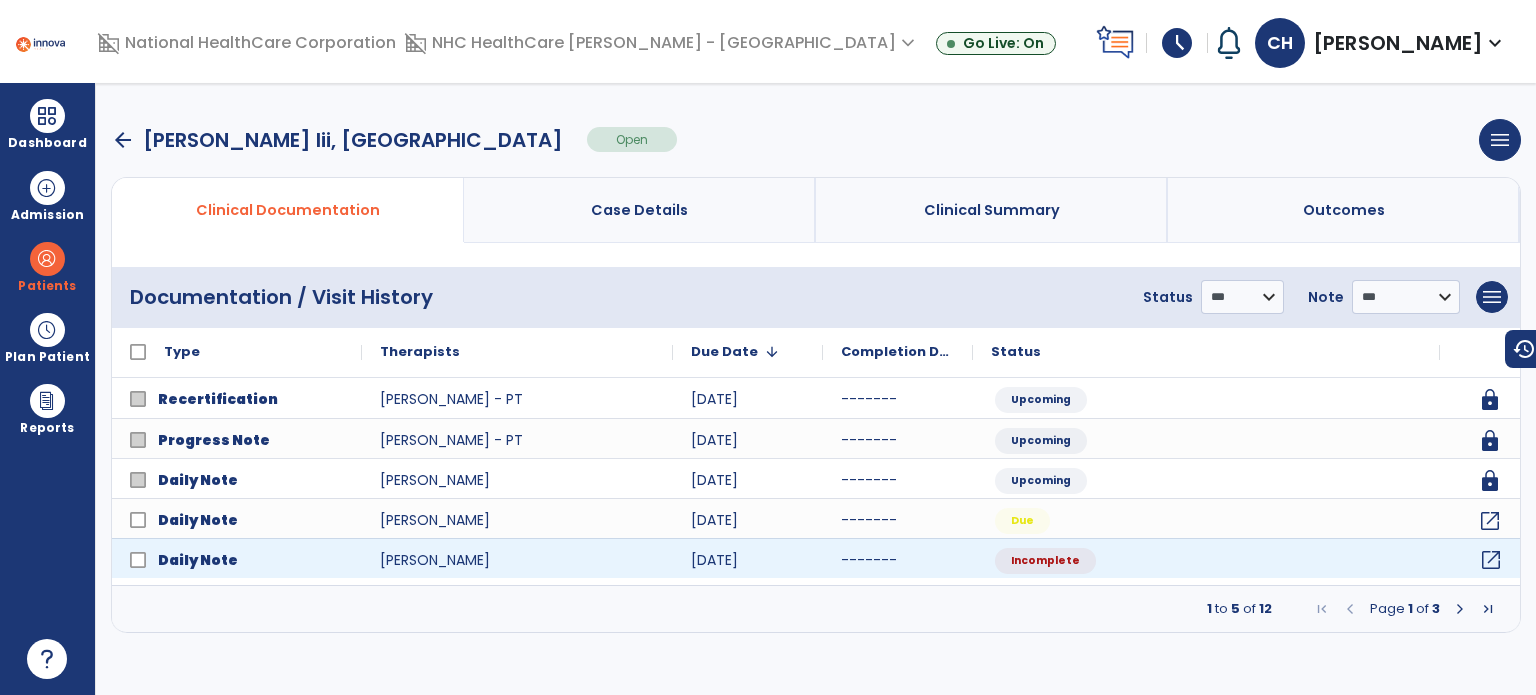 click on "open_in_new" 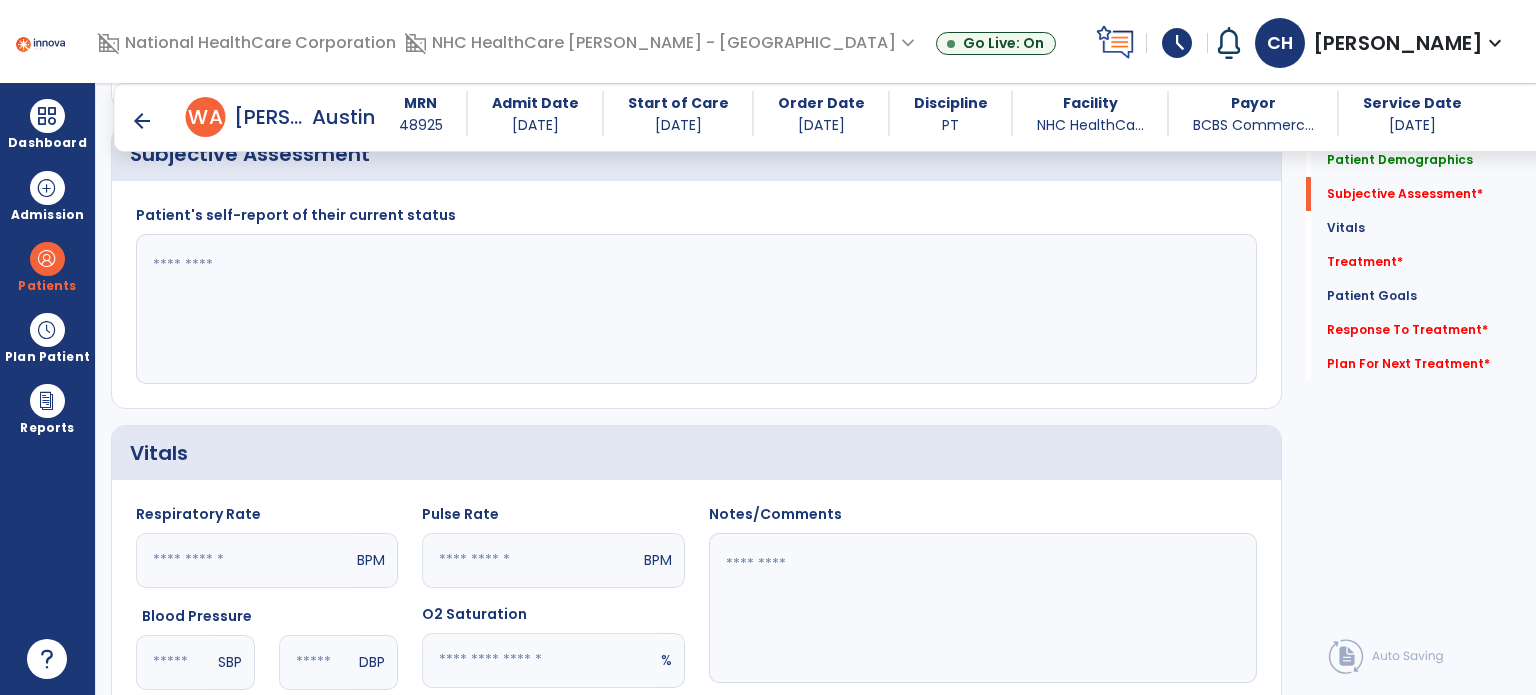 scroll, scrollTop: 514, scrollLeft: 0, axis: vertical 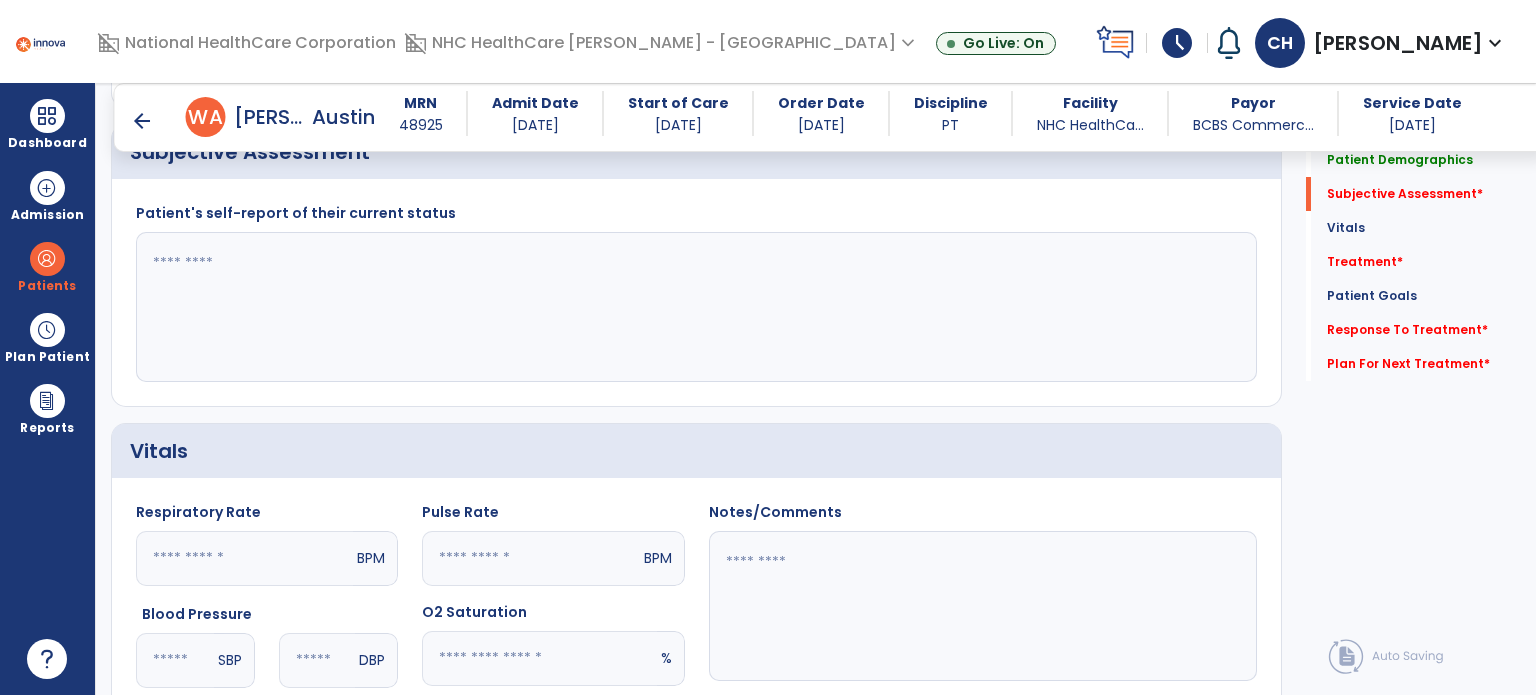 click 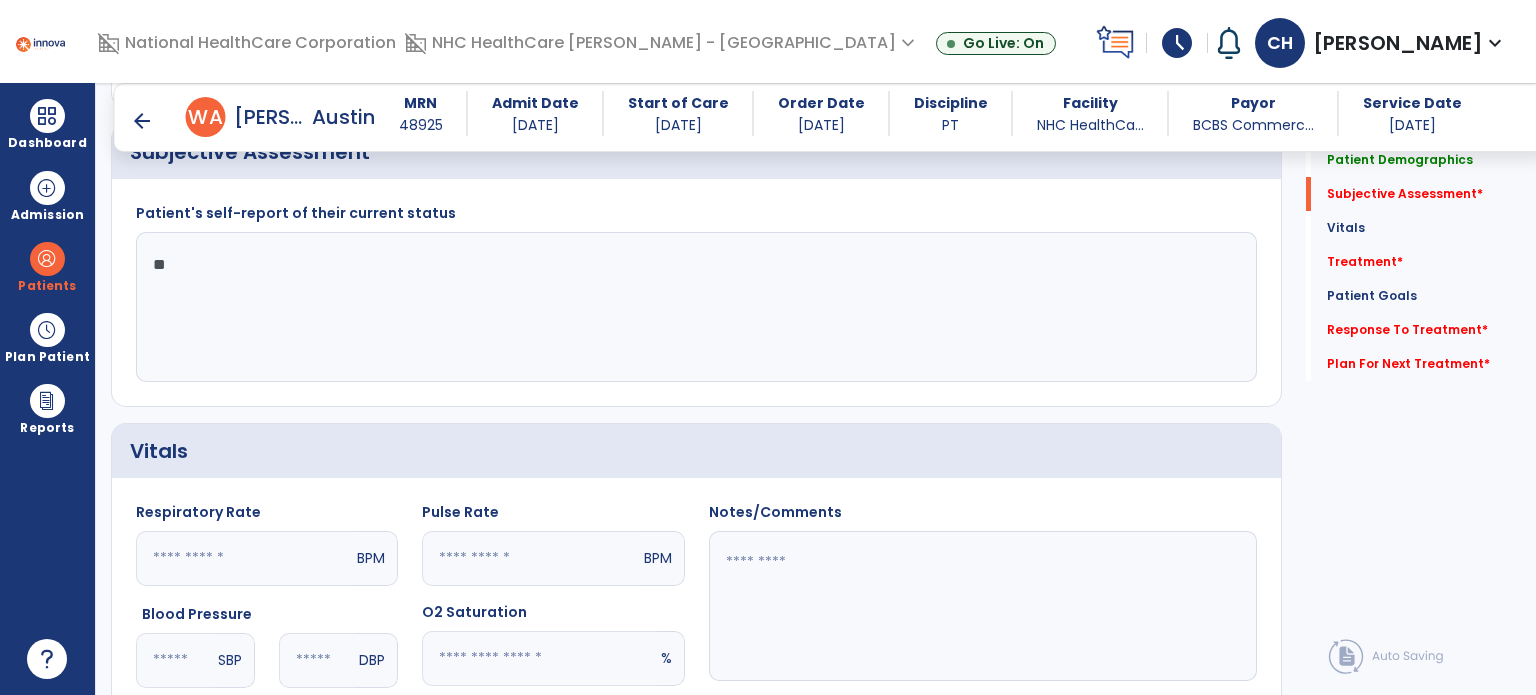 type on "*" 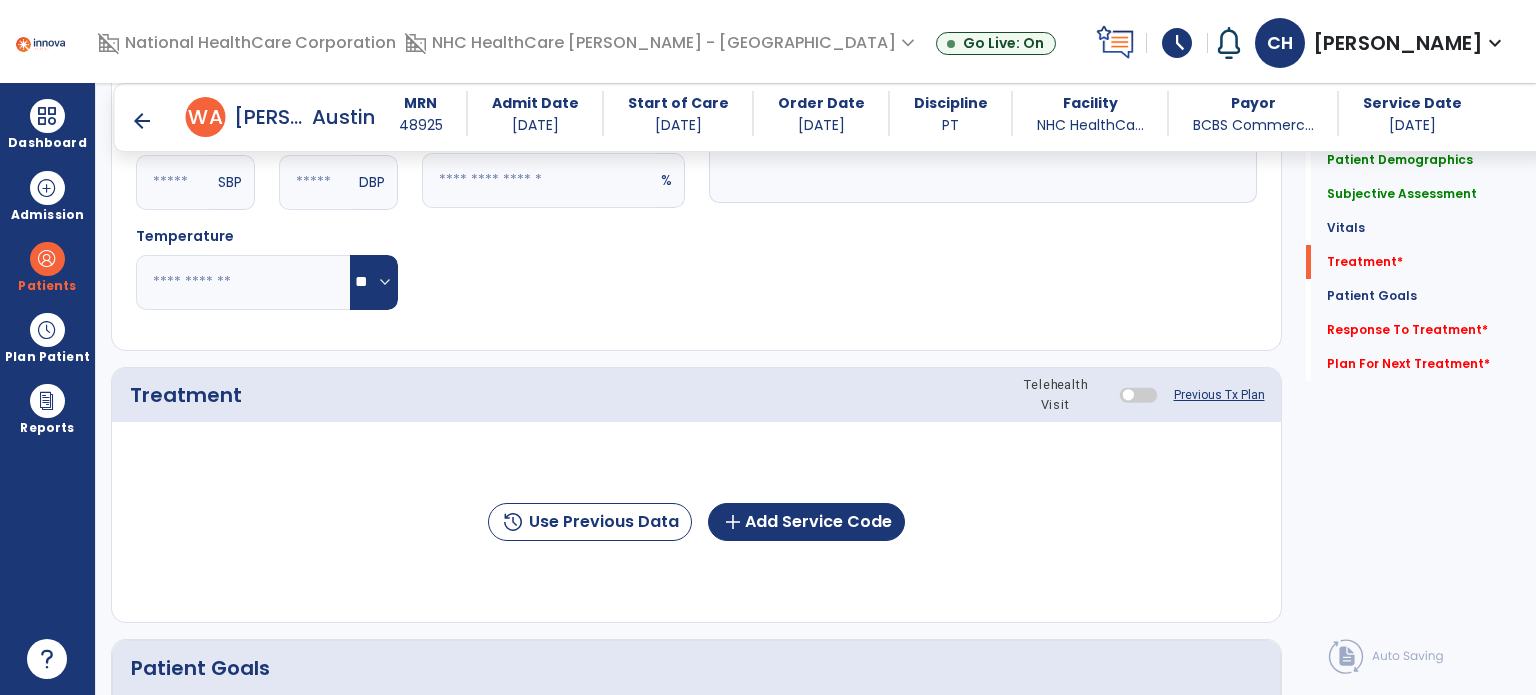 scroll, scrollTop: 1228, scrollLeft: 0, axis: vertical 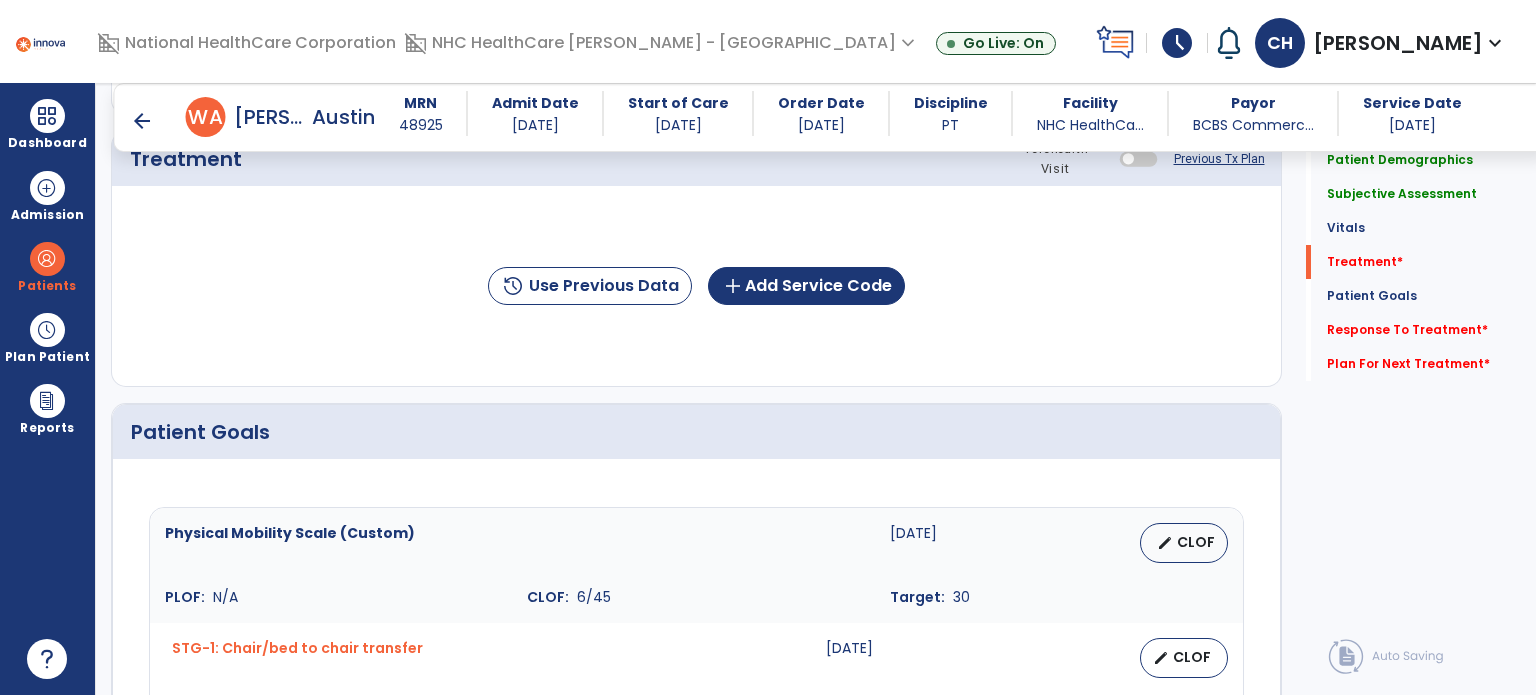 type on "**********" 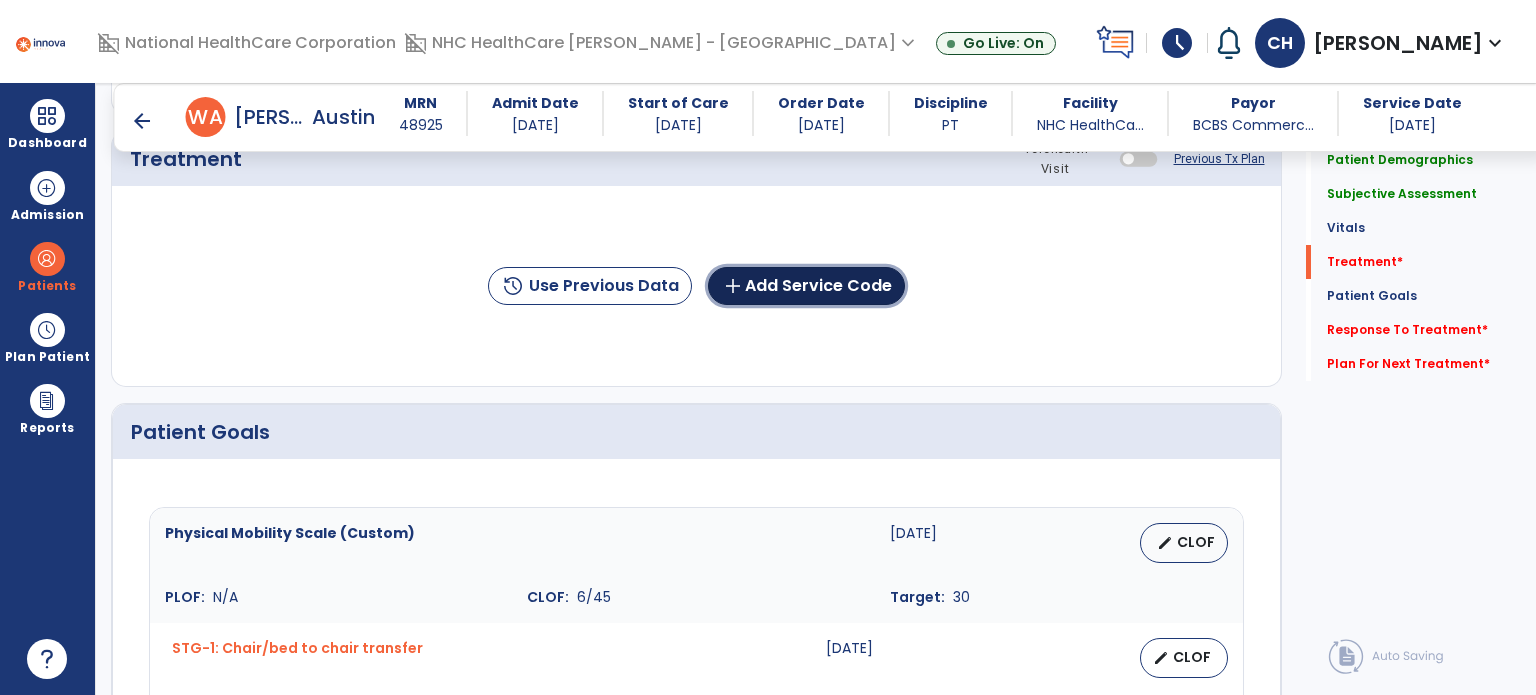click on "add  Add Service Code" 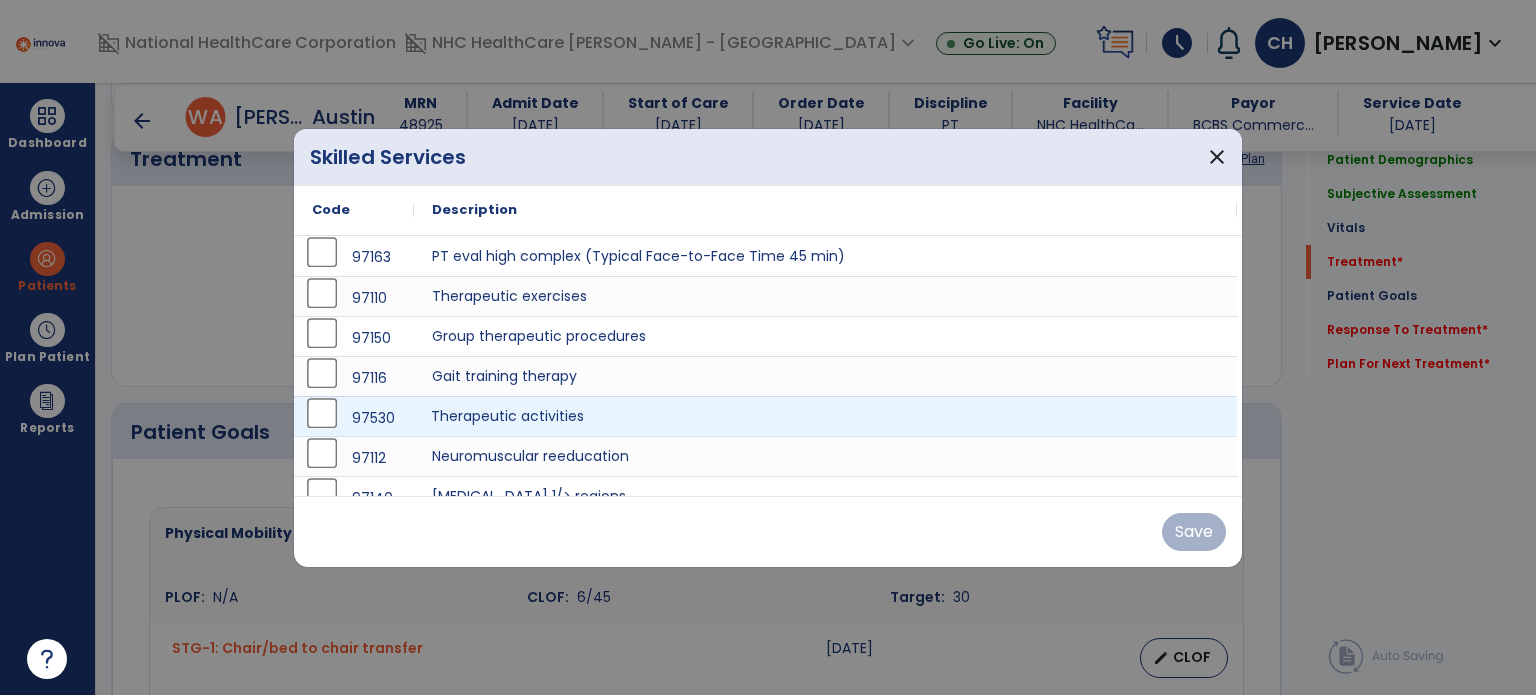 click on "Therapeutic activities" at bounding box center [825, 416] 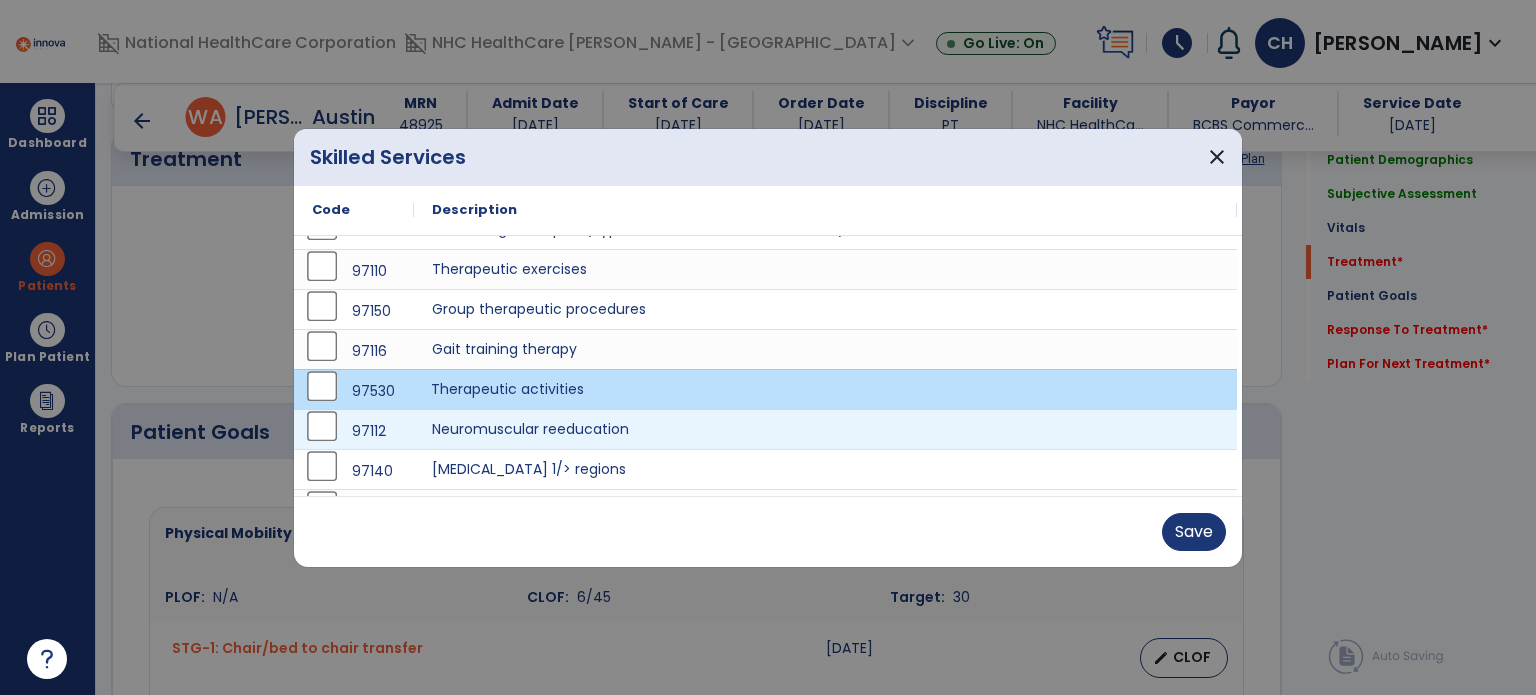 scroll, scrollTop: 0, scrollLeft: 0, axis: both 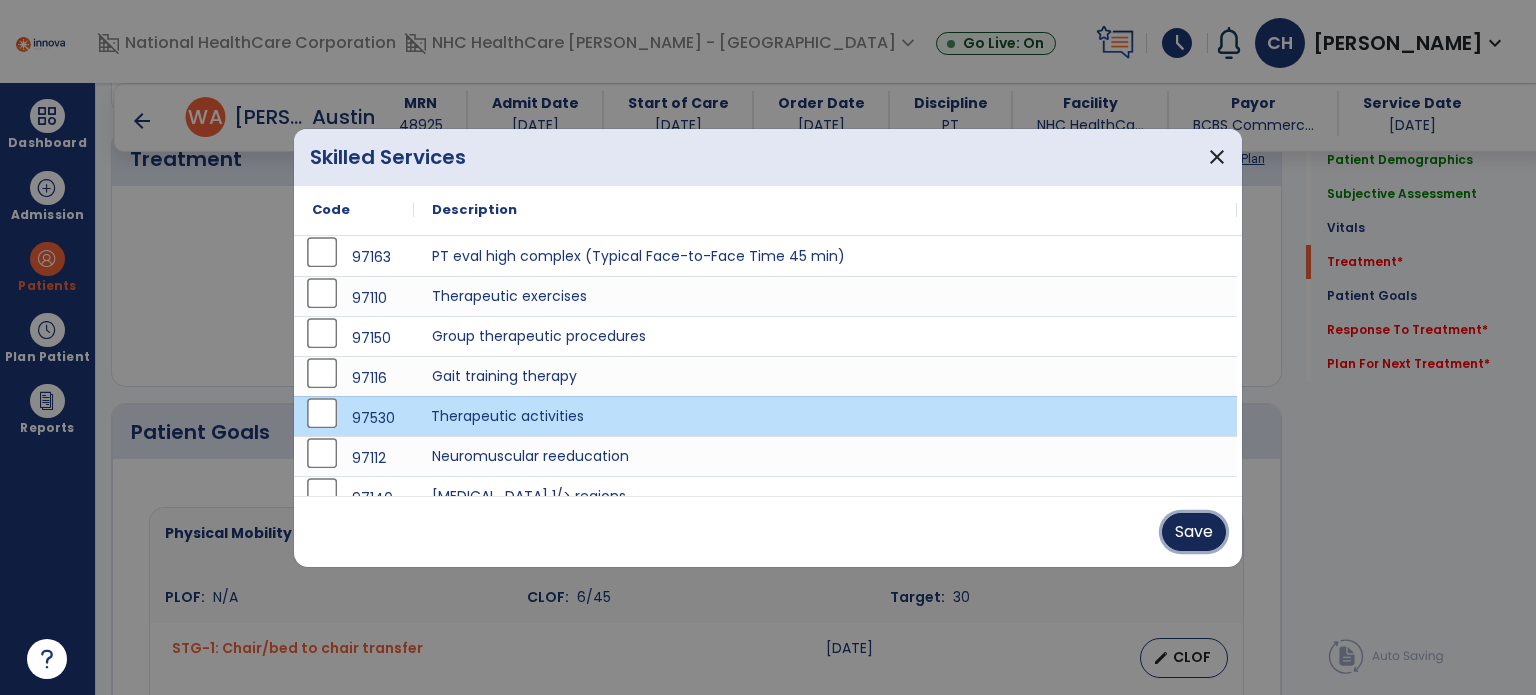 click on "Save" at bounding box center (1194, 532) 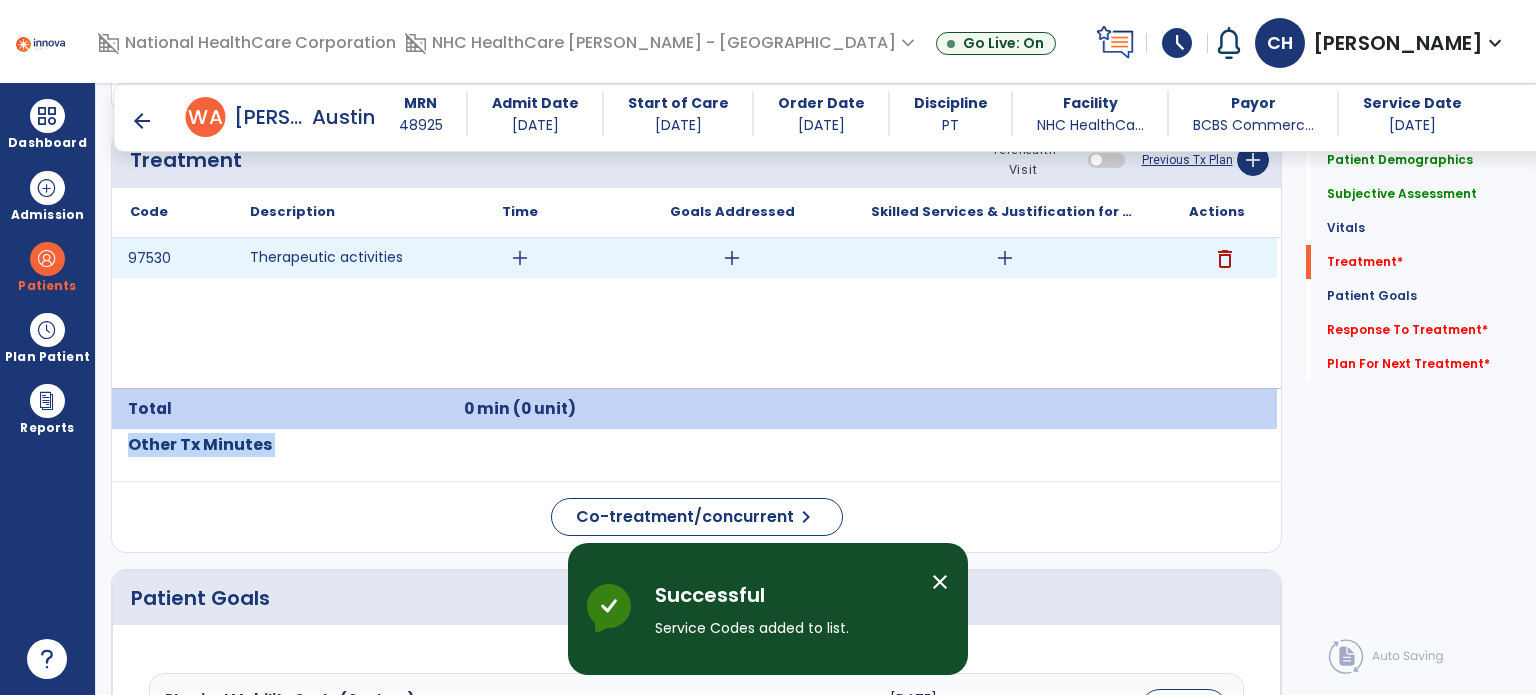 drag, startPoint x: 1170, startPoint y: 535, endPoint x: 526, endPoint y: 254, distance: 702.63574 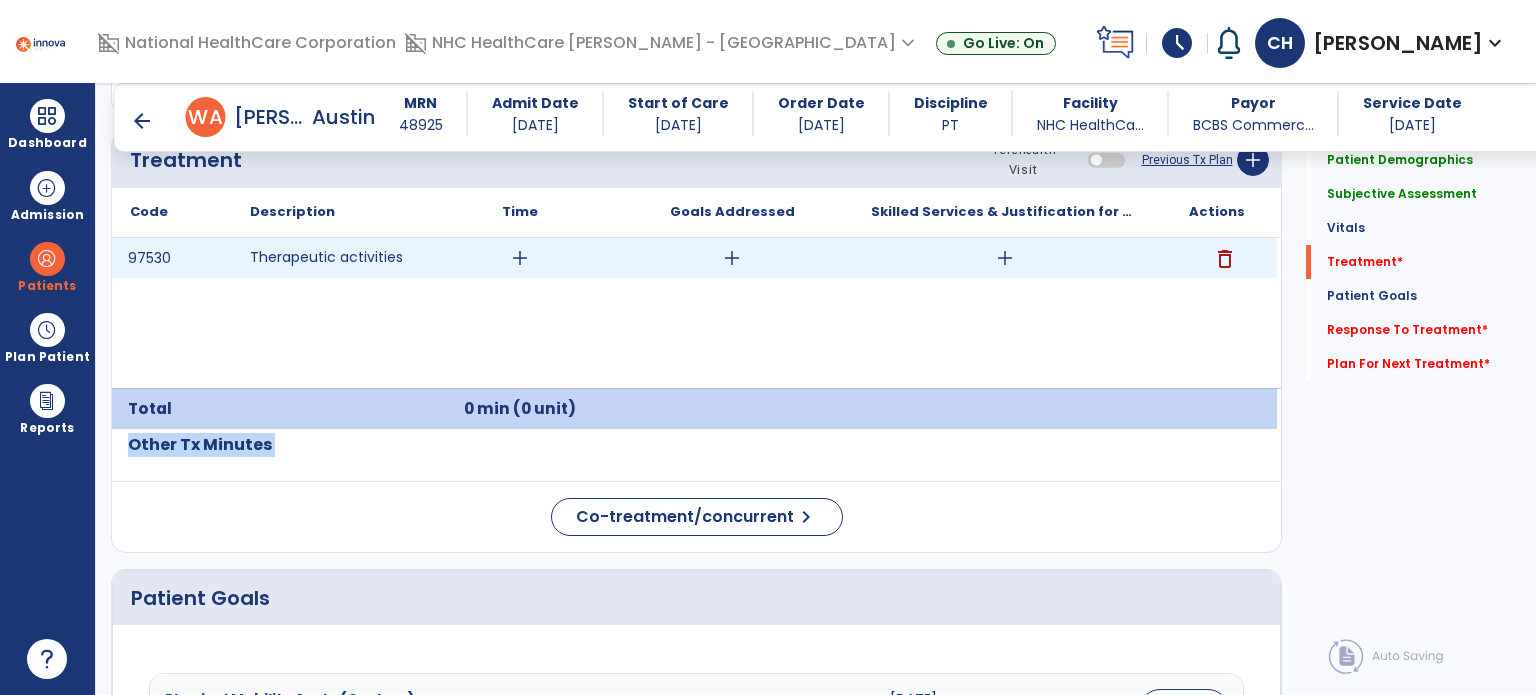 click on "add" at bounding box center (520, 258) 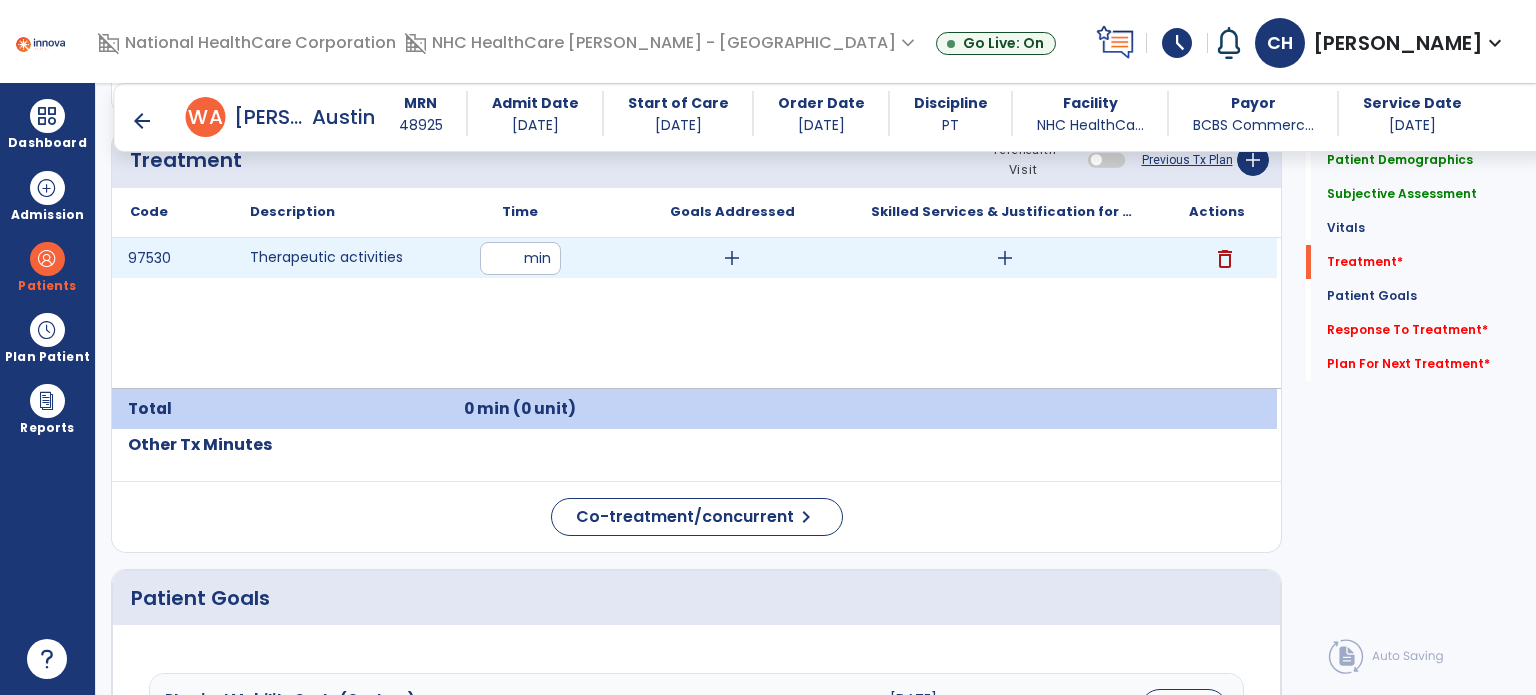 type on "**" 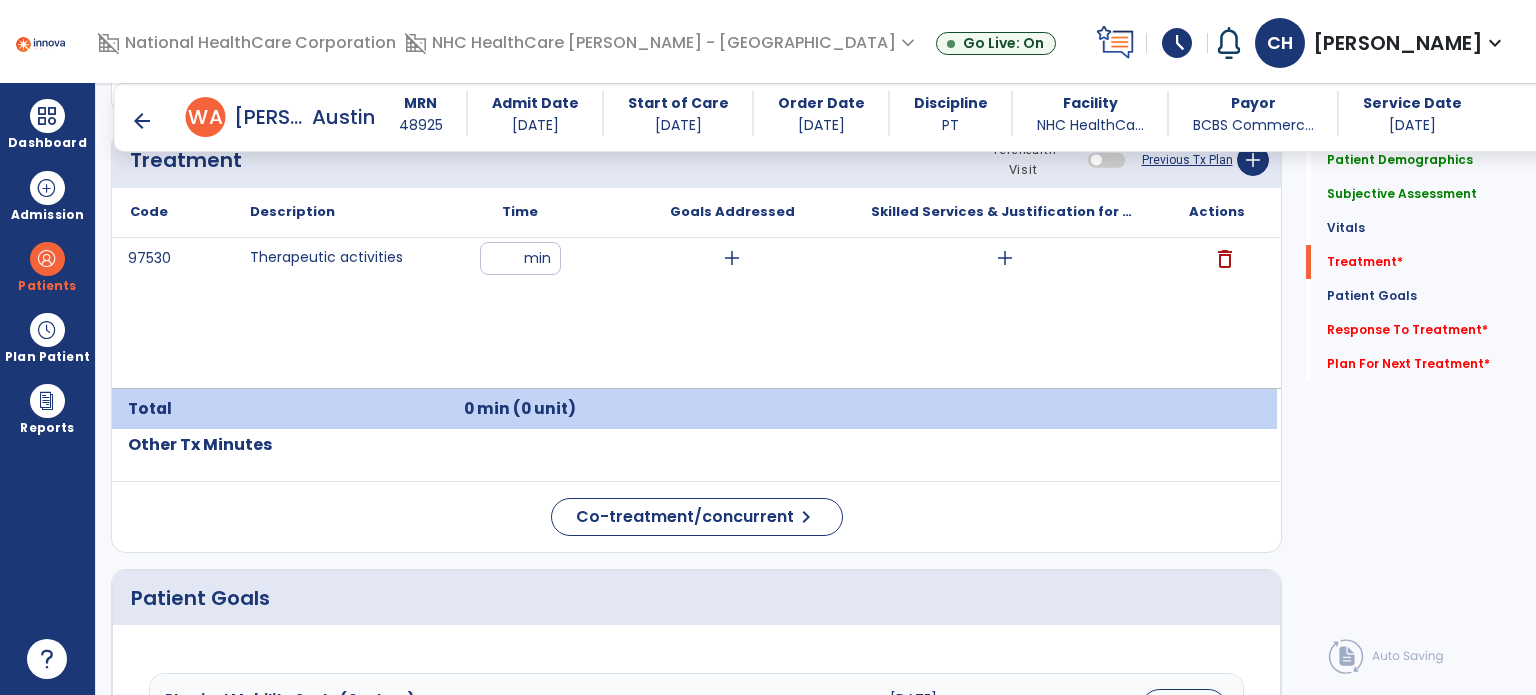 click on "97530  Therapeutic activities  ** min add add delete" at bounding box center [694, 313] 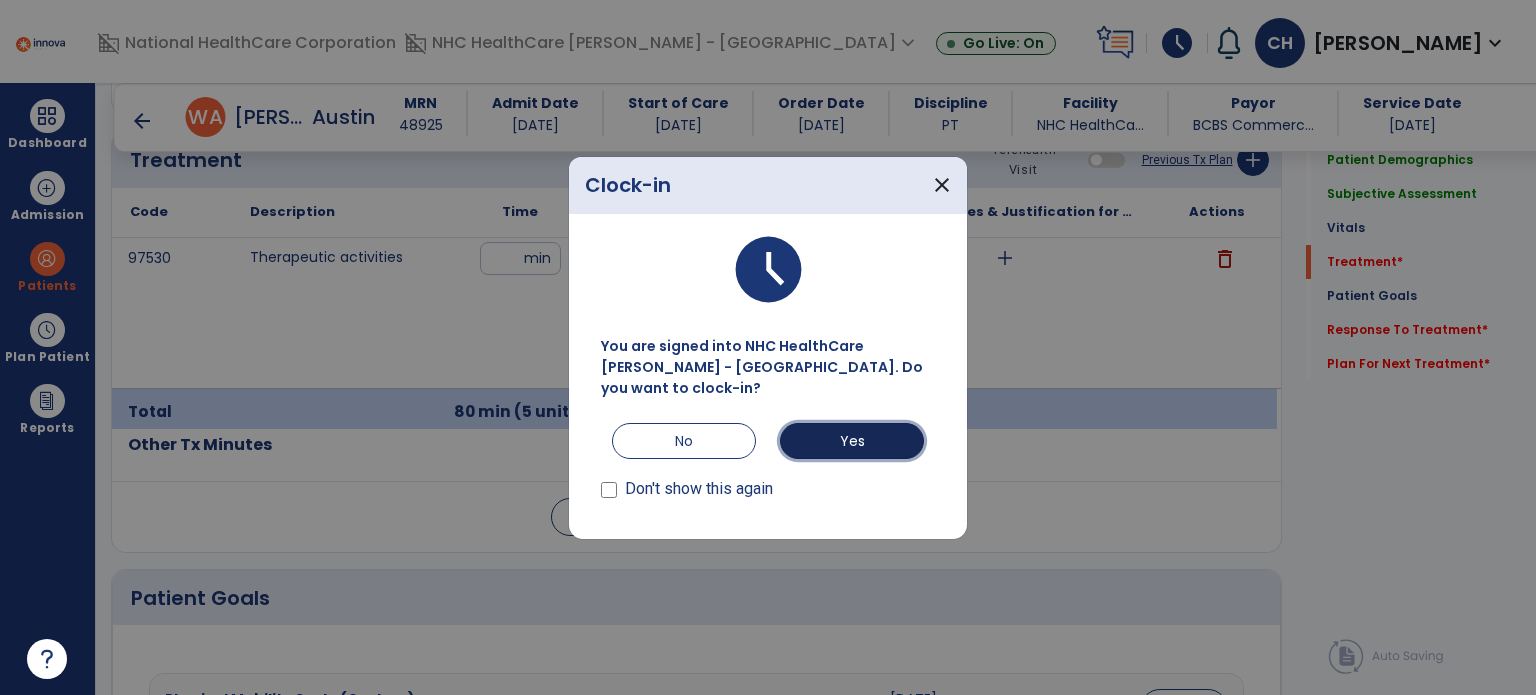click on "Yes" at bounding box center [852, 441] 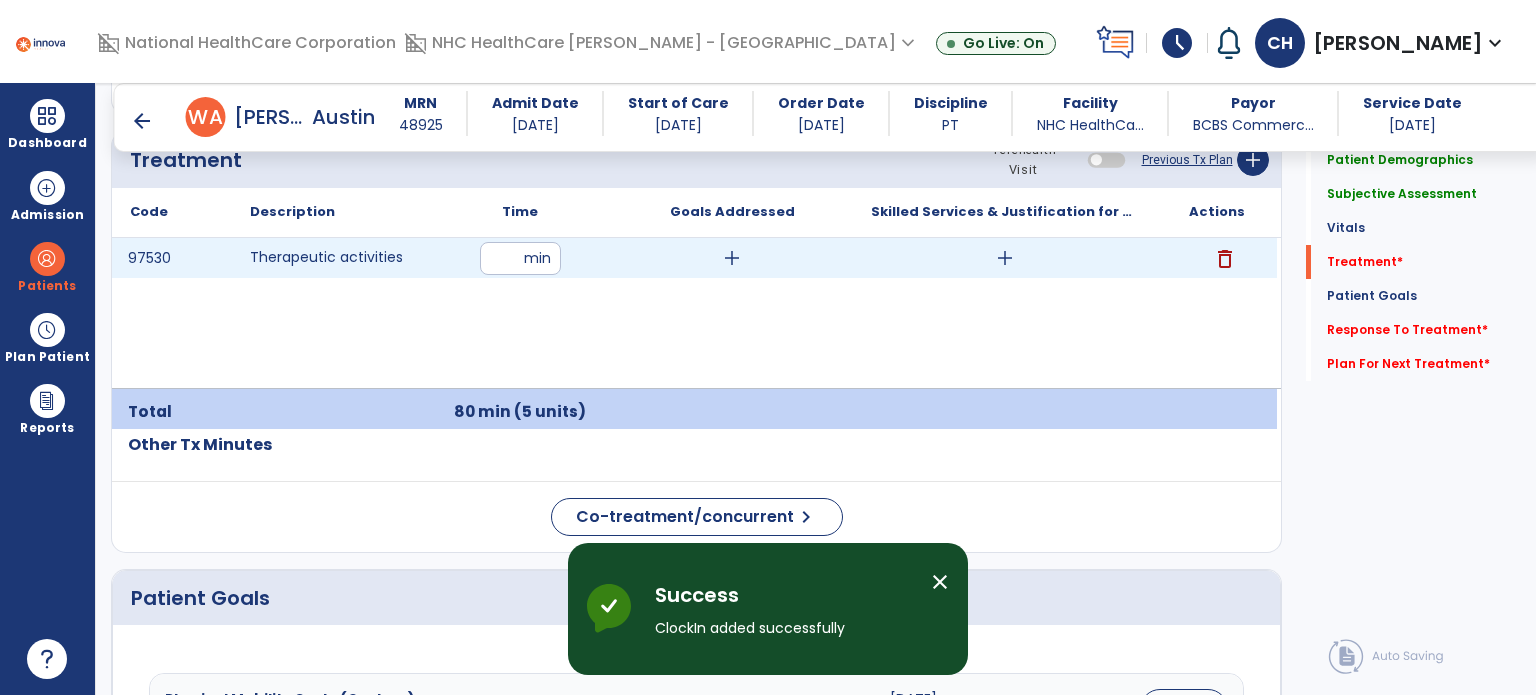 click on "add" at bounding box center [1005, 258] 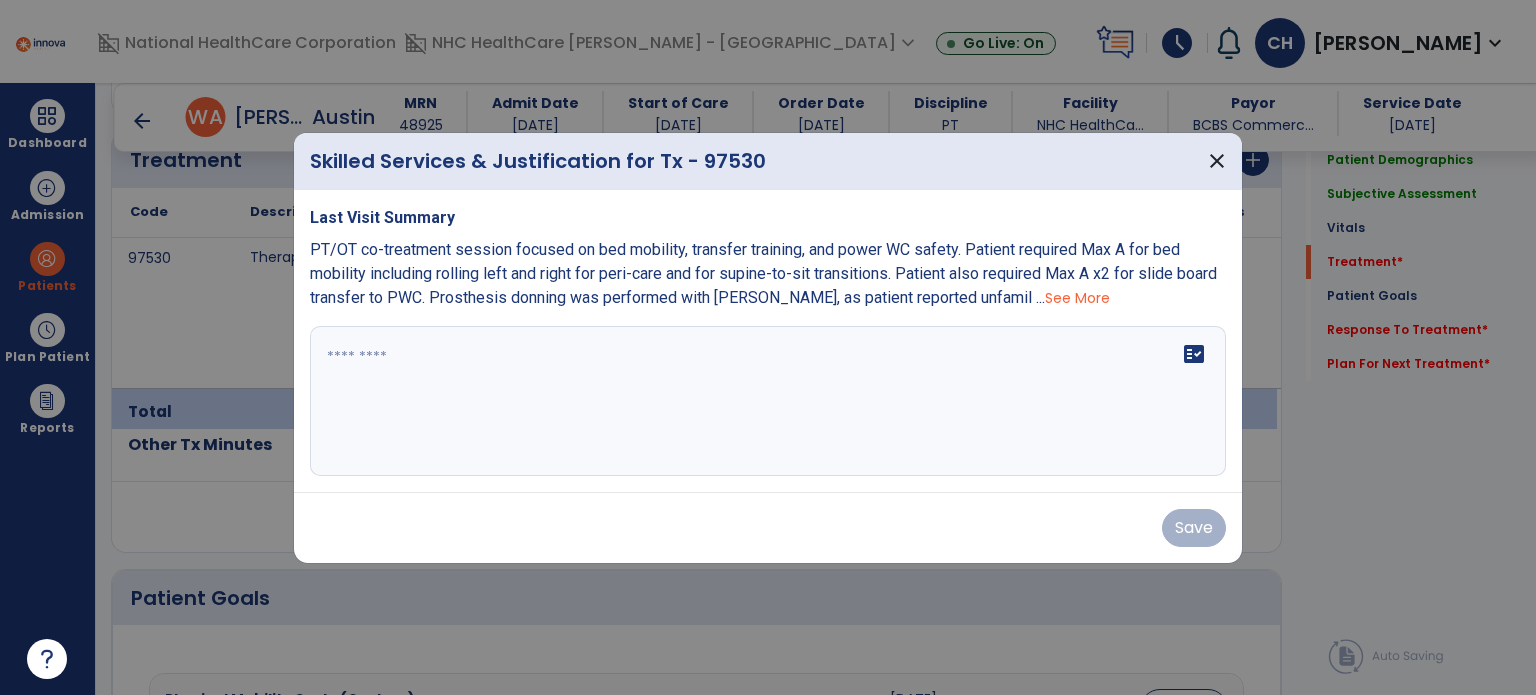 click on "fact_check" at bounding box center (768, 401) 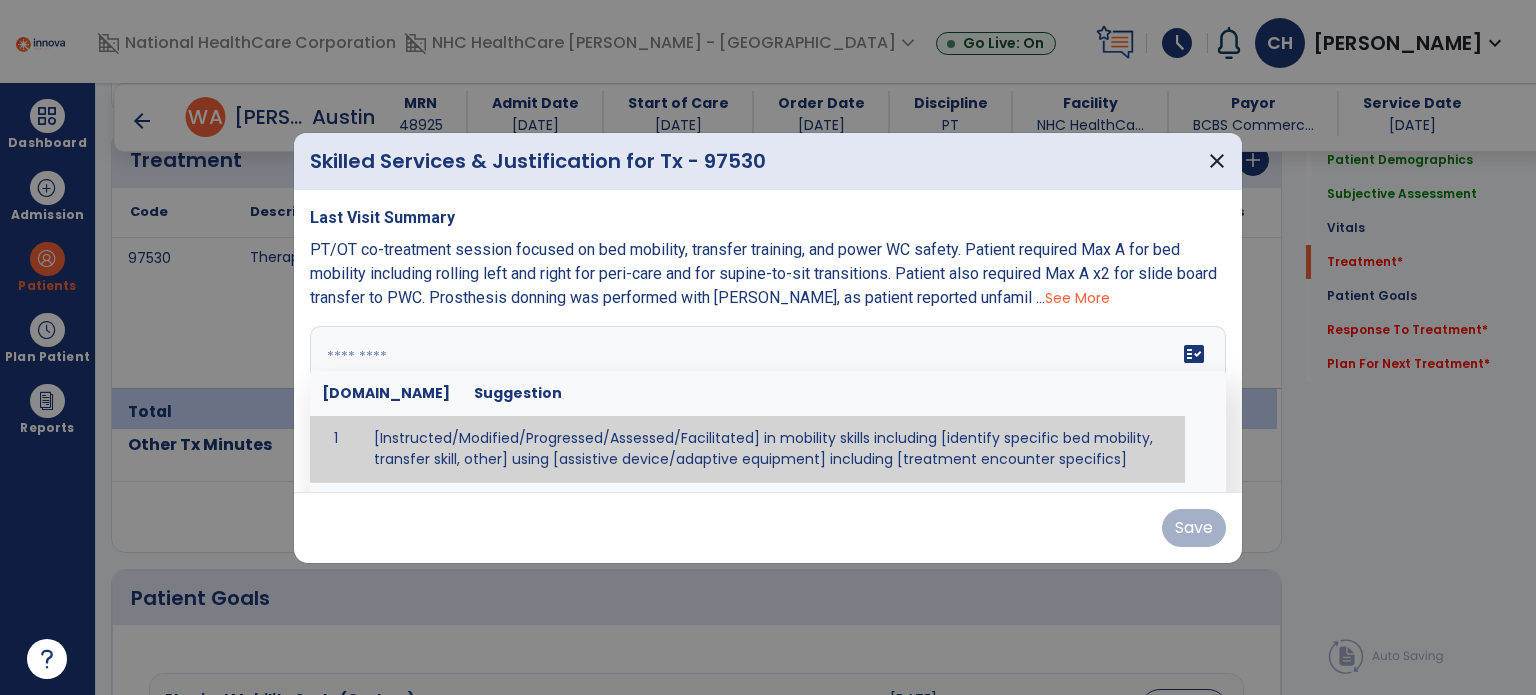 click at bounding box center (766, 401) 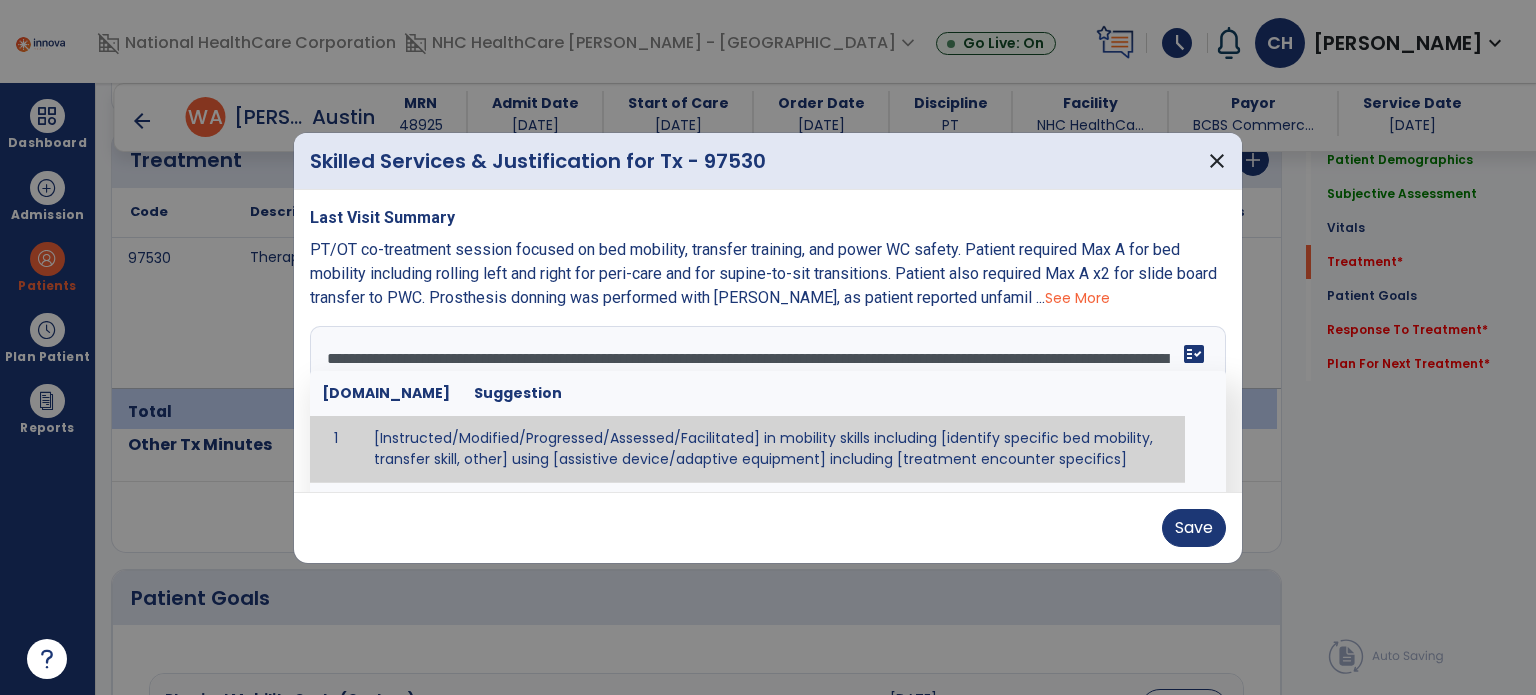 scroll, scrollTop: 159, scrollLeft: 0, axis: vertical 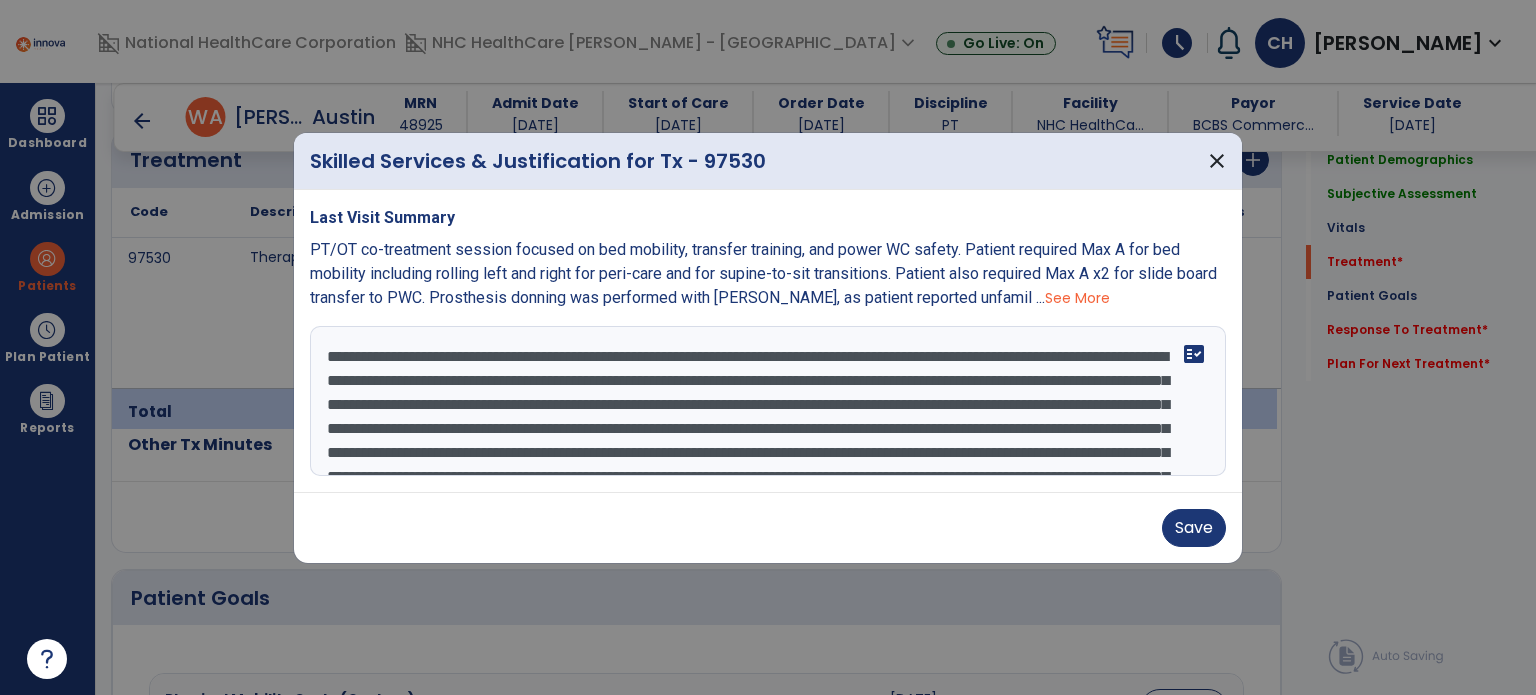drag, startPoint x: 456, startPoint y: 383, endPoint x: 1100, endPoint y: 381, distance: 644.0031 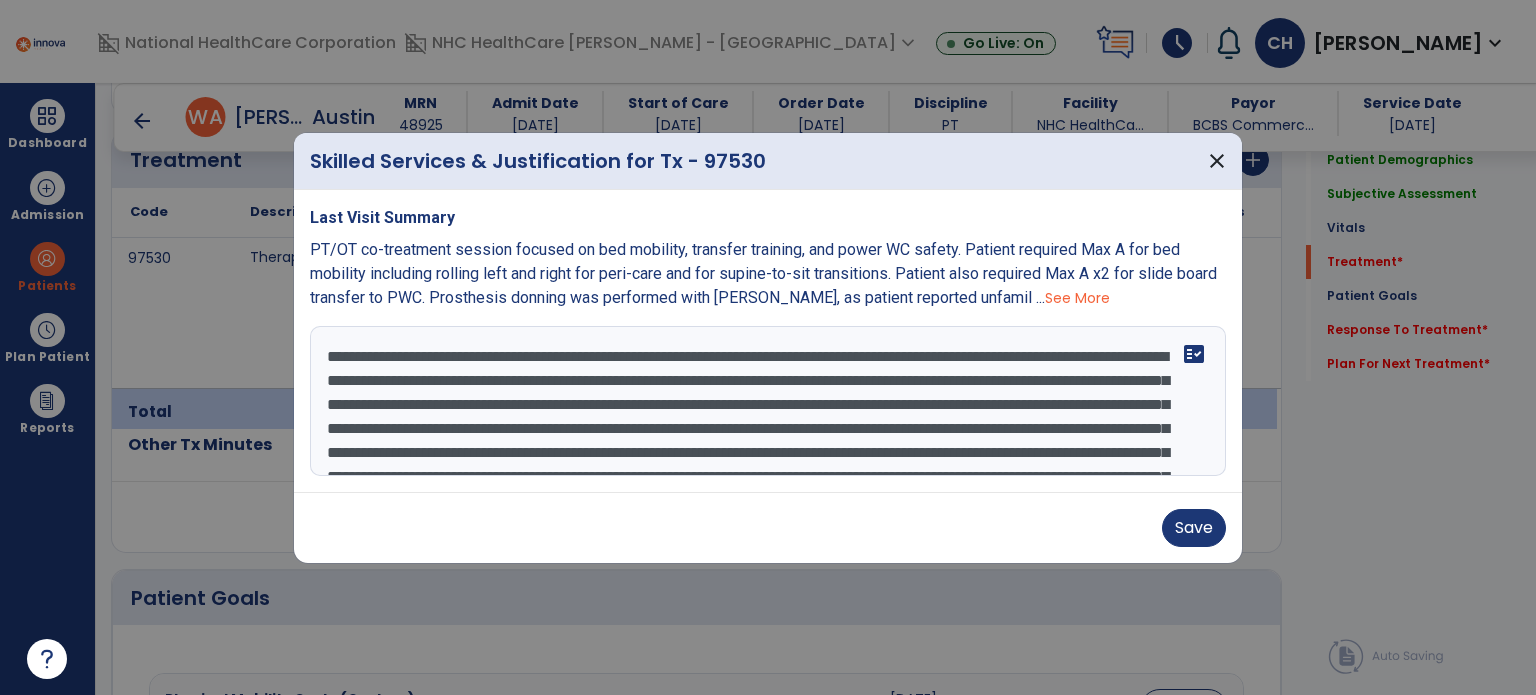 click on "**********" at bounding box center [768, 401] 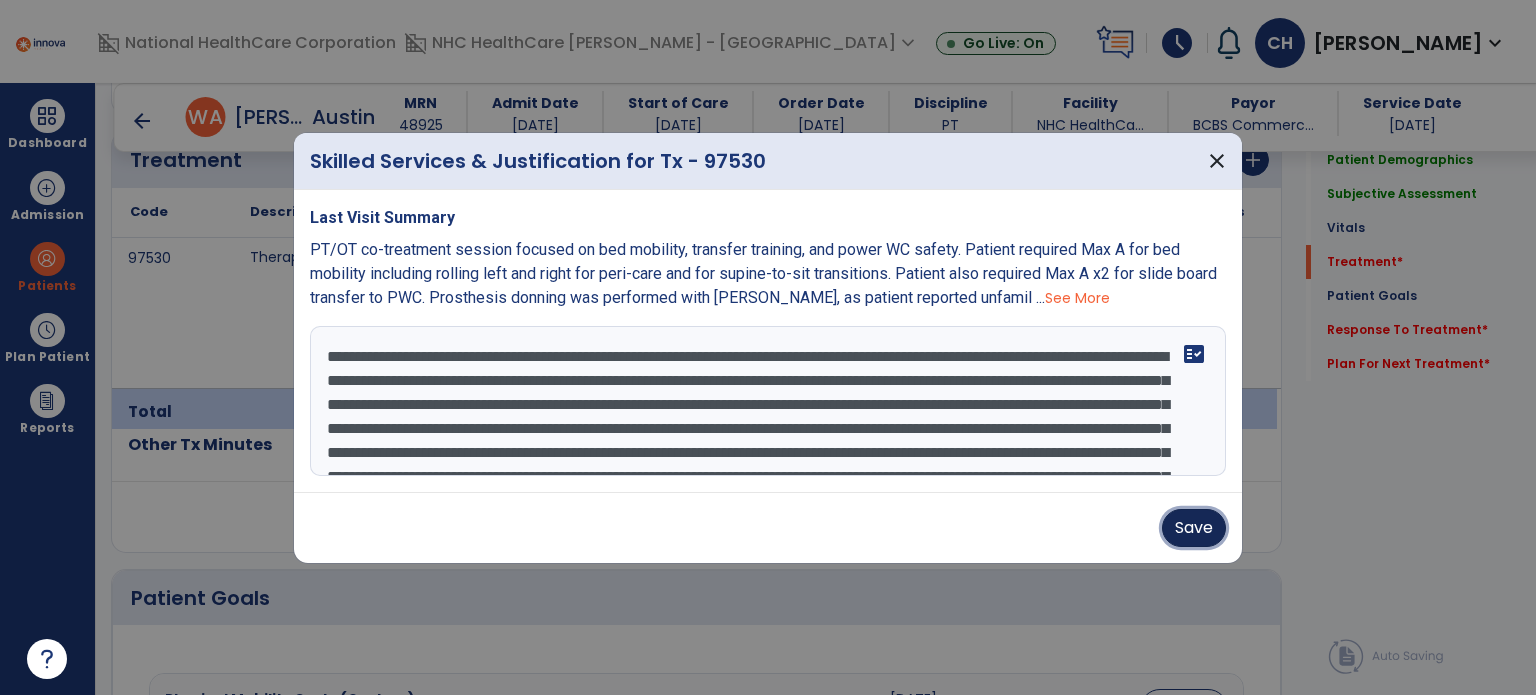 click on "Save" at bounding box center [1194, 528] 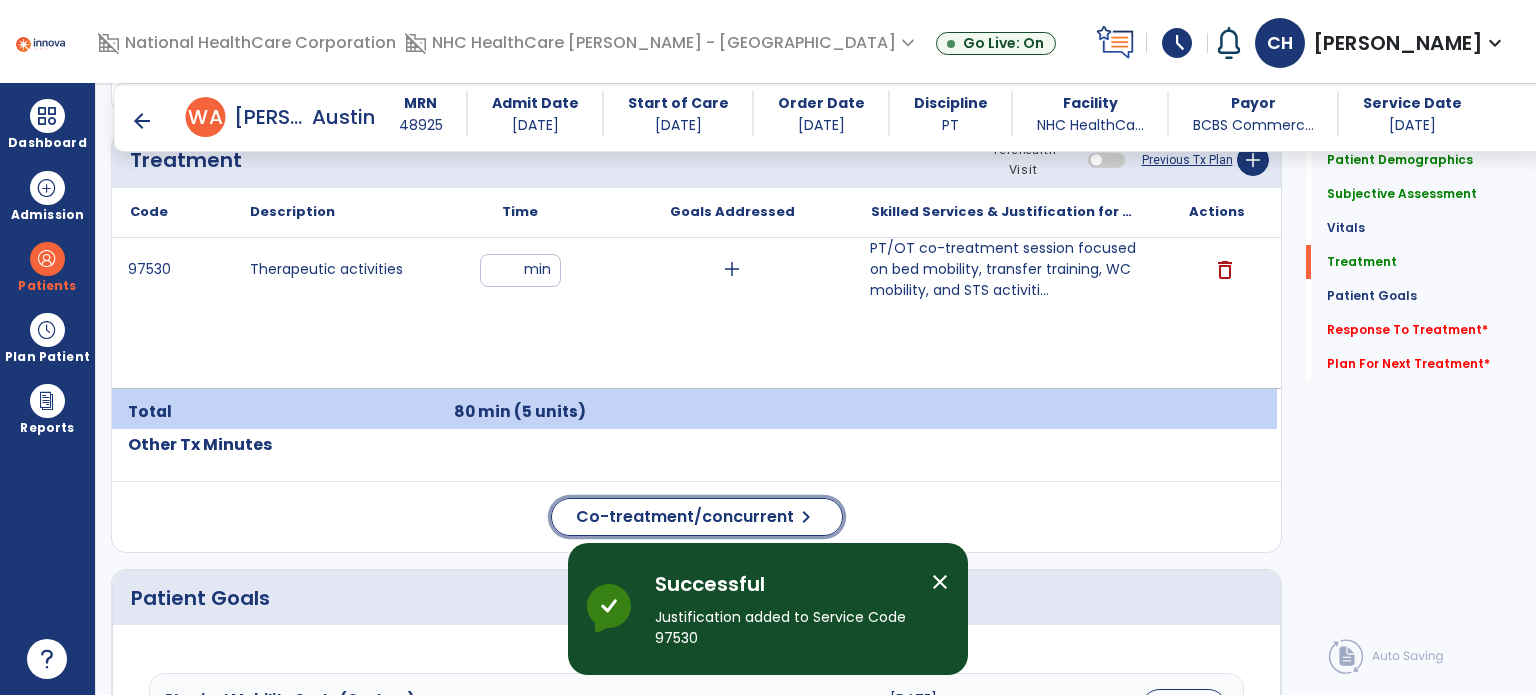 click on "Co-treatment/concurrent" 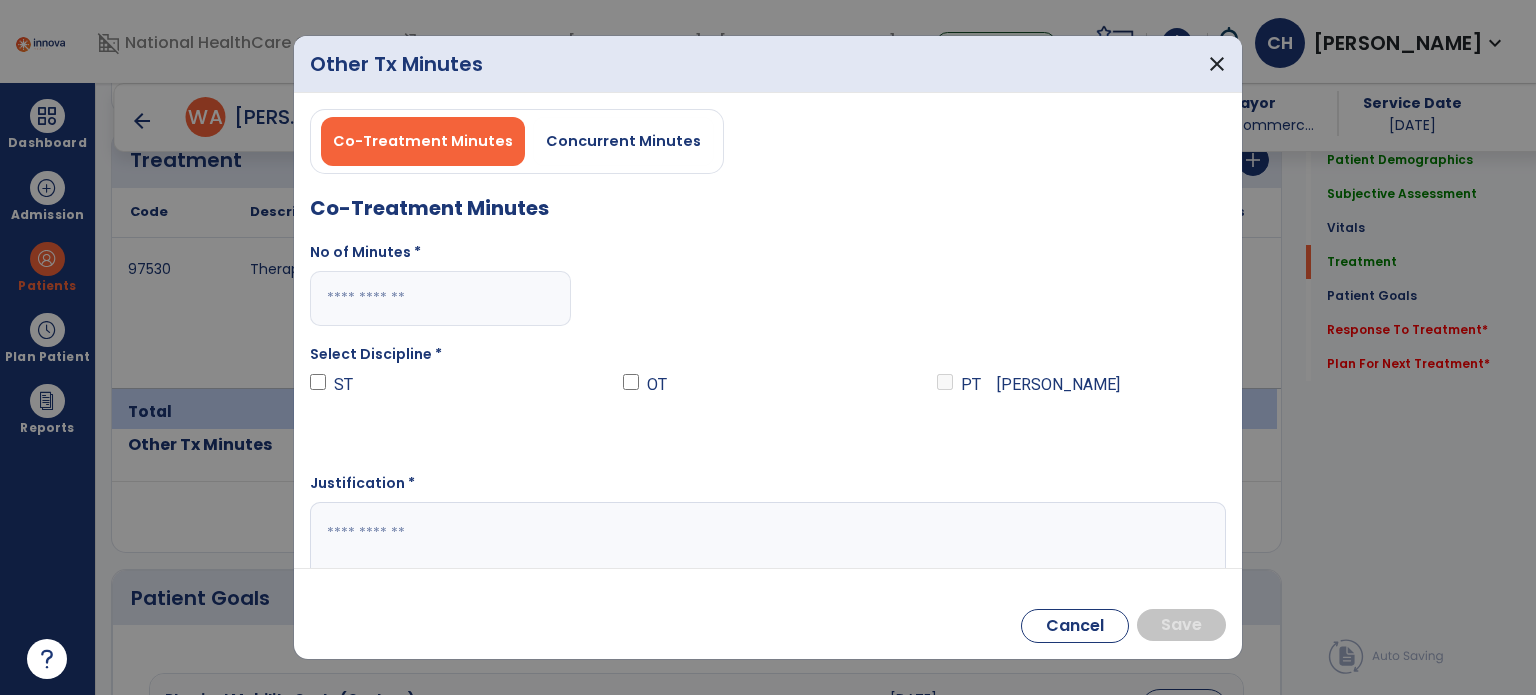 click at bounding box center (440, 298) 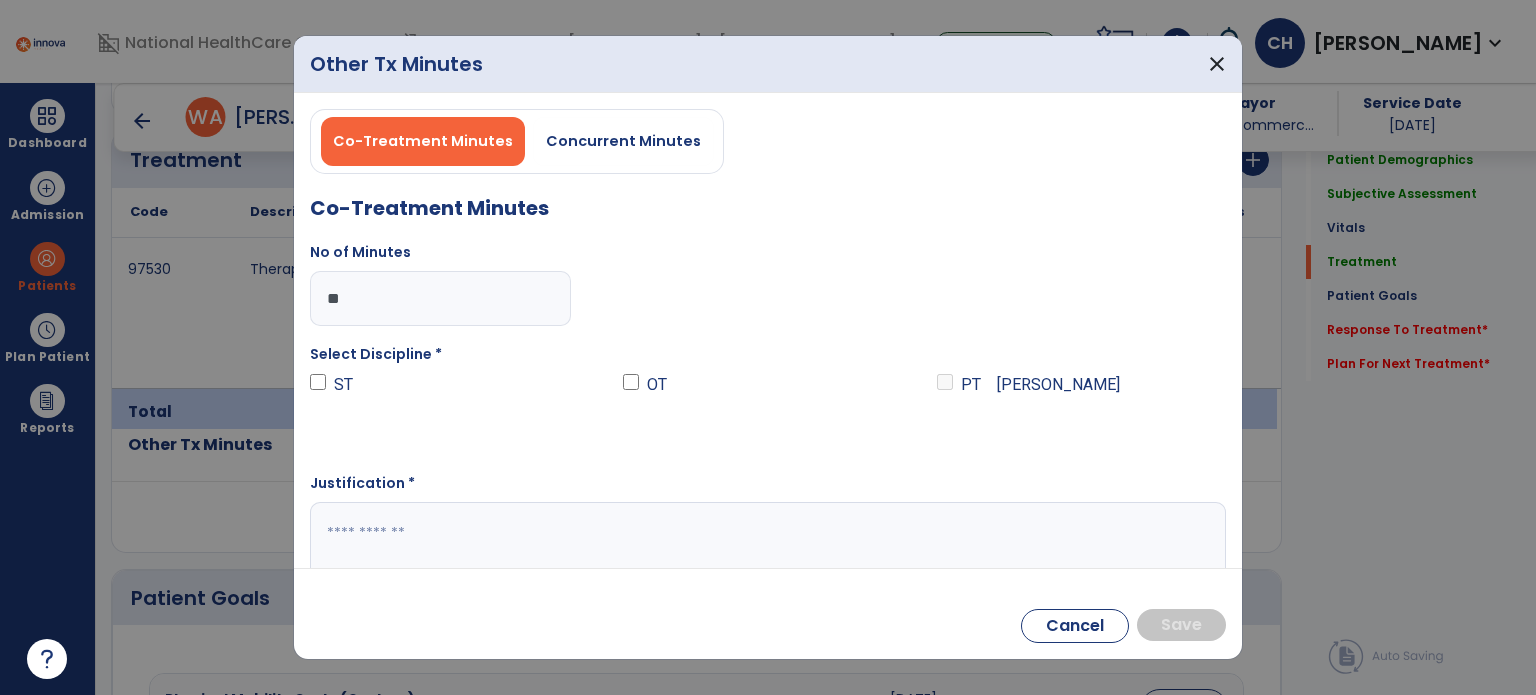 type on "**" 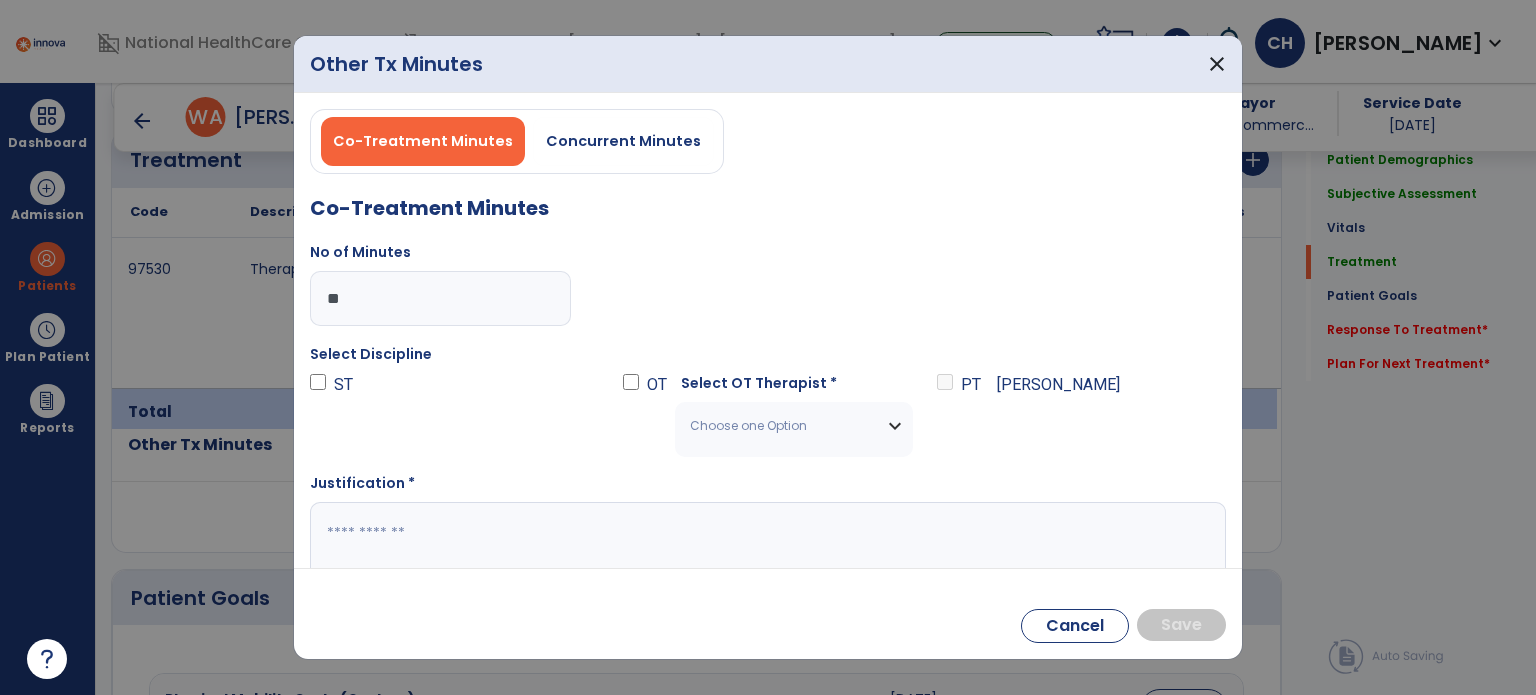click on "Choose one Option" at bounding box center [793, 426] 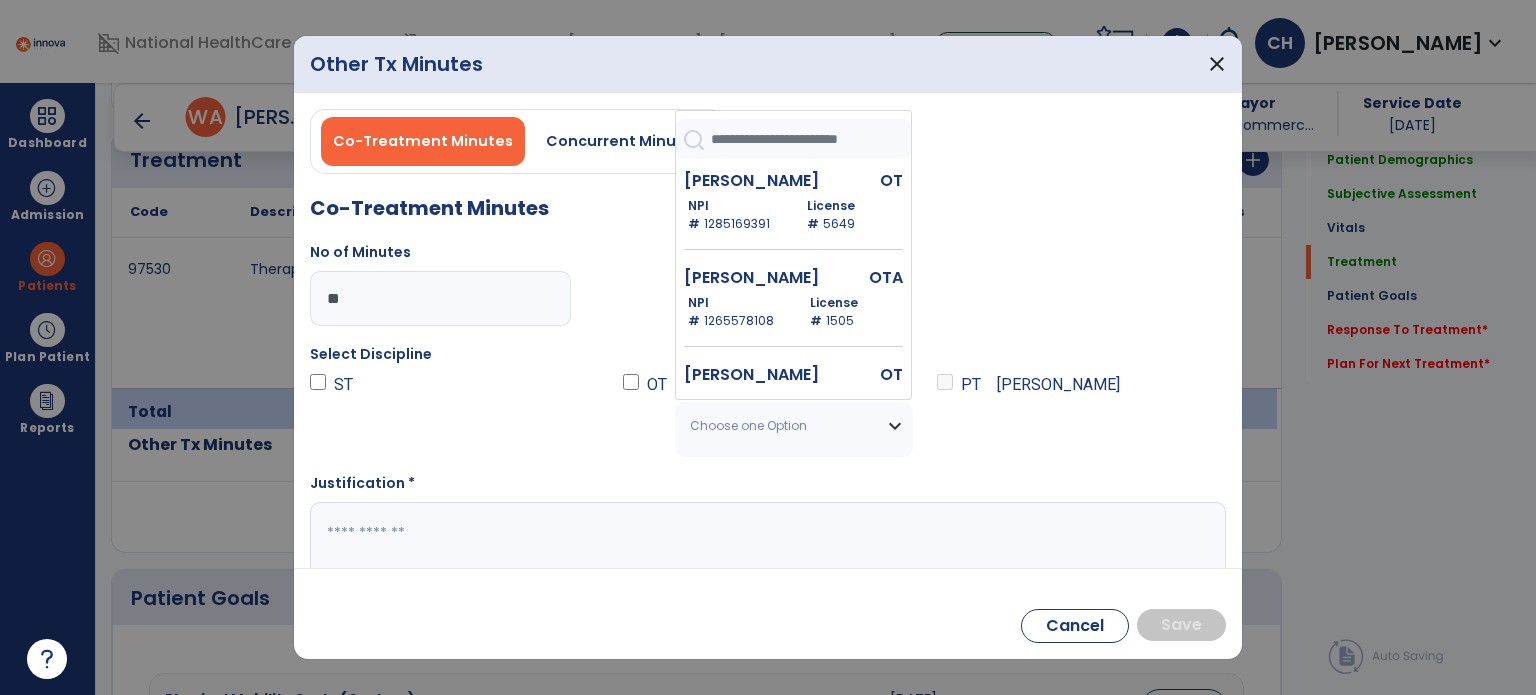 scroll, scrollTop: 1372, scrollLeft: 0, axis: vertical 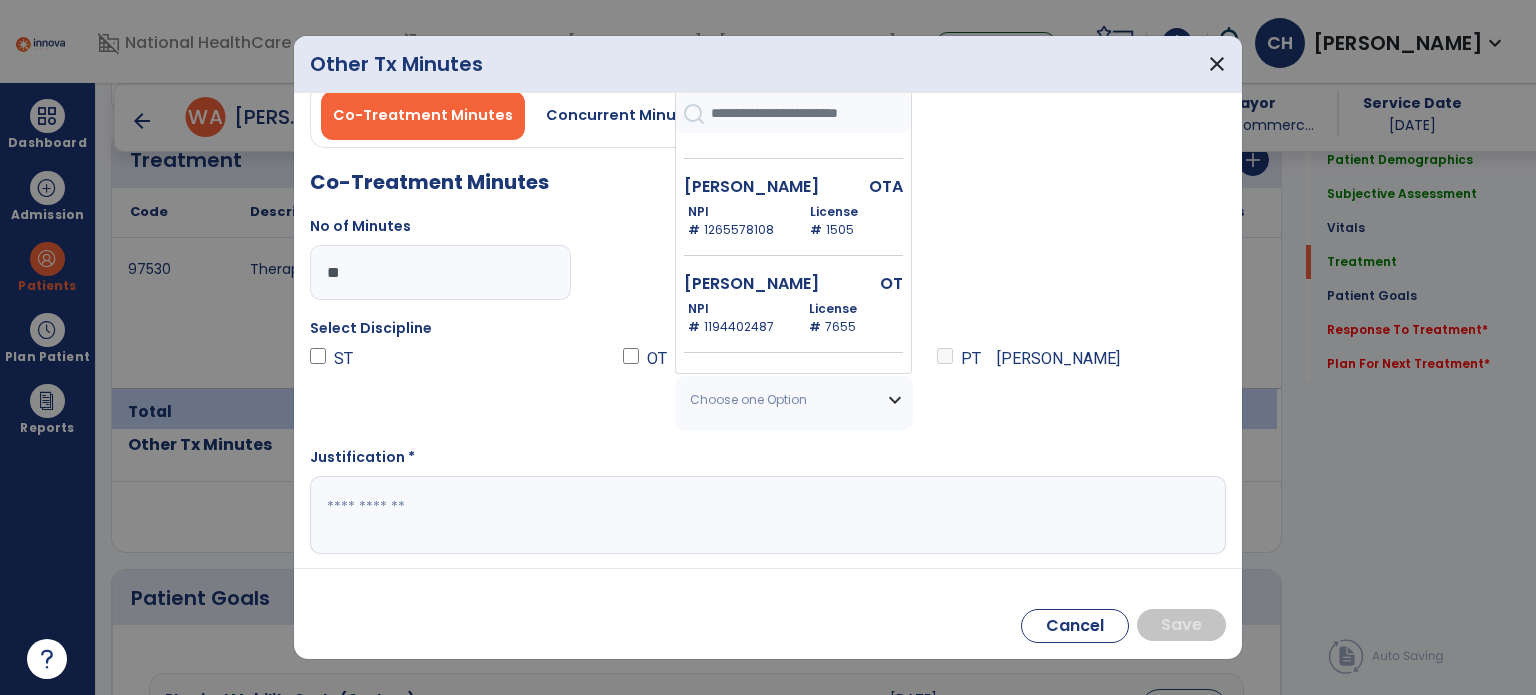 click on "[PERSON_NAME]" at bounding box center [753, 187] 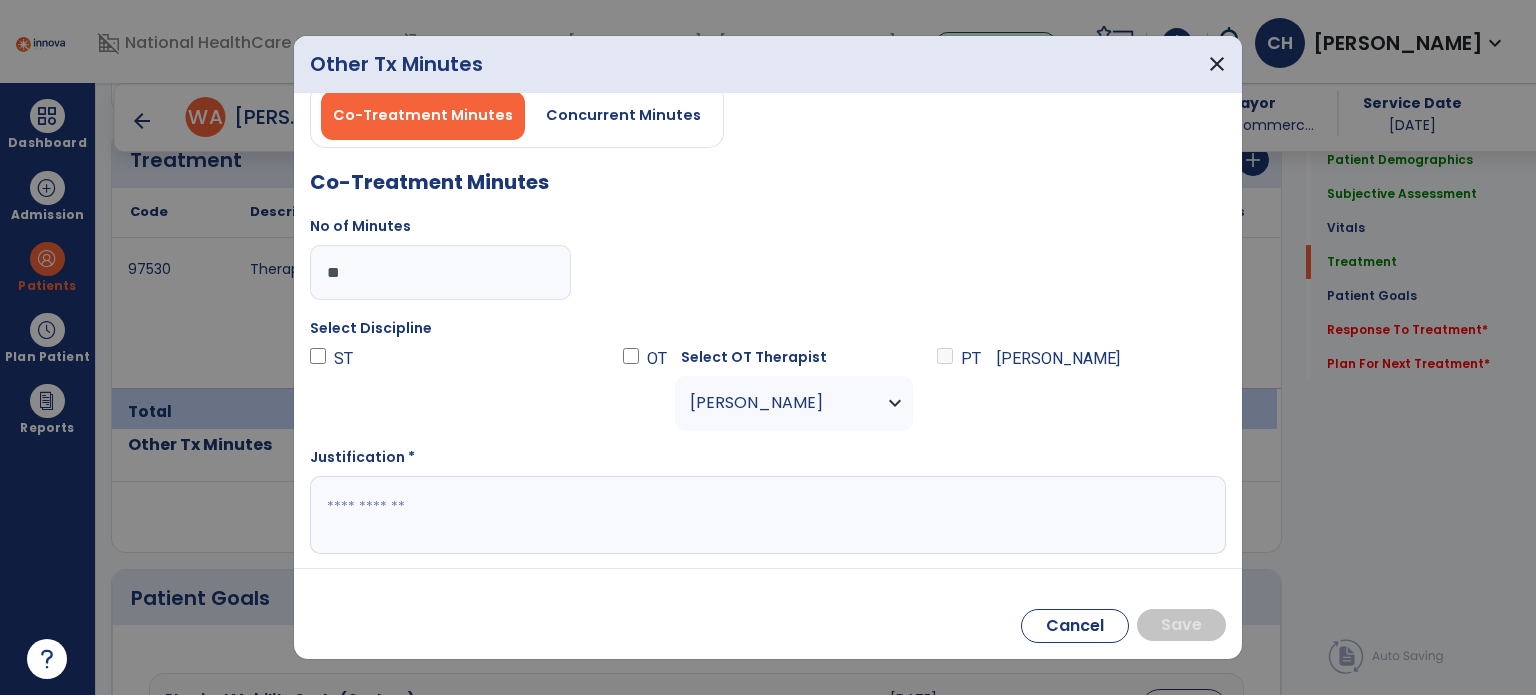 click at bounding box center (766, 515) 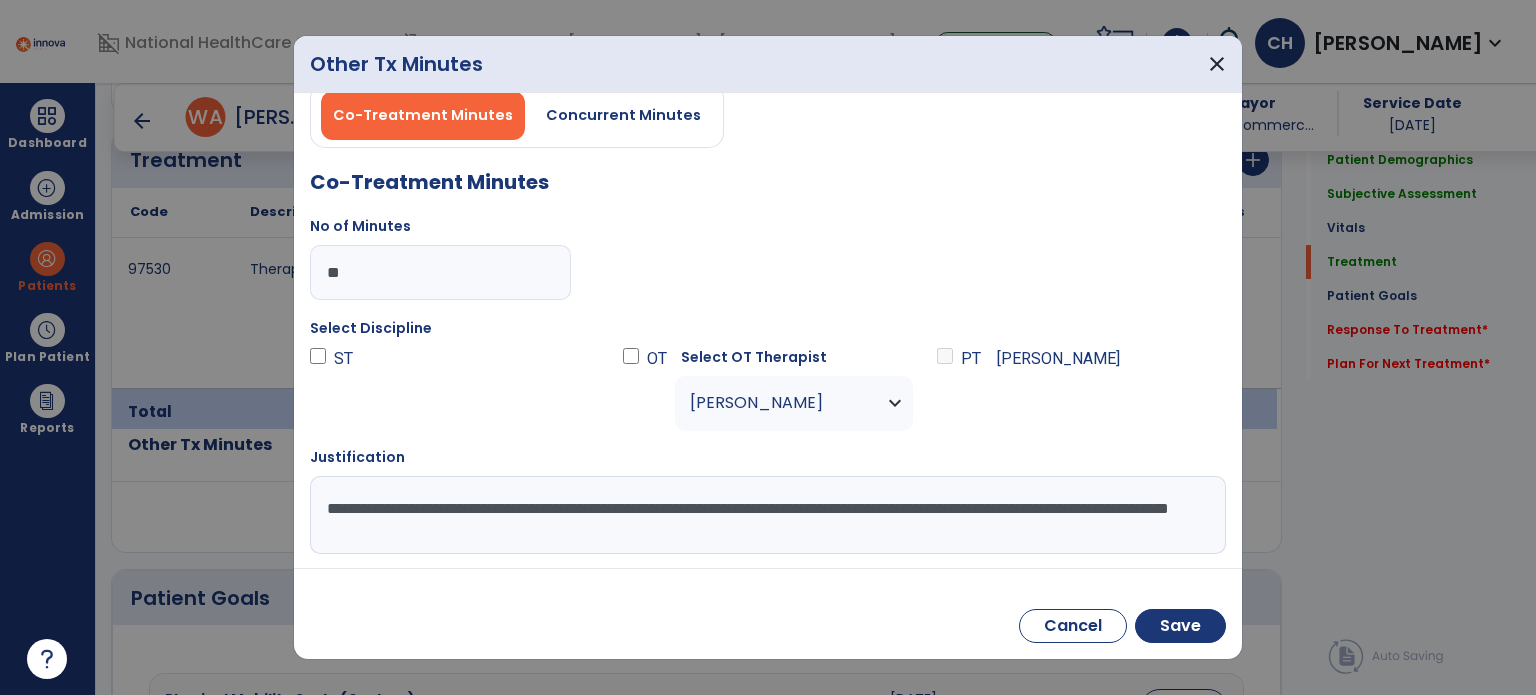 click on "**********" at bounding box center (766, 515) 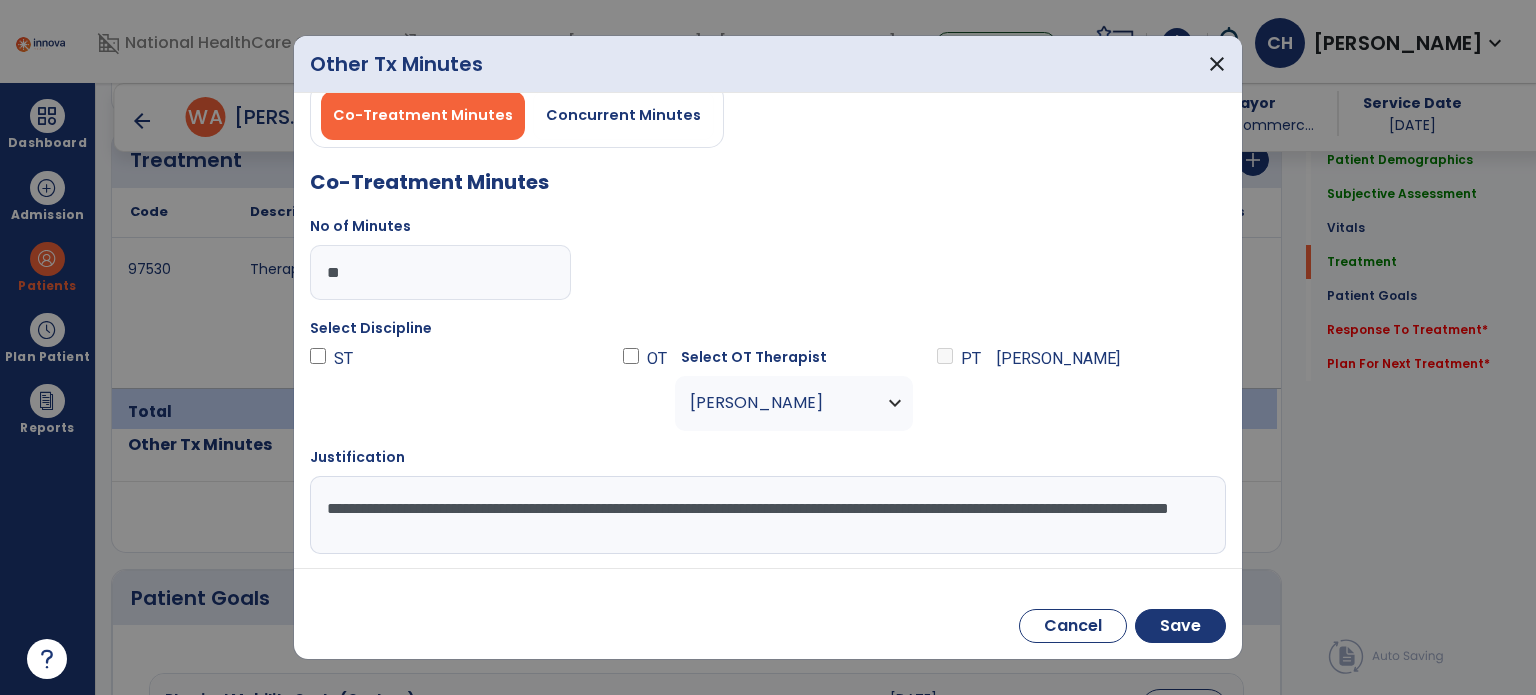 click on "**********" at bounding box center (766, 515) 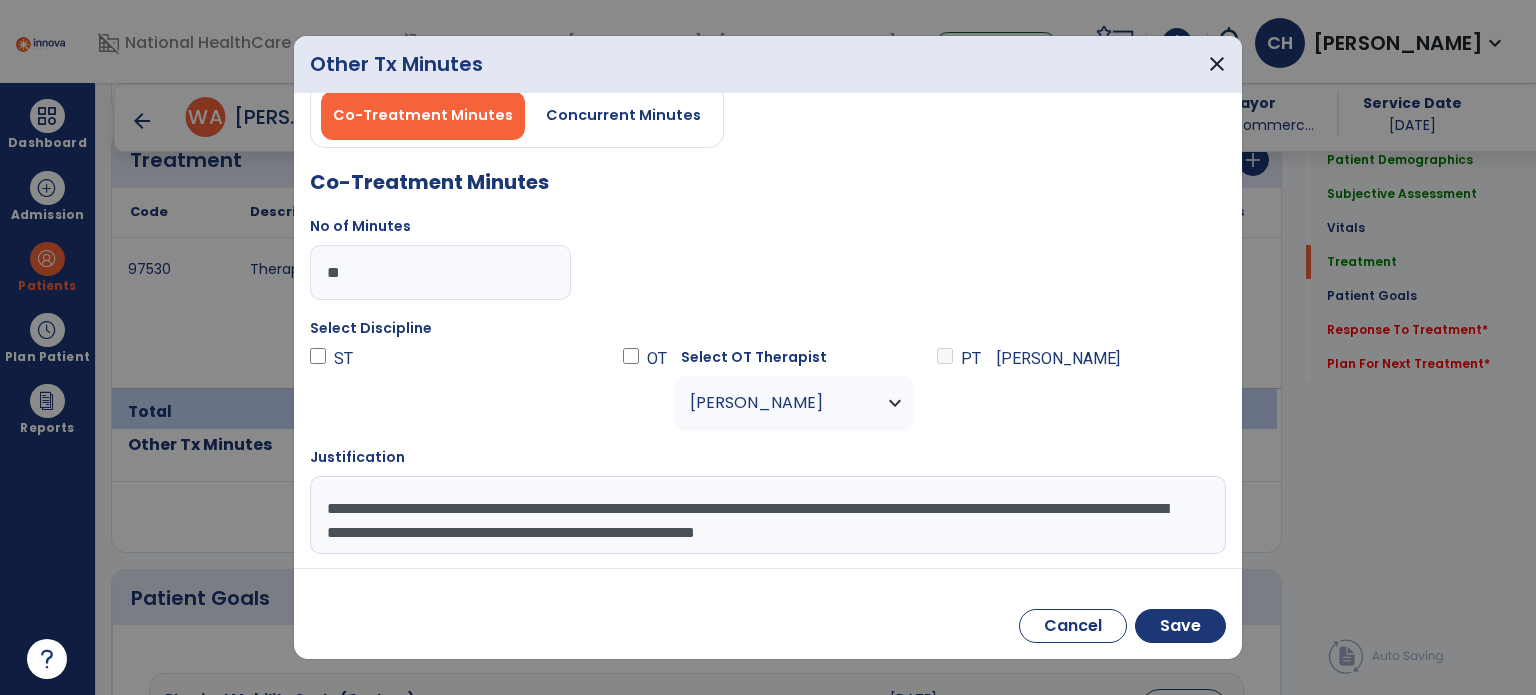 type on "**********" 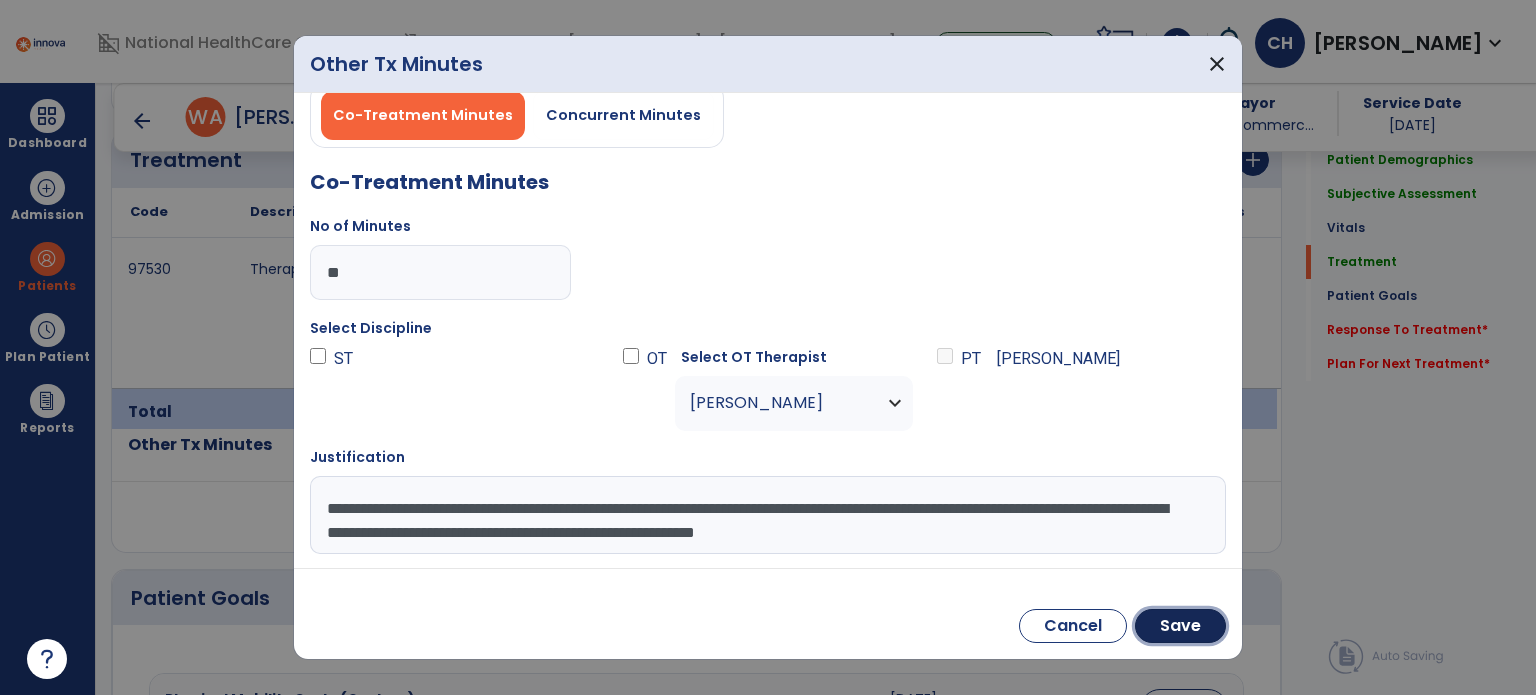 type 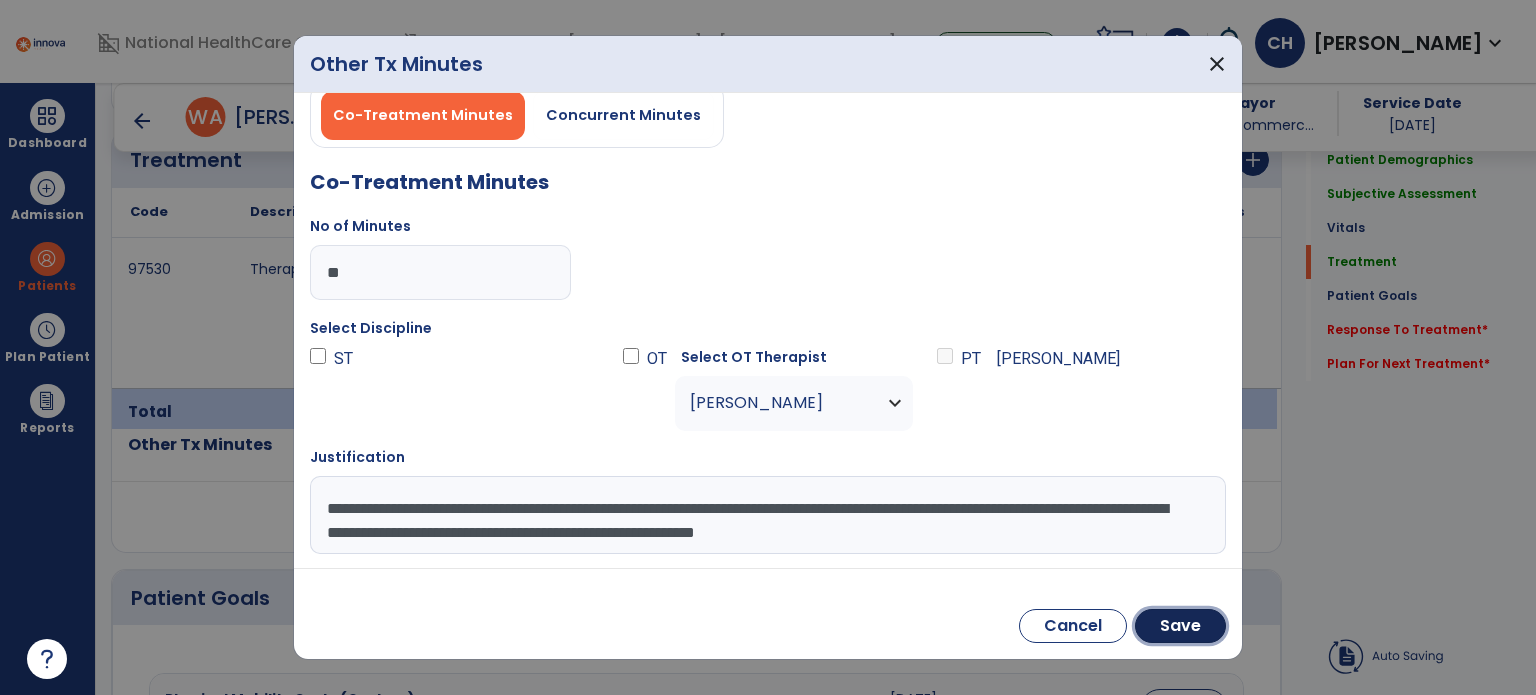 click on "Save" at bounding box center (1180, 626) 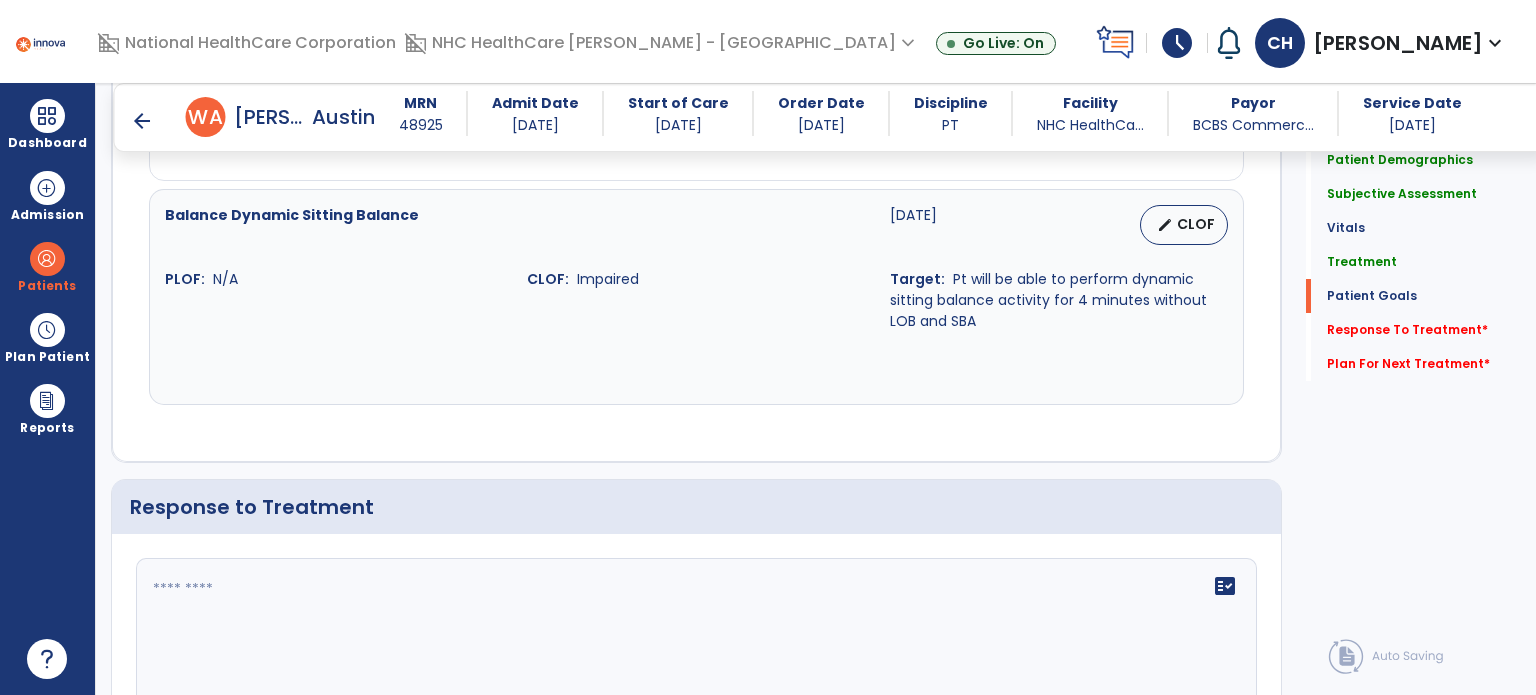 scroll, scrollTop: 2626, scrollLeft: 0, axis: vertical 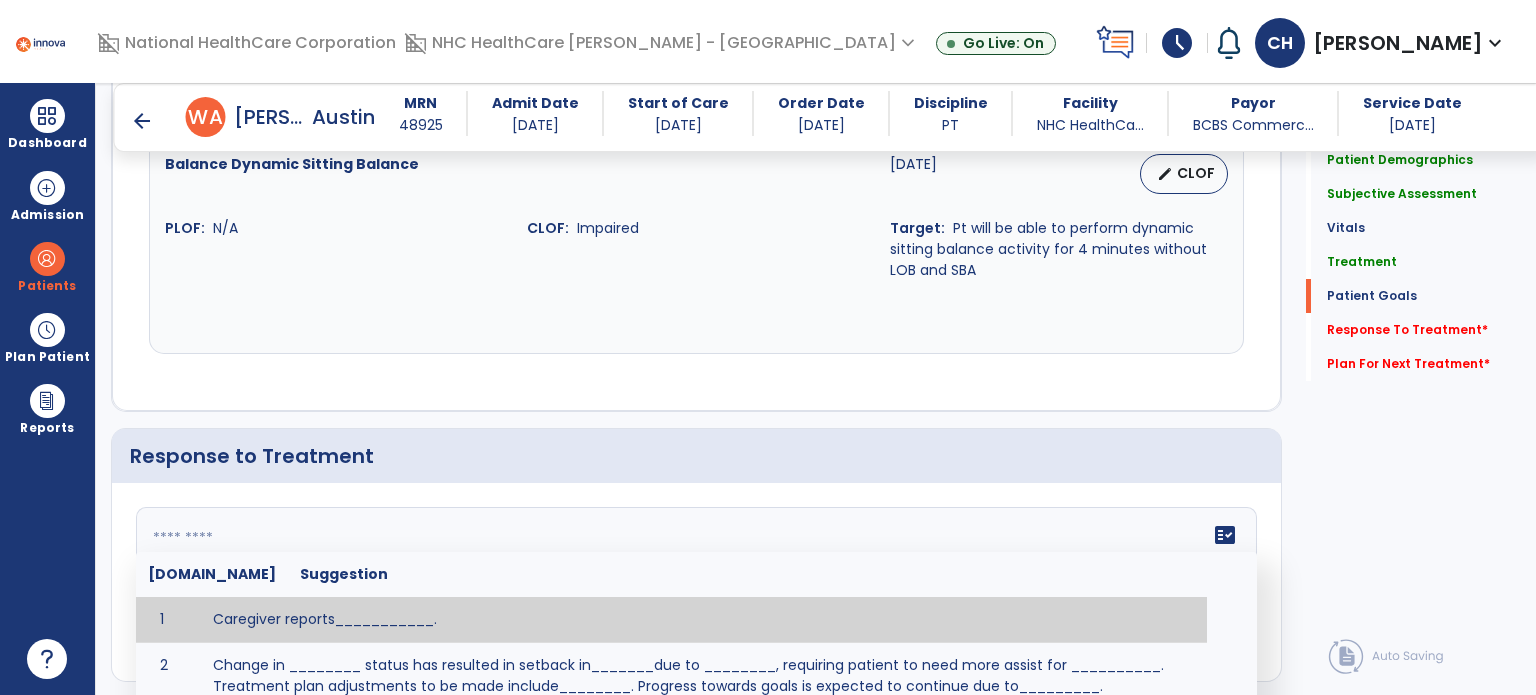 click on "fact_check  [DOMAIN_NAME] Suggestion 1 Caregiver reports___________. 2 Change in ________ status has resulted in setback in_______due to ________, requiring patient to need more assist for __________.   Treatment plan adjustments to be made include________.  Progress towards goals is expected to continue due to_________. 3 Decreased pain in __________ to [LEVEL] in response to [MODALITY/TREATMENT] allows for improvement in _________. 4 Functional gains in _______ have impacted the patient's ability to perform_________ with a reduction in assist levels to_________. 5 Functional progress this week has been significant due to__________. 6 Gains in ________ have improved the patient's ability to perform ______with decreased levels of assist to___________. 7 Improvement in ________allows patient to tolerate higher levels of challenges in_________. 8 Pain in [AREA] has decreased to [LEVEL] in response to [TREATMENT/MODALITY], allowing fore ease in completing__________. 9 10 11 12 13 14 15 16 17 18 19 20 21" 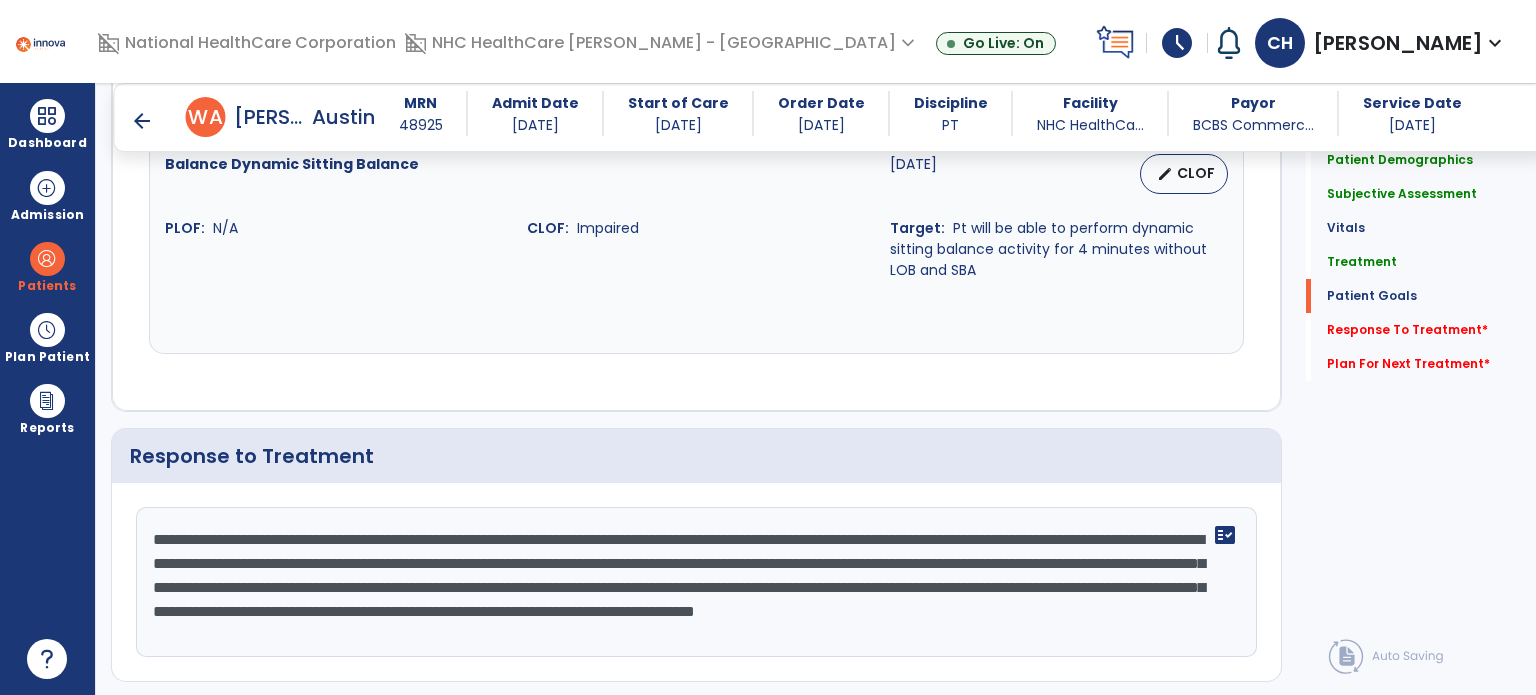 scroll, scrollTop: 2942, scrollLeft: 0, axis: vertical 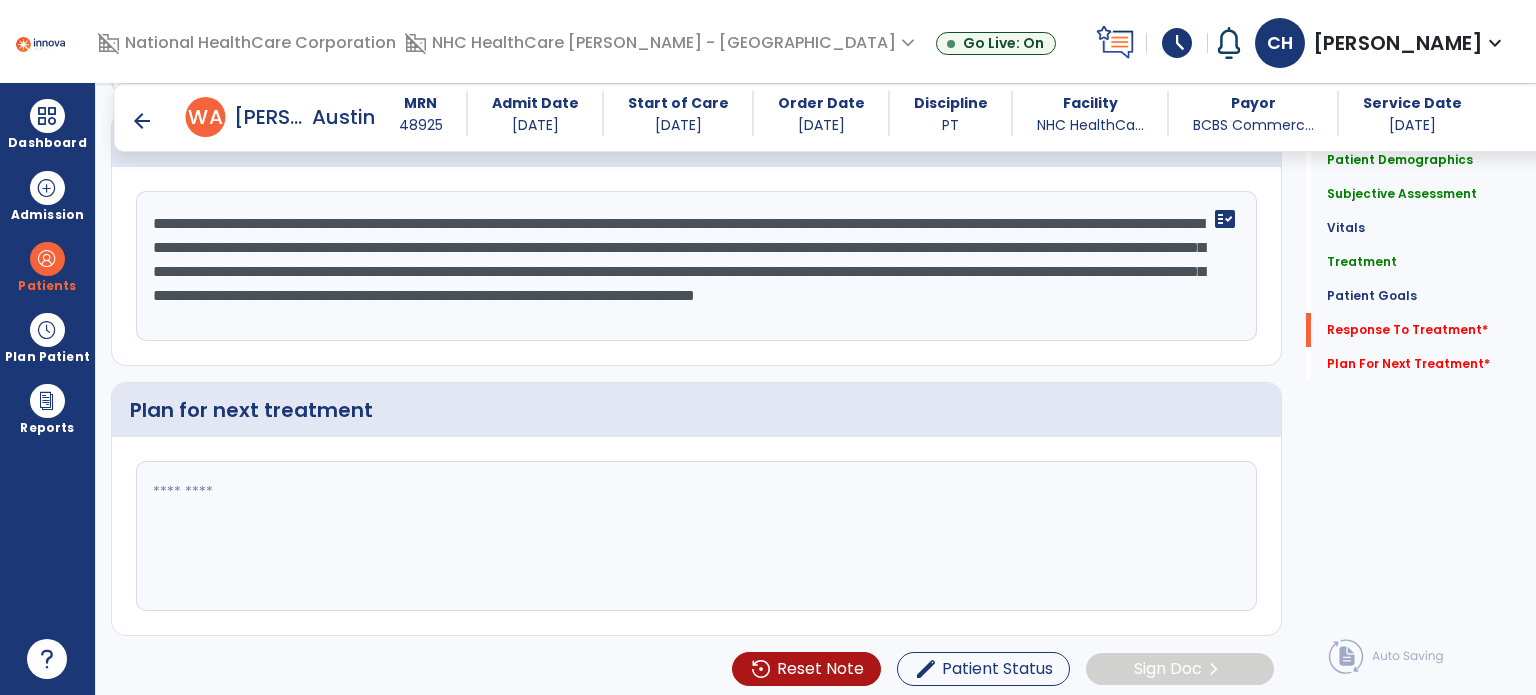 type on "**********" 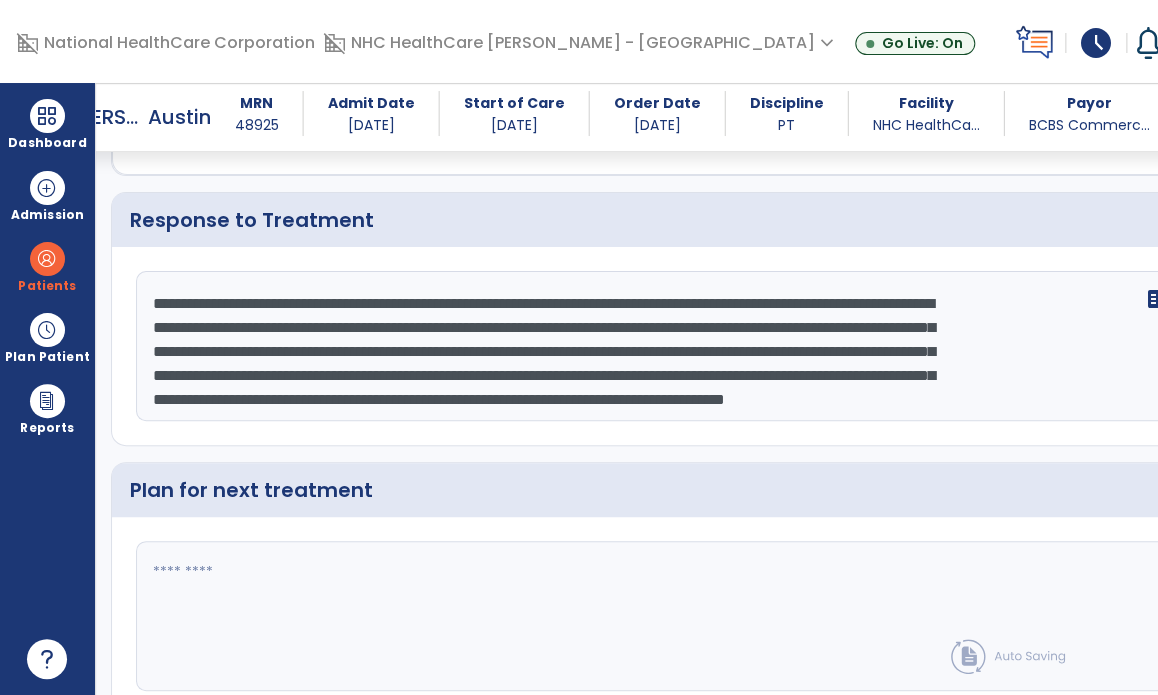 click 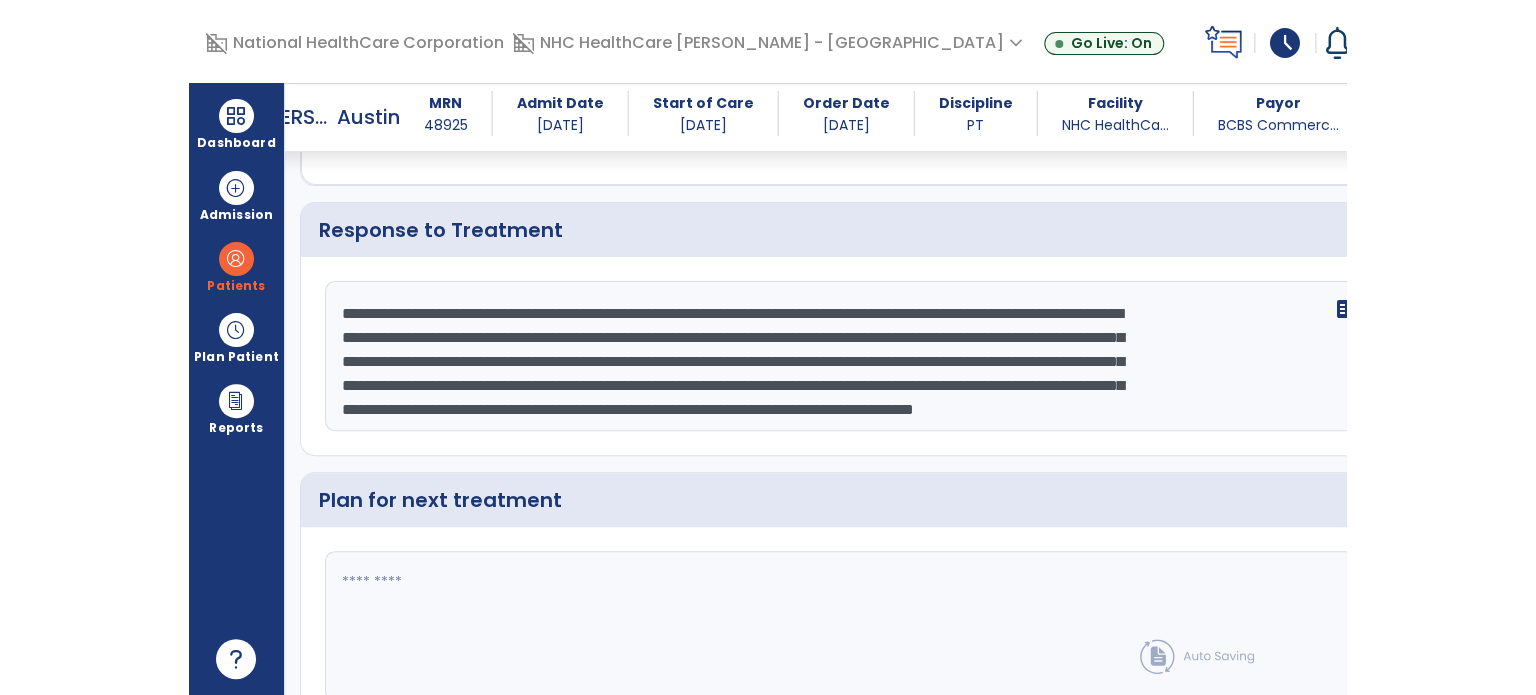 scroll, scrollTop: 3022, scrollLeft: 0, axis: vertical 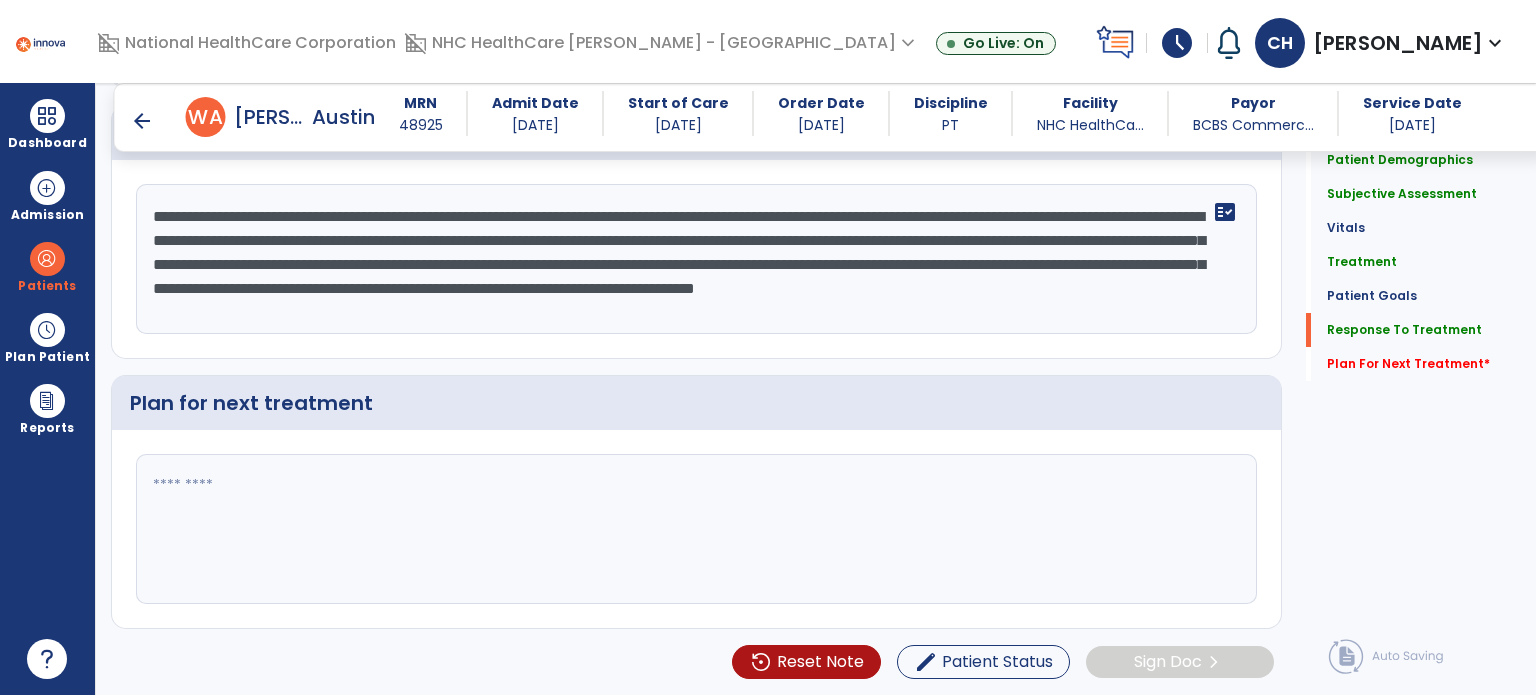 click 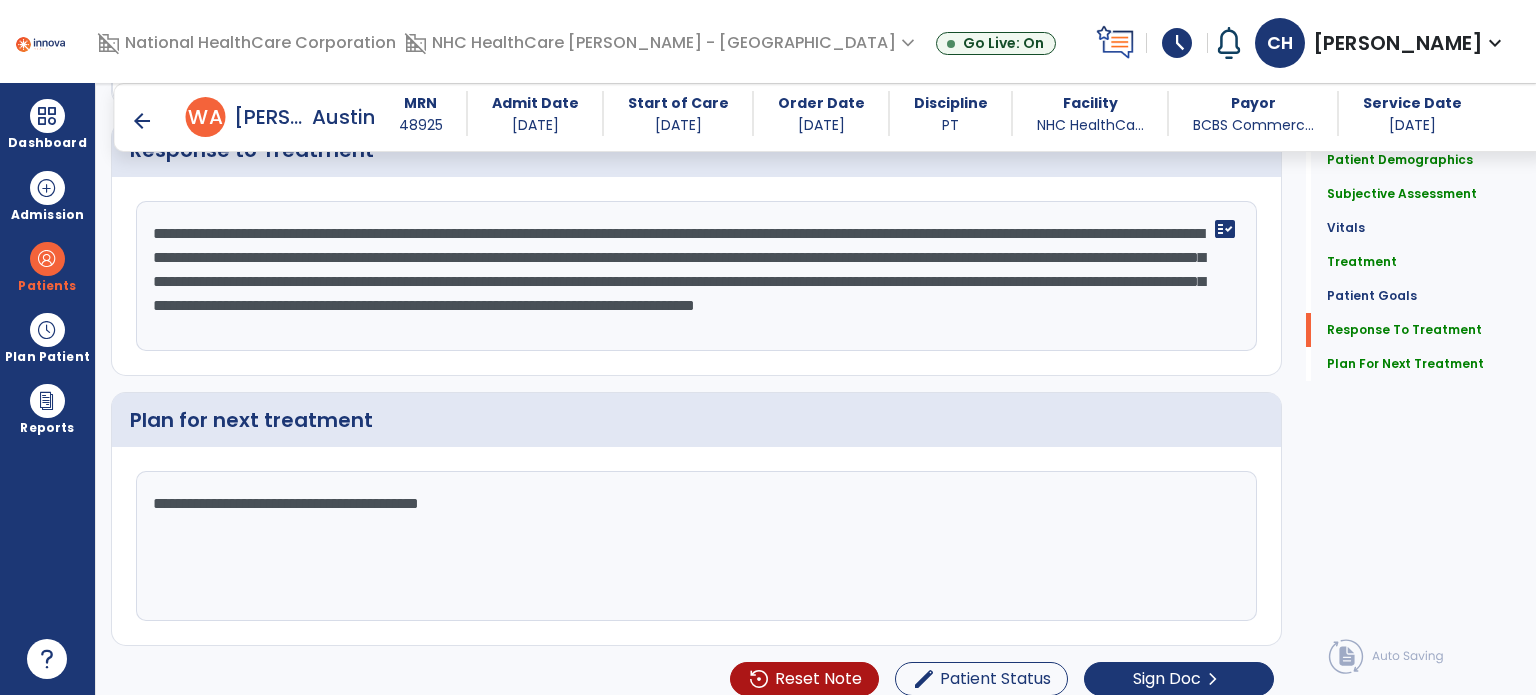 scroll, scrollTop: 2942, scrollLeft: 0, axis: vertical 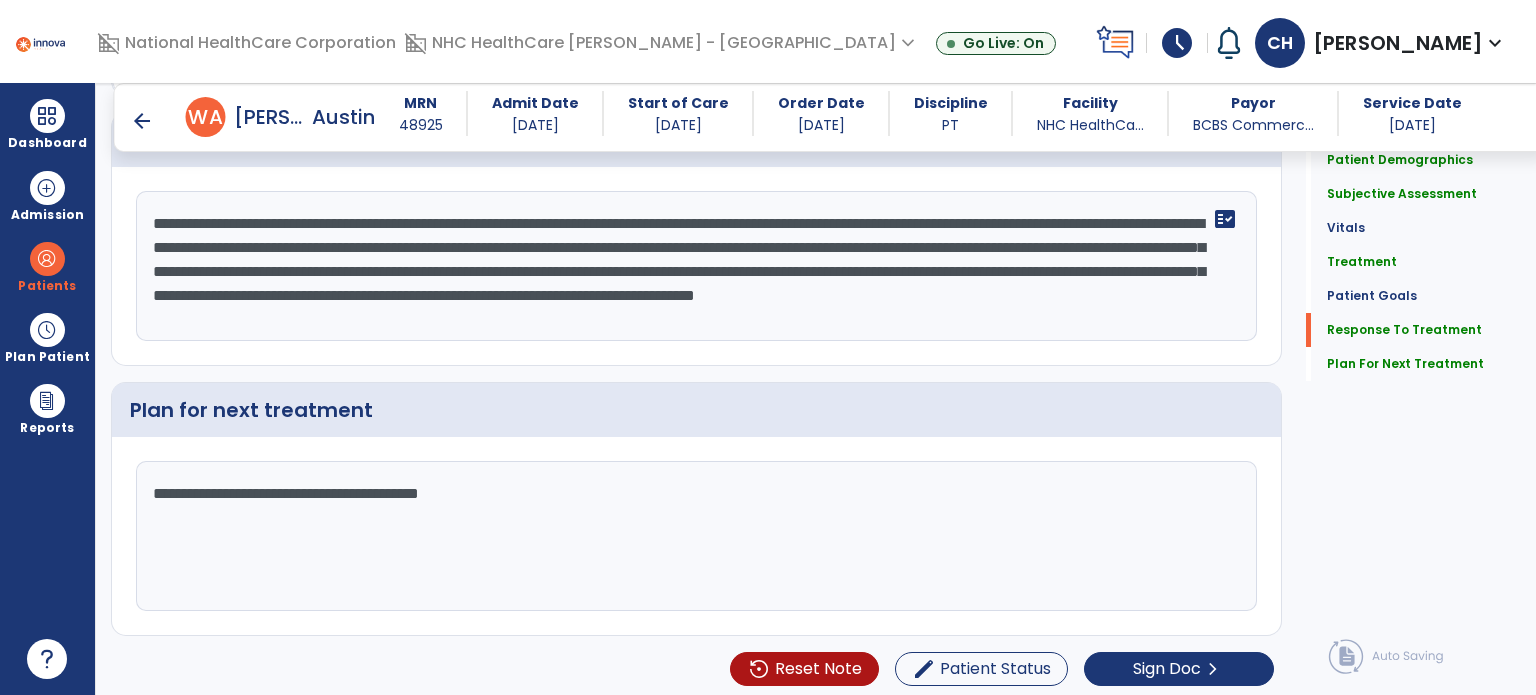type on "**********" 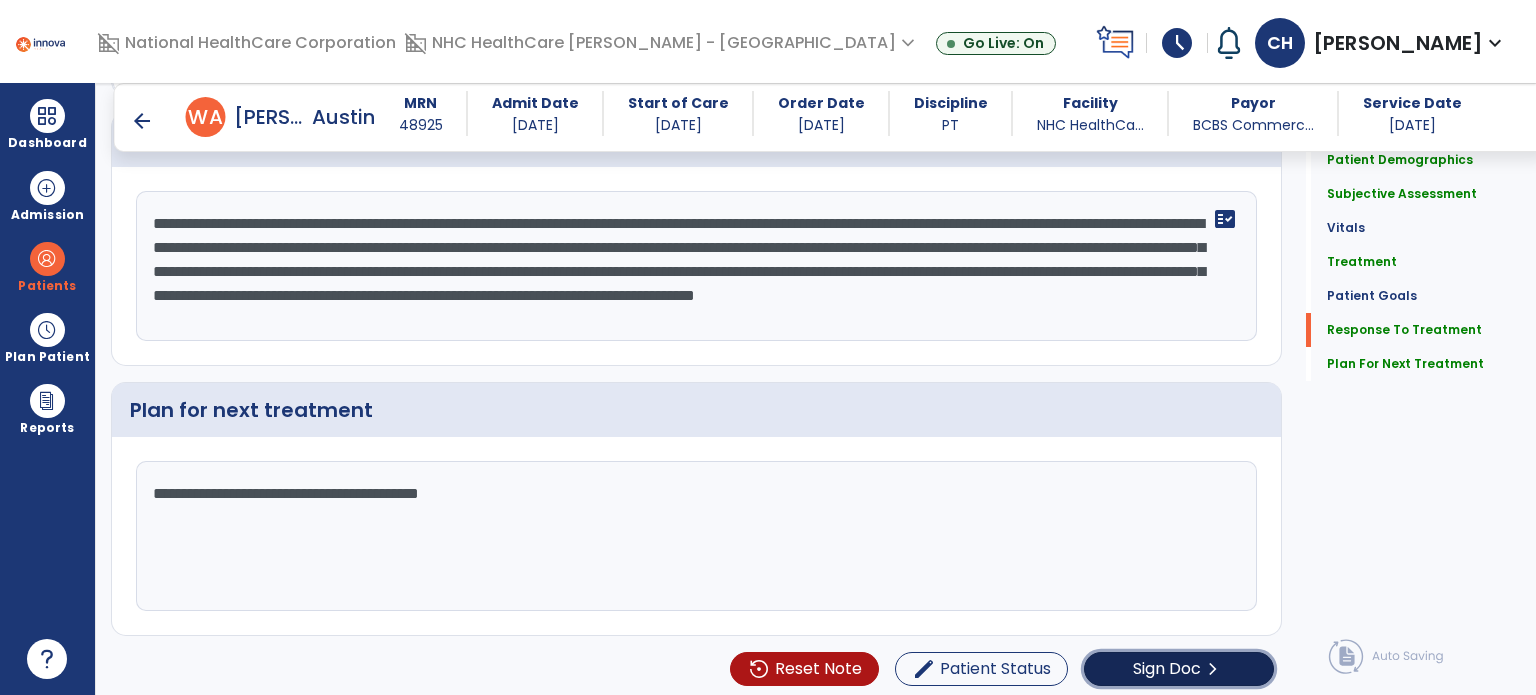 click on "Sign Doc" 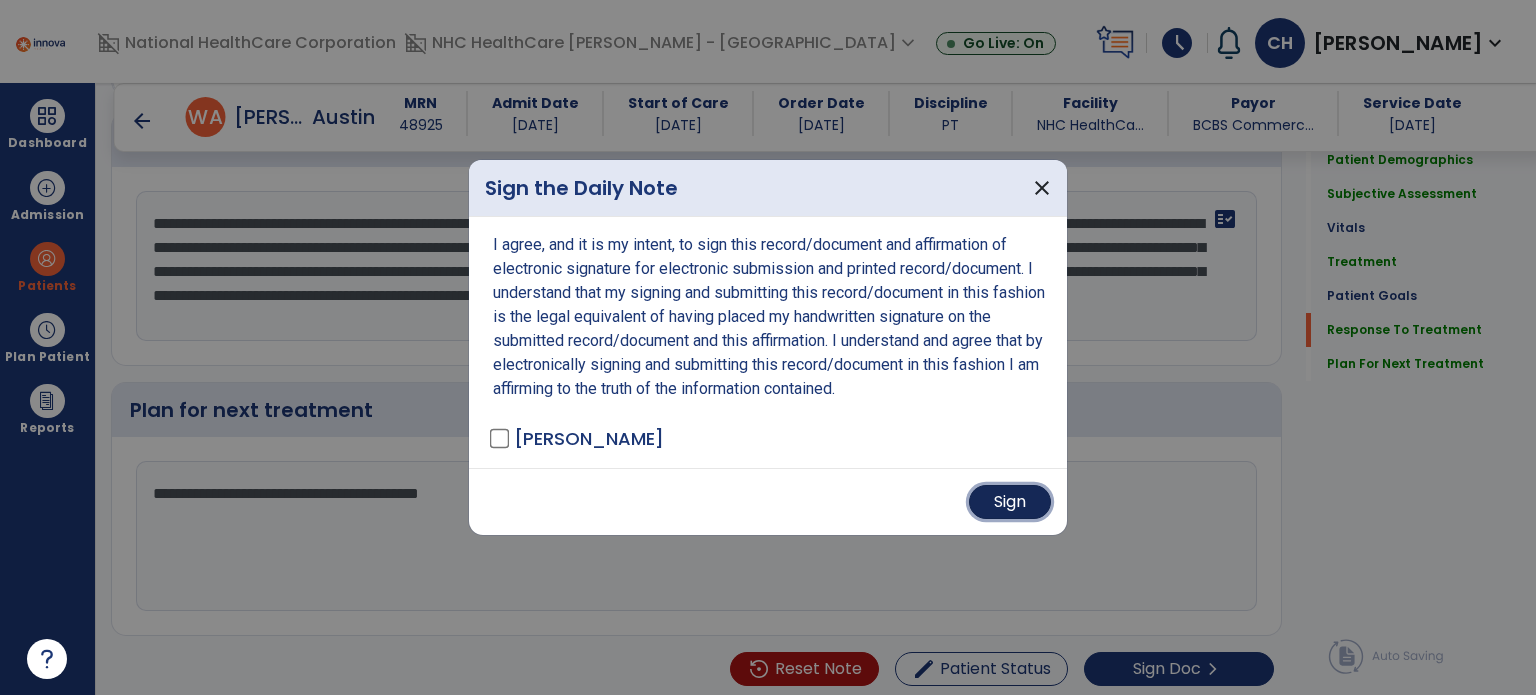 click on "Sign" at bounding box center (1010, 502) 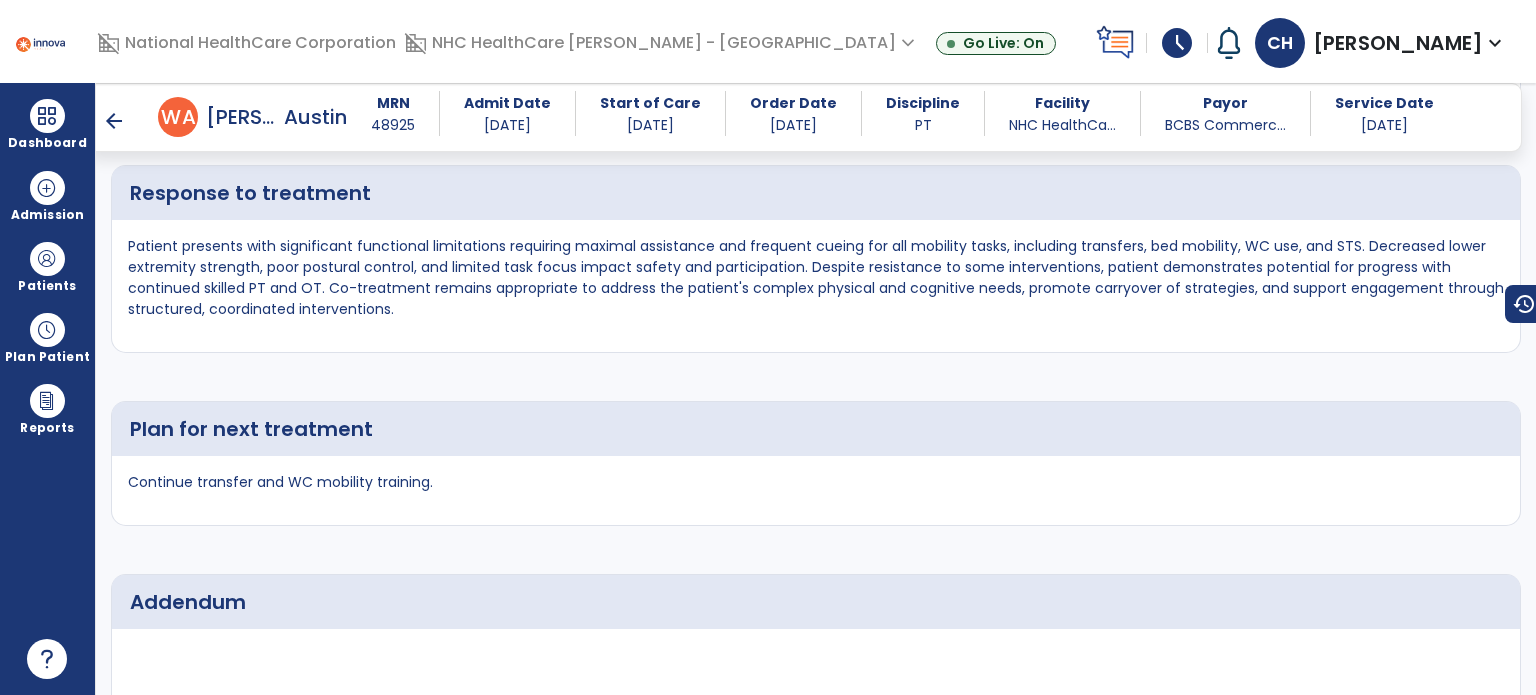 scroll, scrollTop: 3543, scrollLeft: 0, axis: vertical 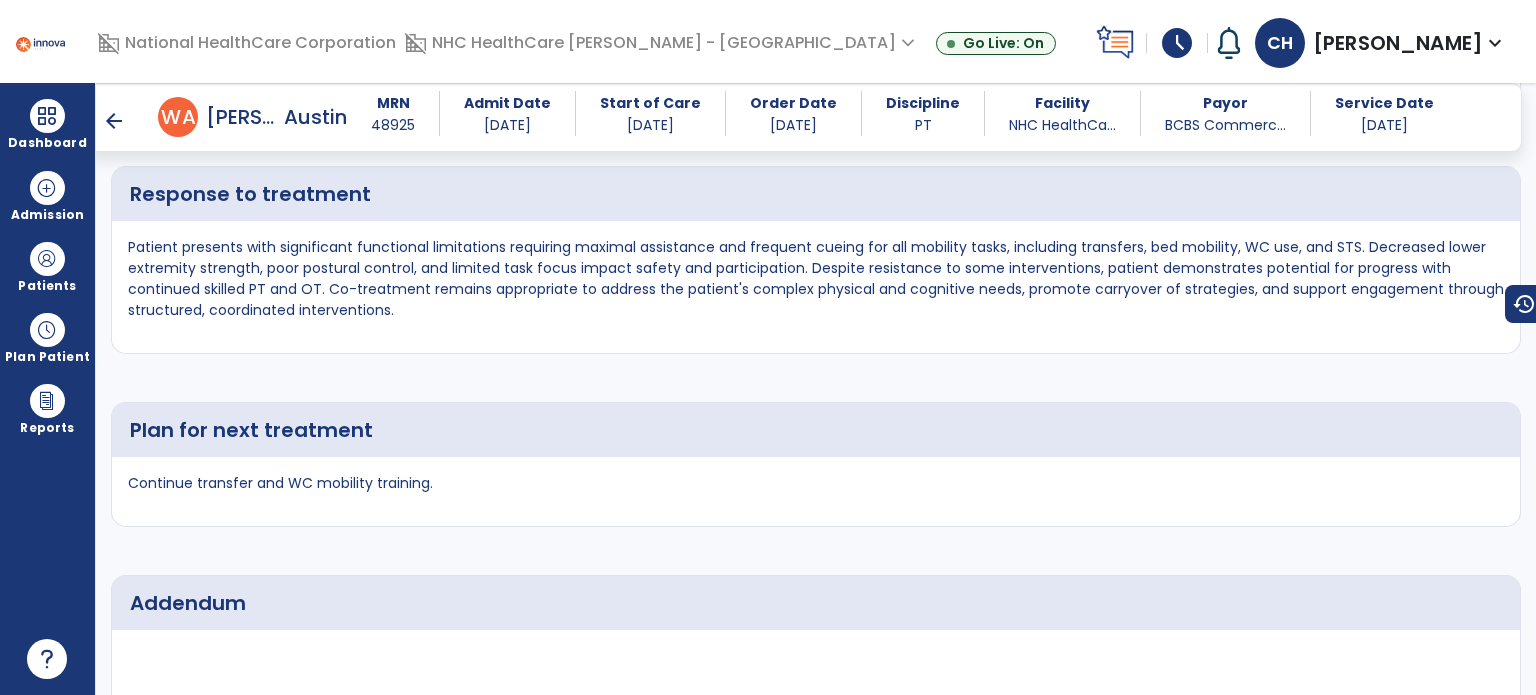 click on "arrow_back" at bounding box center [114, 121] 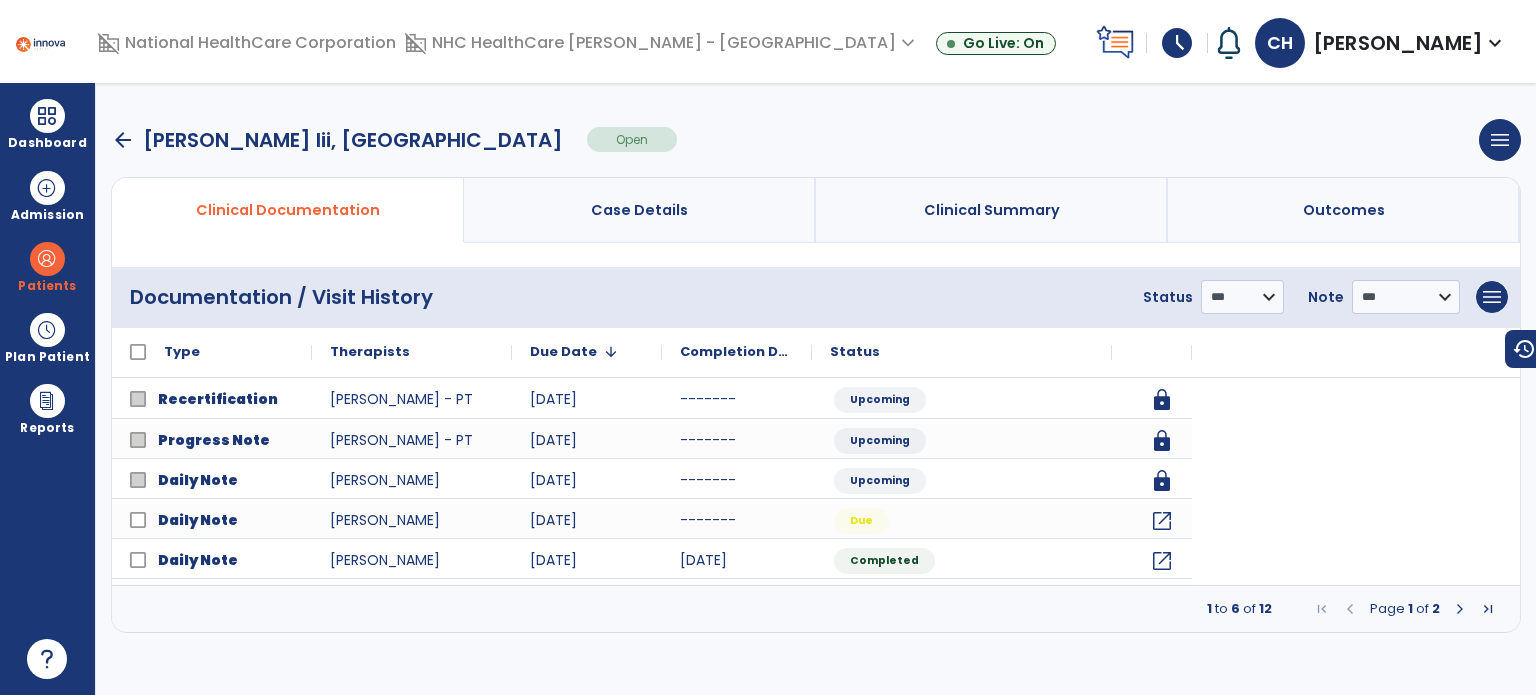 scroll, scrollTop: 0, scrollLeft: 0, axis: both 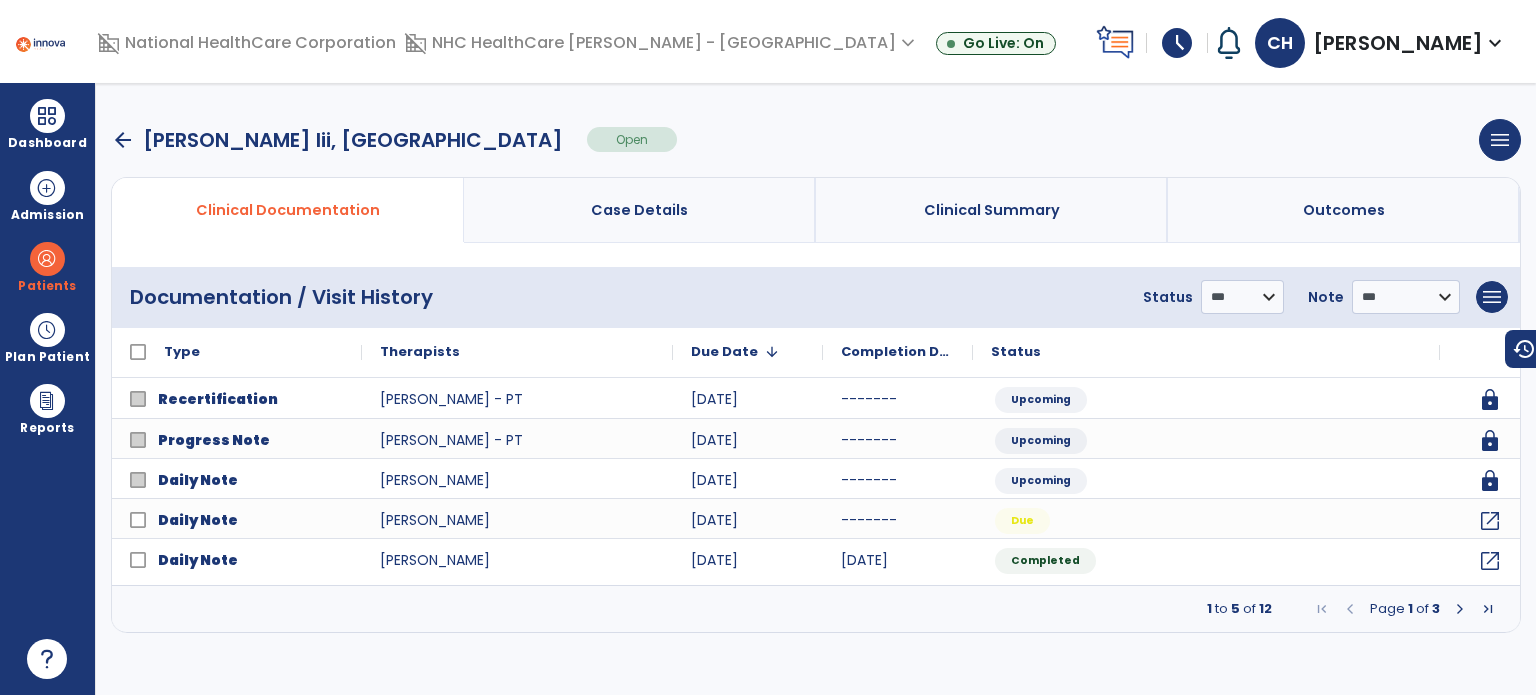click at bounding box center [47, 116] 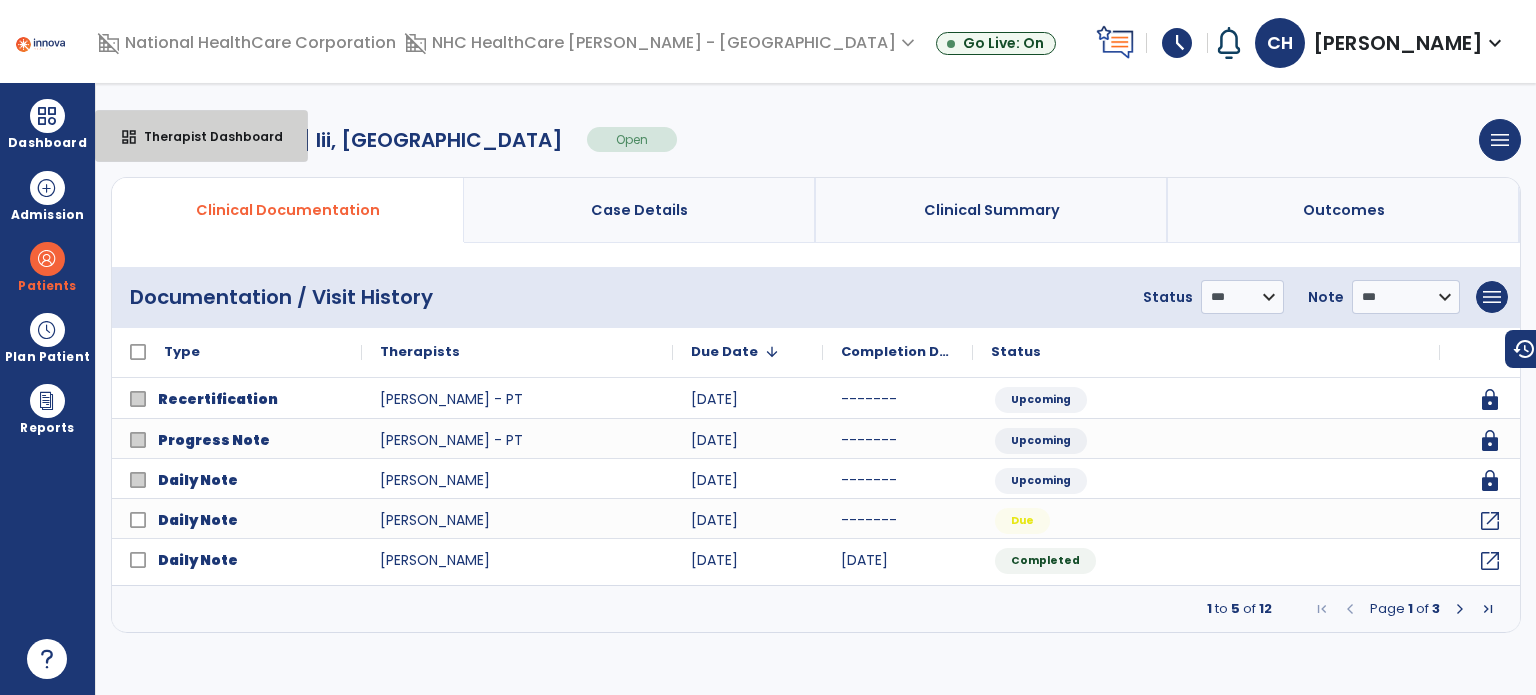 click on "Therapist Dashboard" at bounding box center (205, 136) 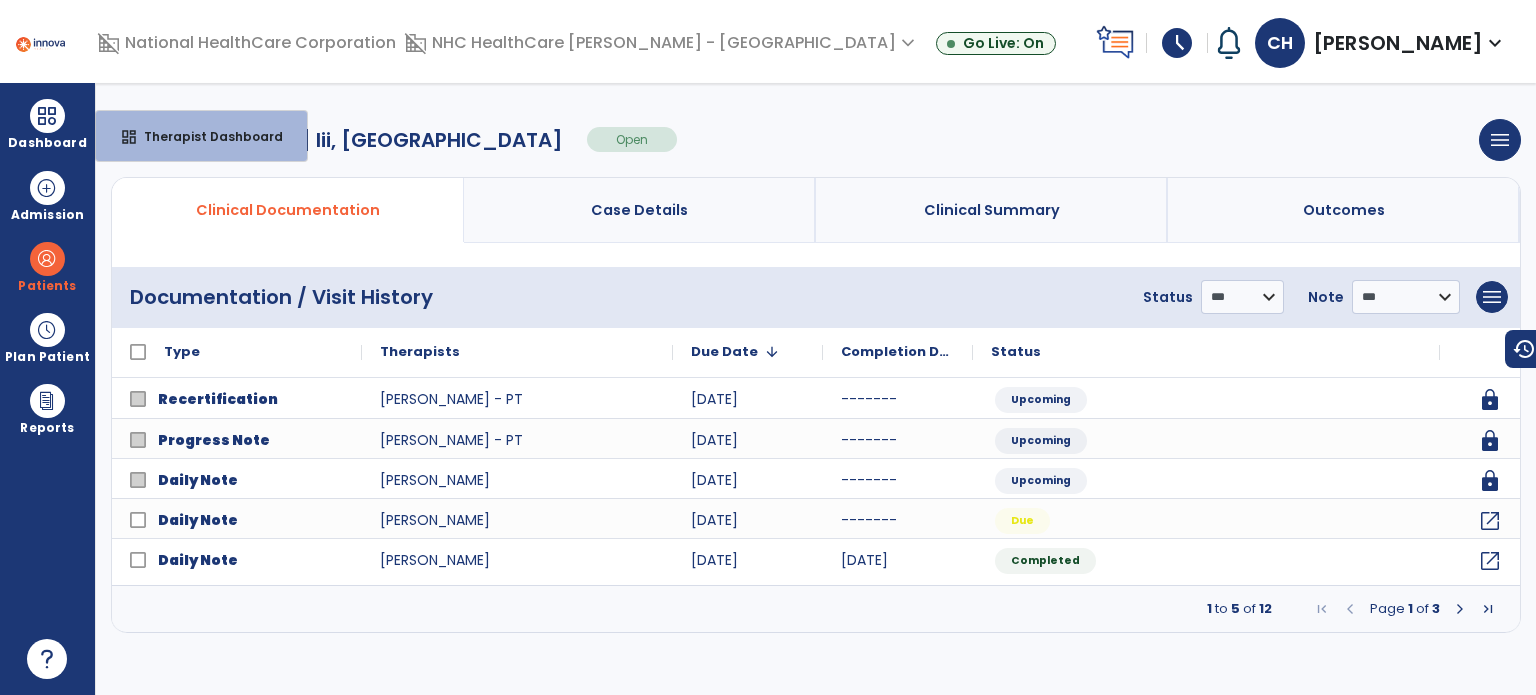 select on "****" 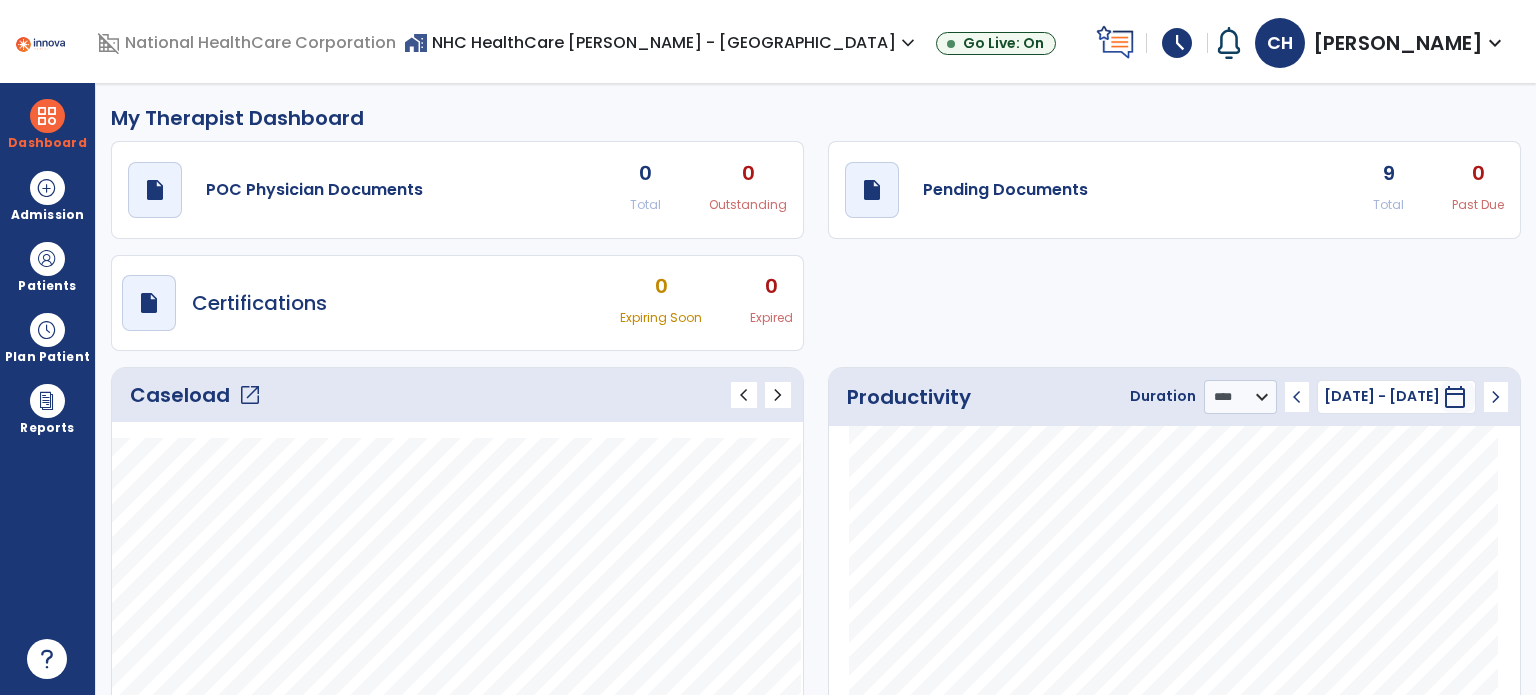 click on "draft   open_in_new" 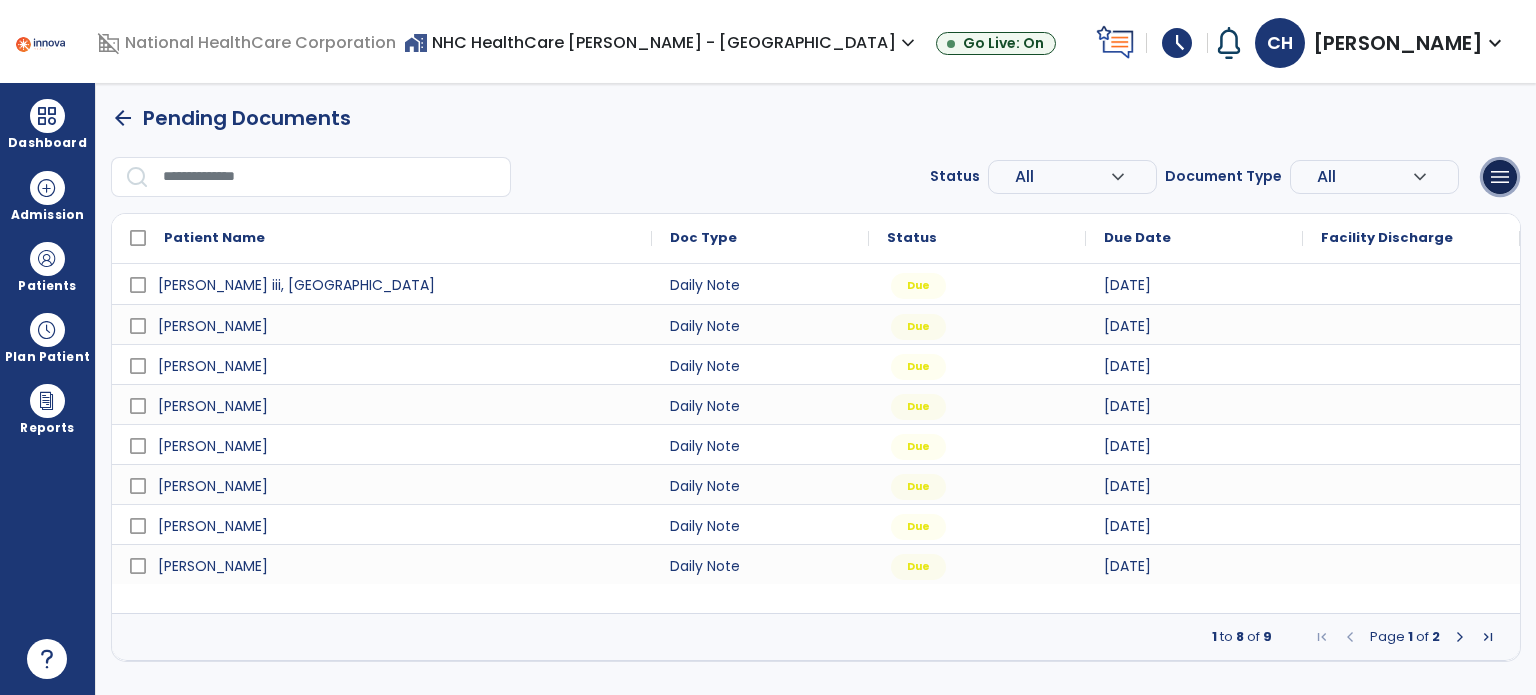 click on "menu" at bounding box center [1500, 177] 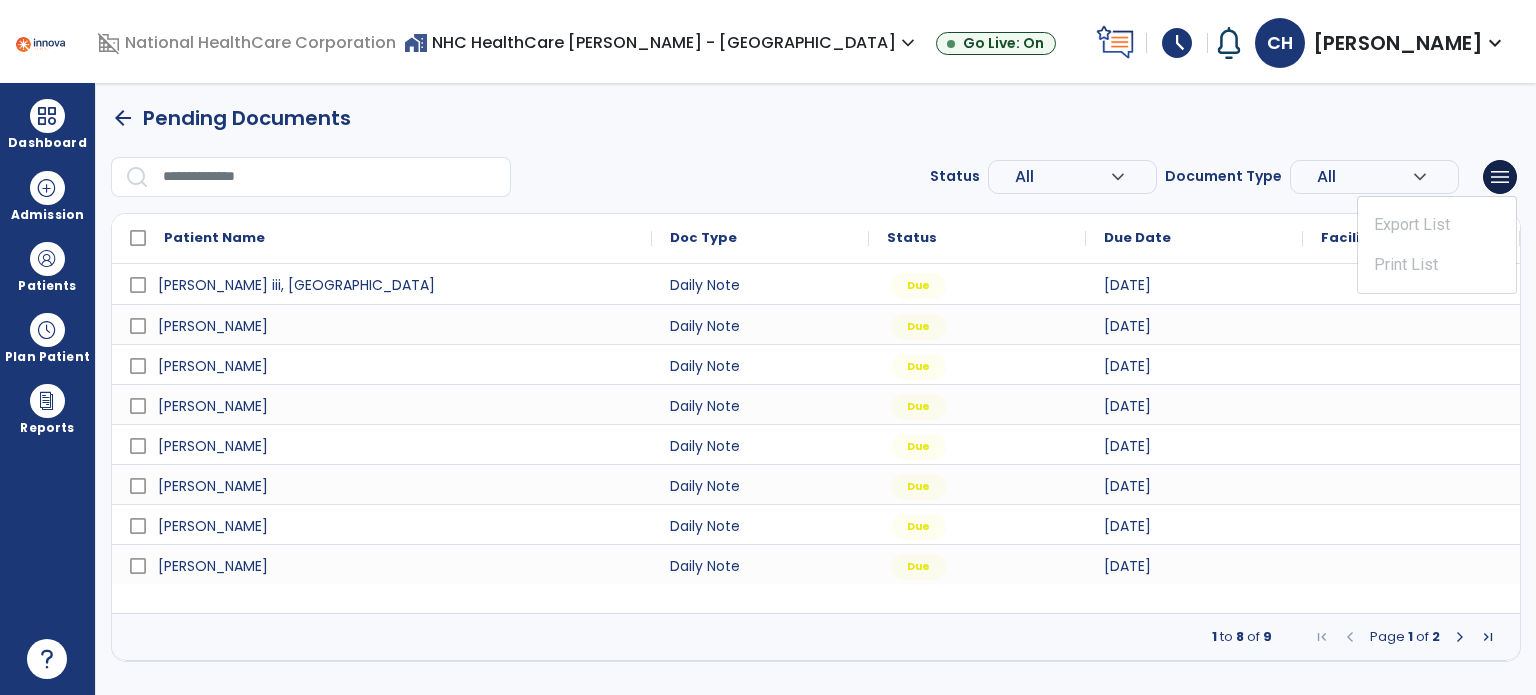 click on "arrow_back   Pending Documents  Status All  expand_more  ALL Due Past Due Incomplete Document Type All  expand_more  ALL Daily Note Progress Note Evaluation Discharge Note Recertification  menu   Export List   Print List
Patient Name
Doc Type
Status 1" at bounding box center [816, 382] 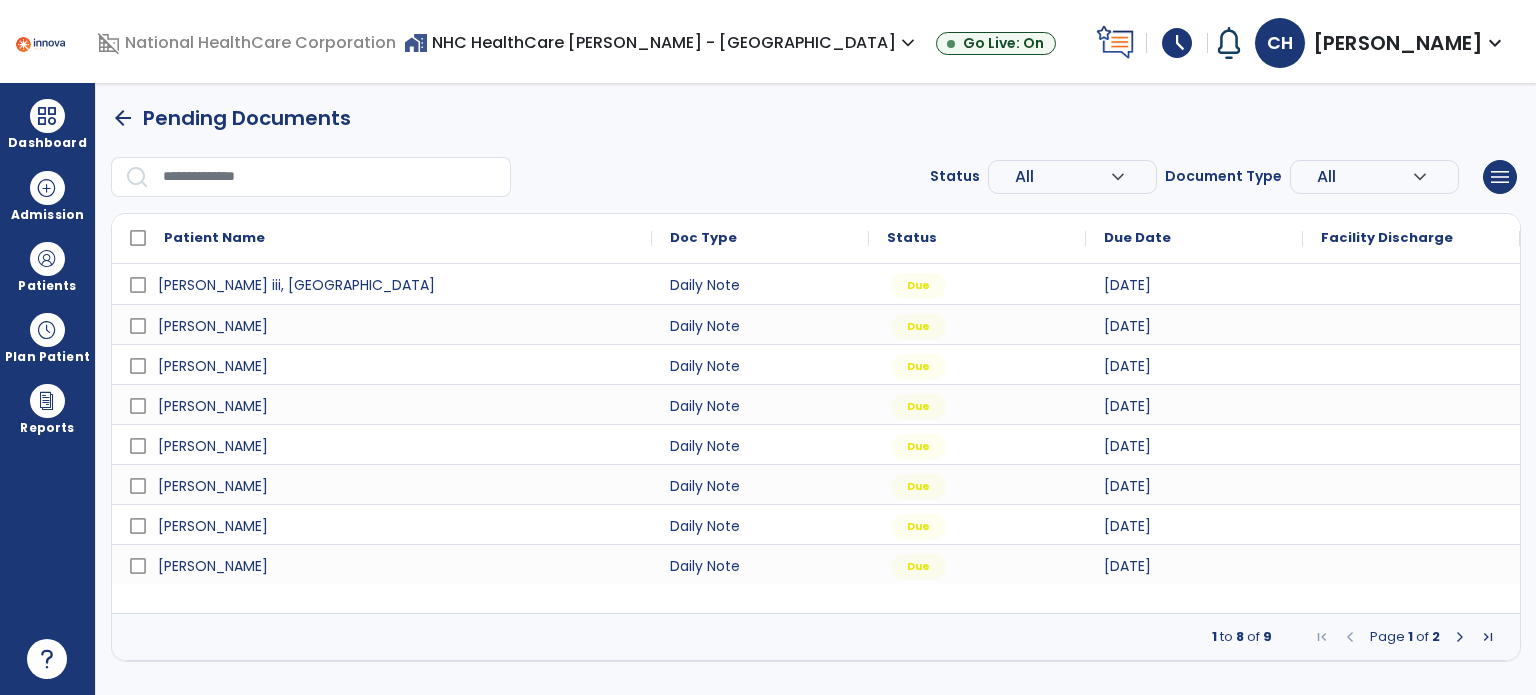click on "arrow_back" at bounding box center [123, 118] 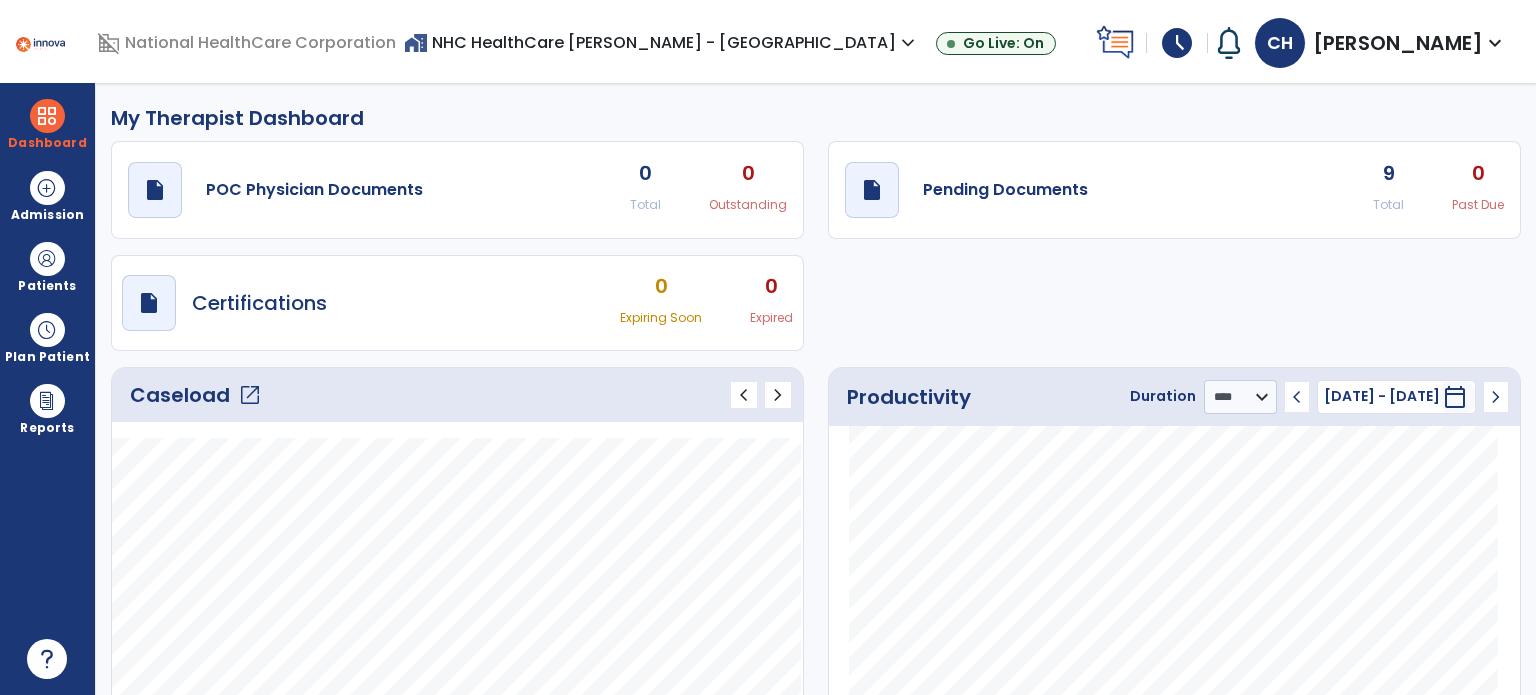 click on "open_in_new" 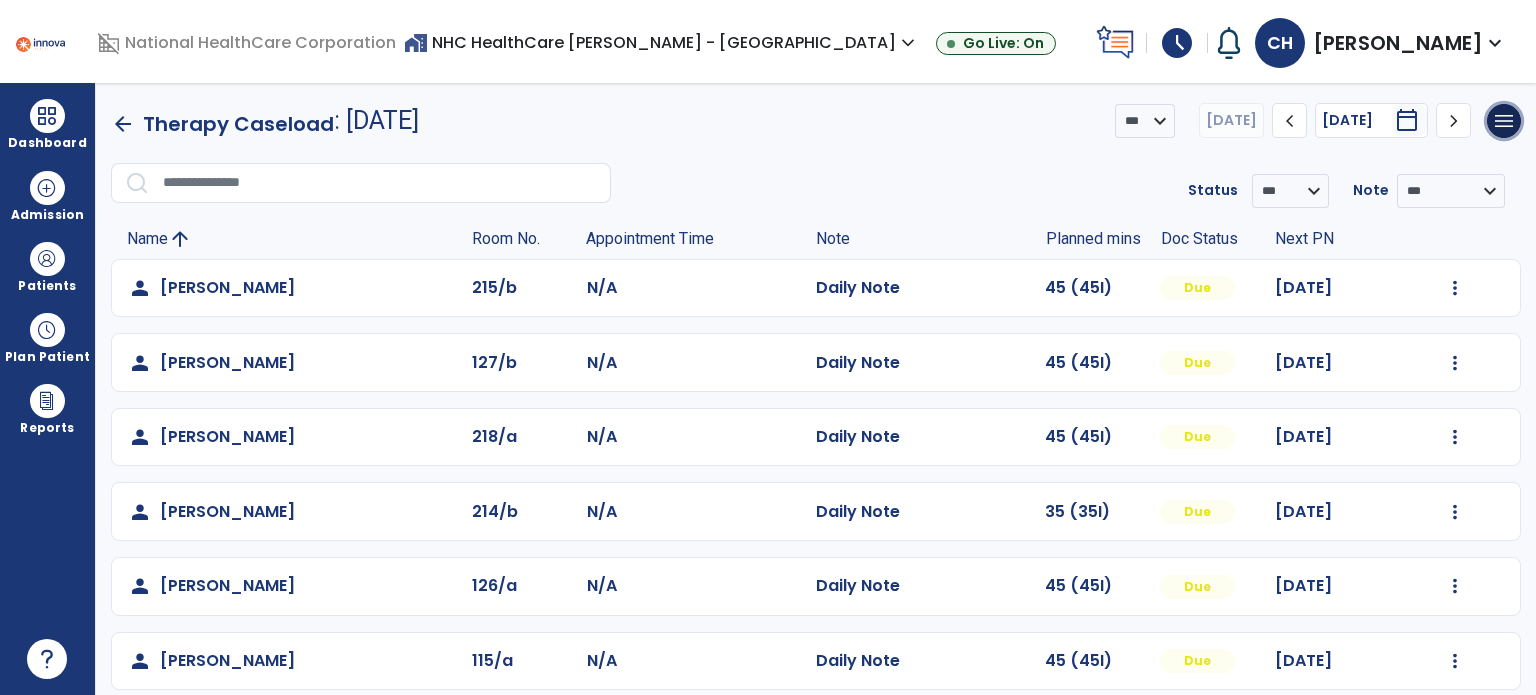 click on "menu" at bounding box center (1504, 121) 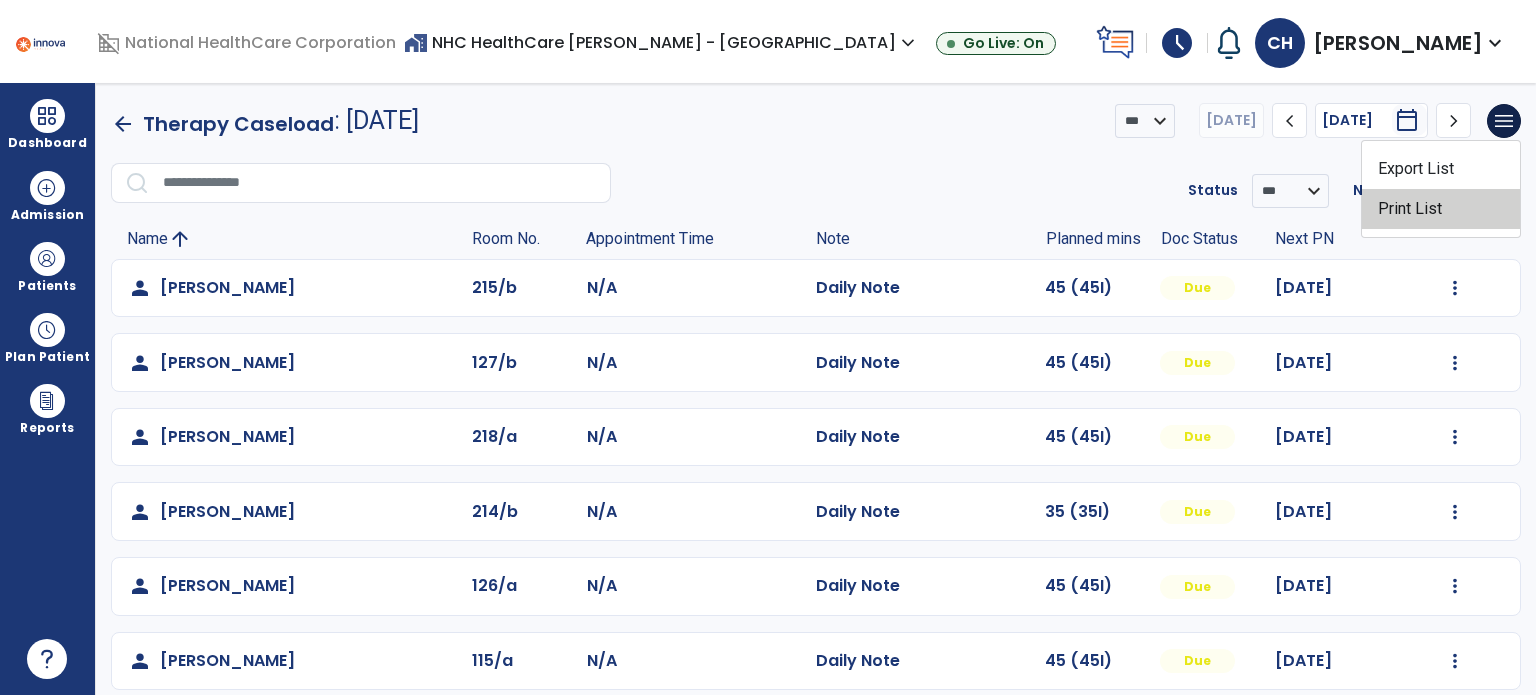click on "Print List" 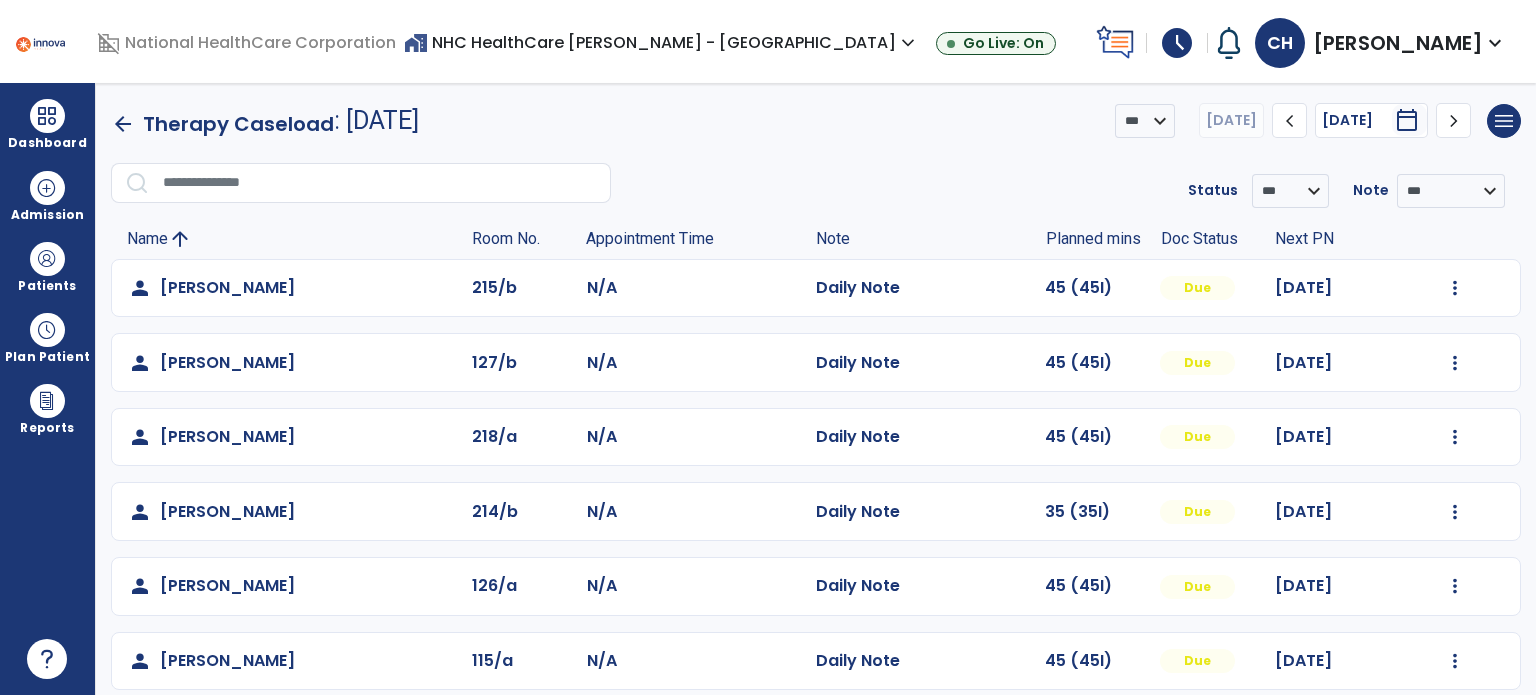 click on "arrow_back" 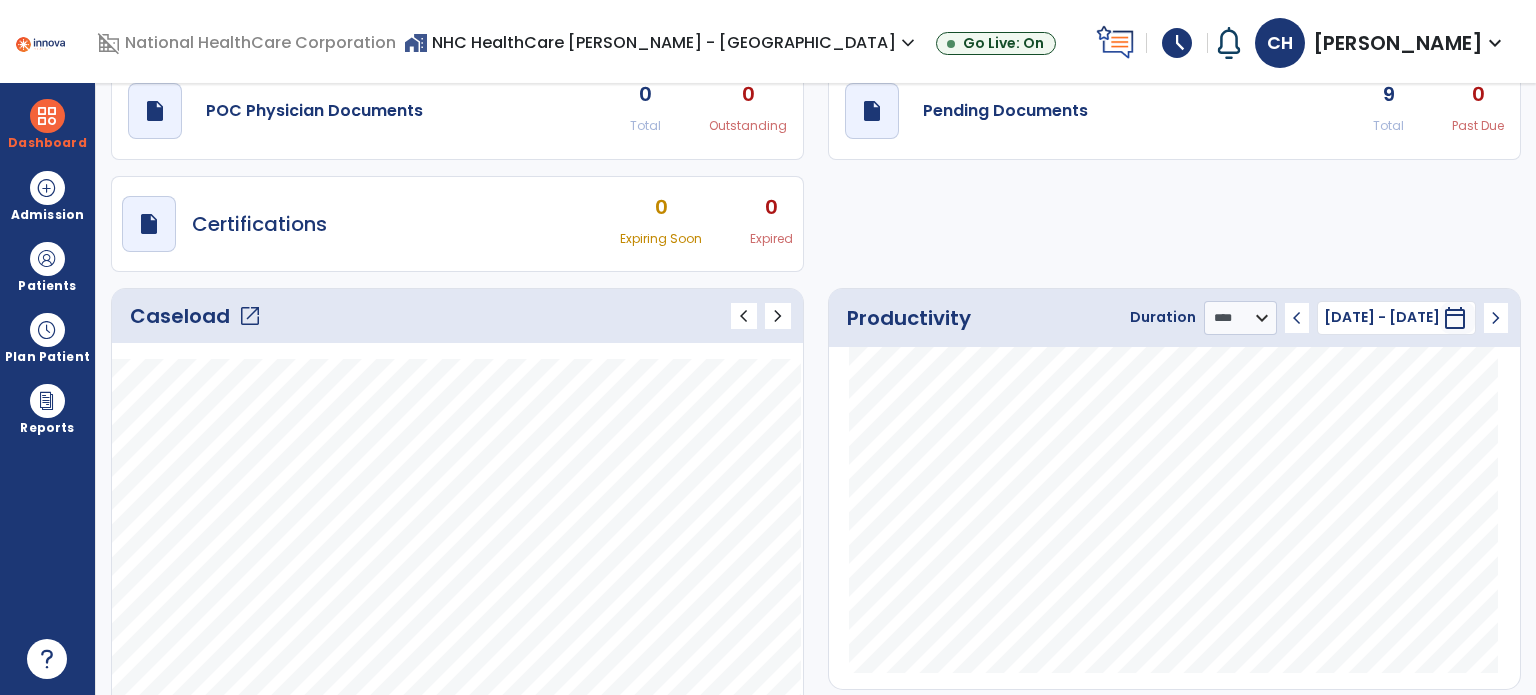 scroll, scrollTop: 10, scrollLeft: 0, axis: vertical 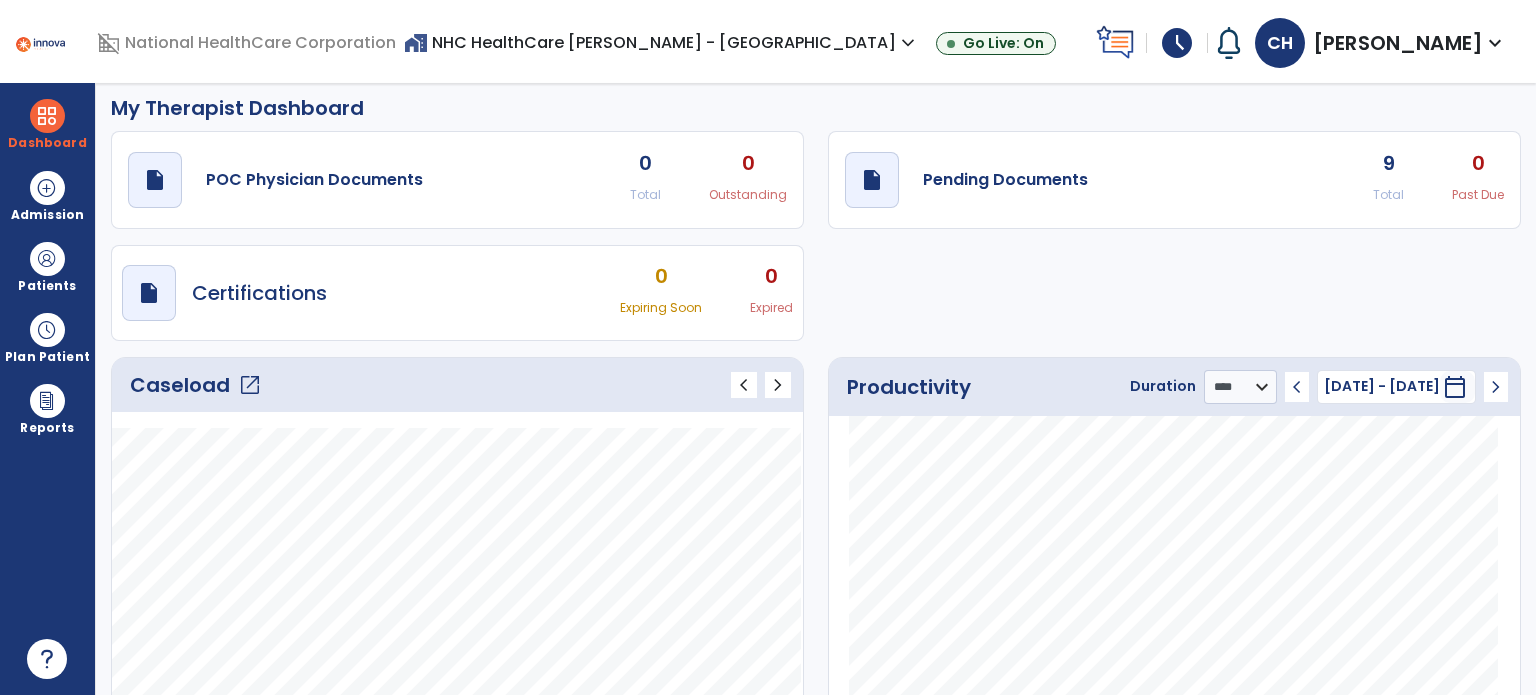 click on "draft   open_in_new" 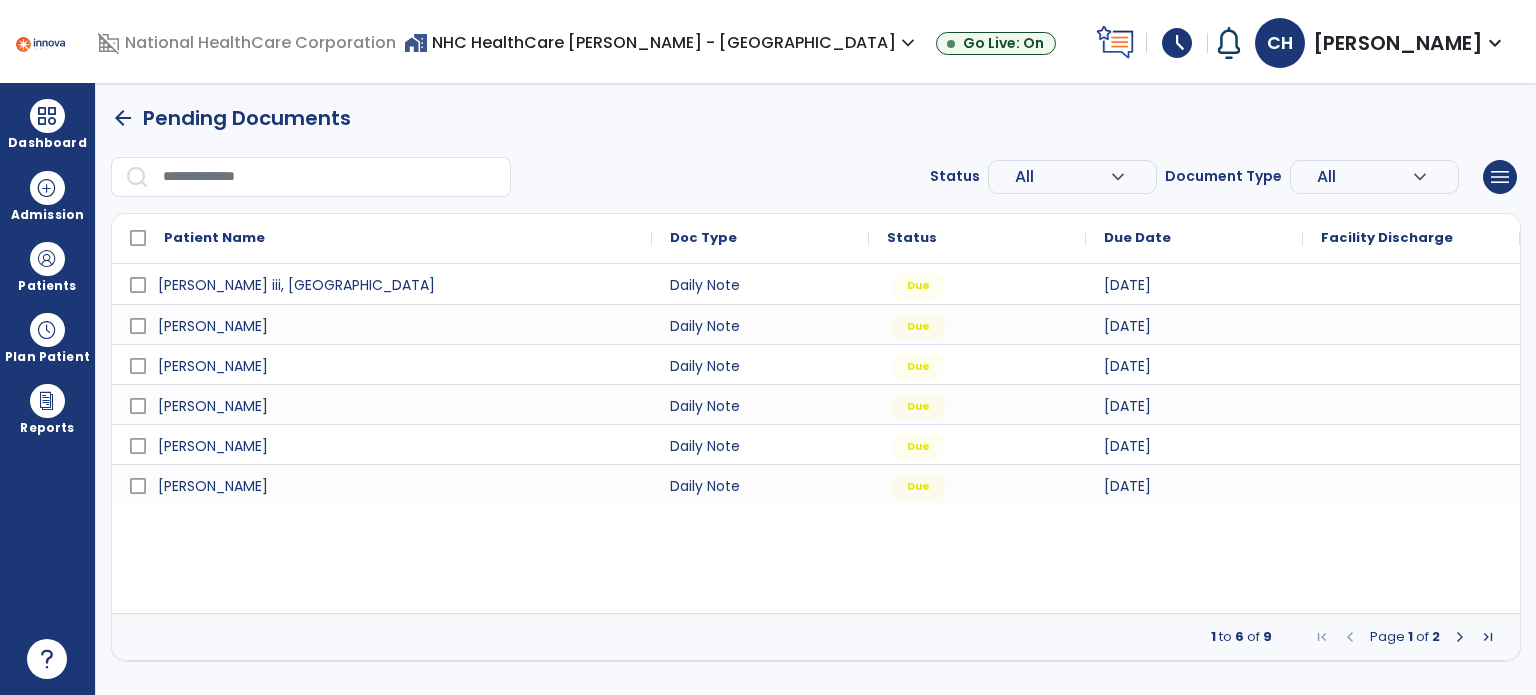 scroll, scrollTop: 0, scrollLeft: 0, axis: both 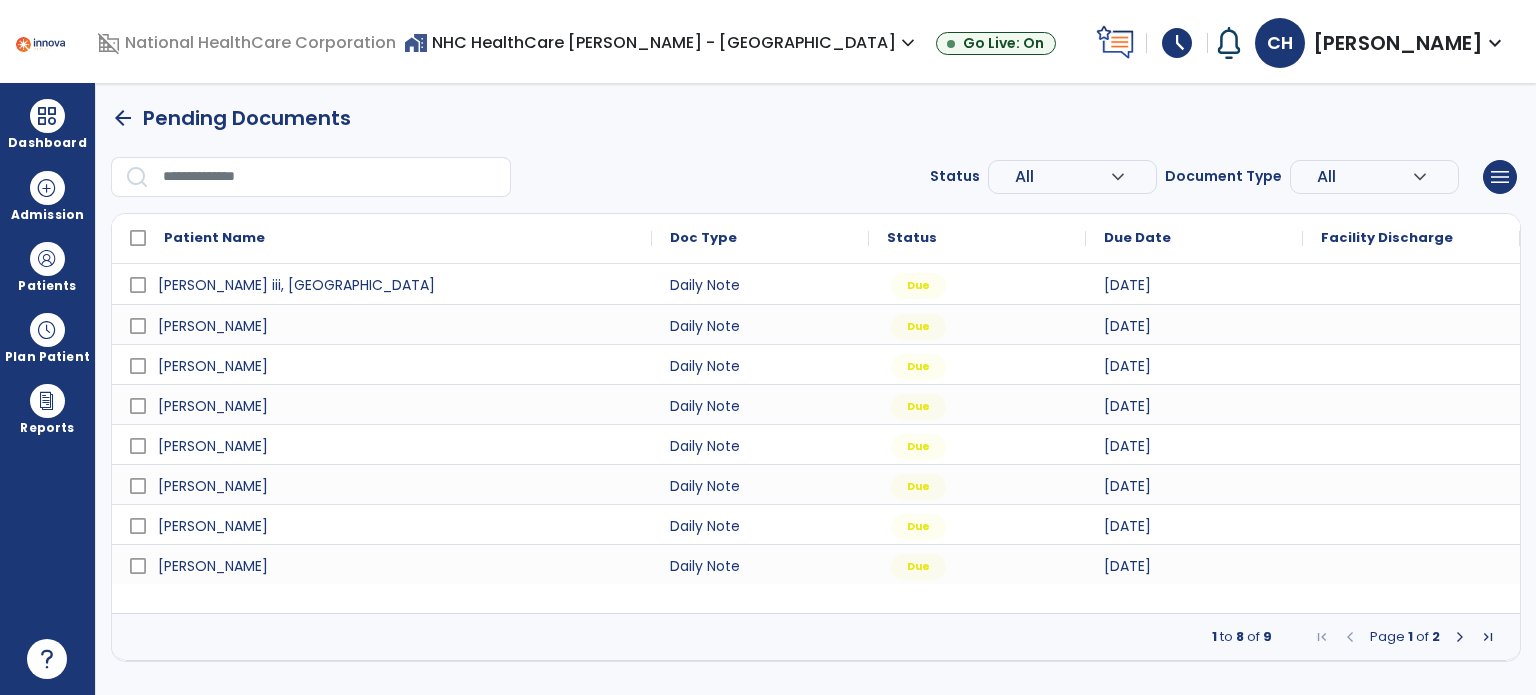 click on "Status All  expand_more  ALL Due Past Due Incomplete Document Type All  expand_more  ALL Daily Note Progress Note Evaluation Discharge Note Recertification  menu   Export List   Print List" at bounding box center [816, 177] 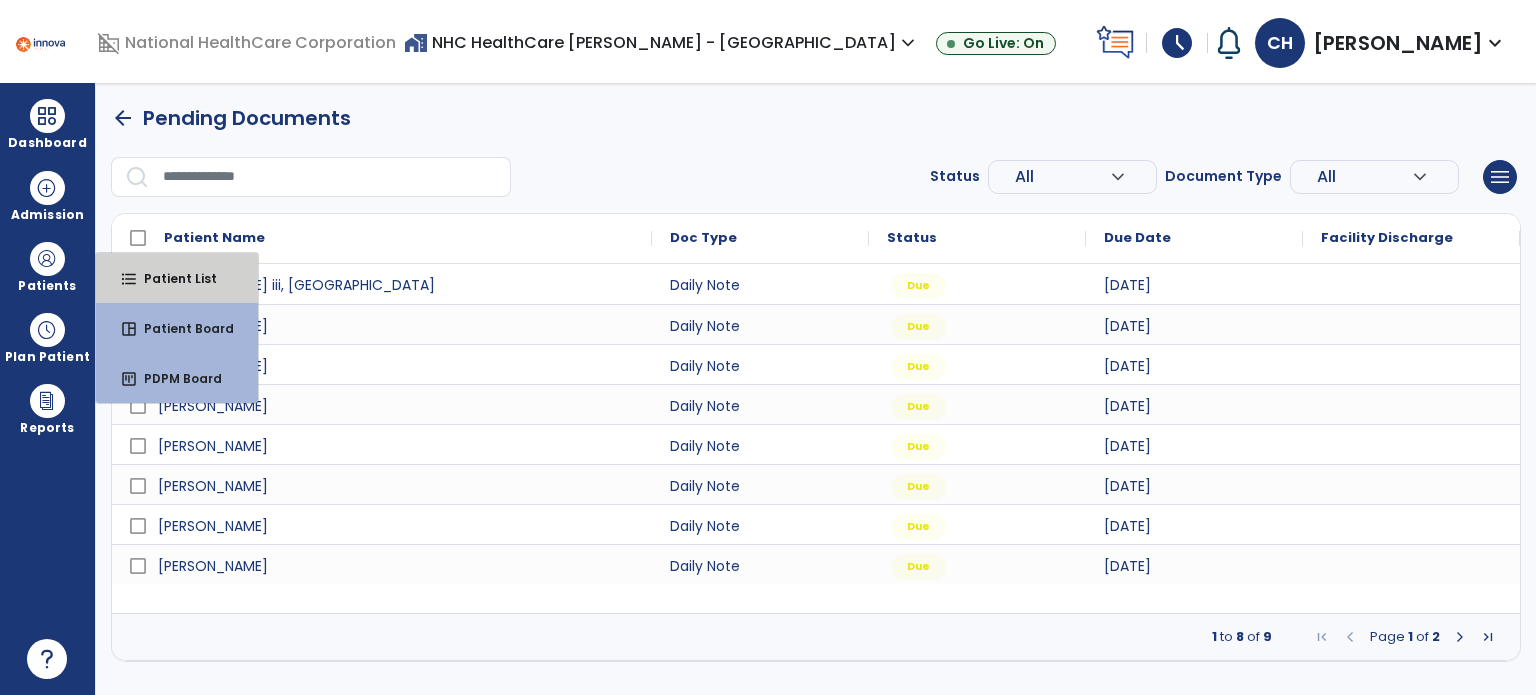 click on "format_list_bulleted  Patient List" at bounding box center (177, 278) 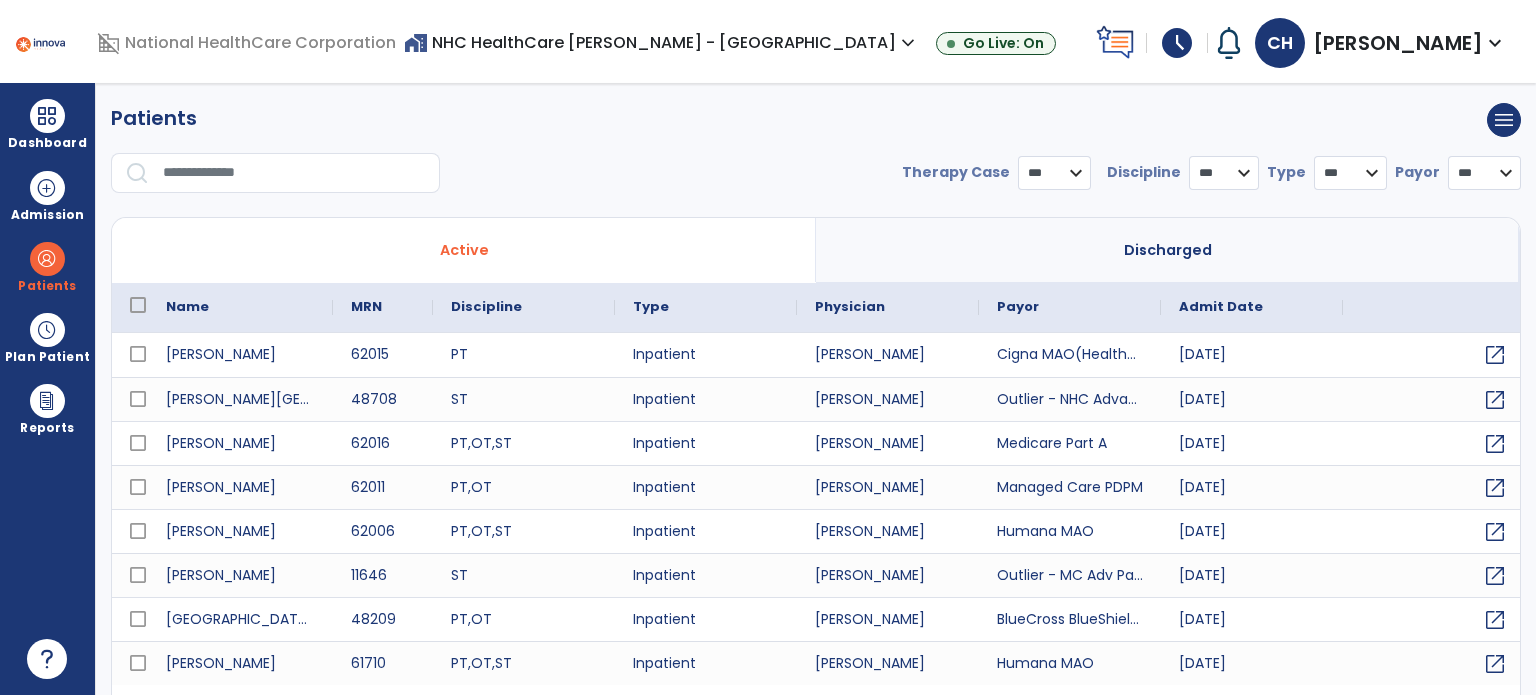 select on "***" 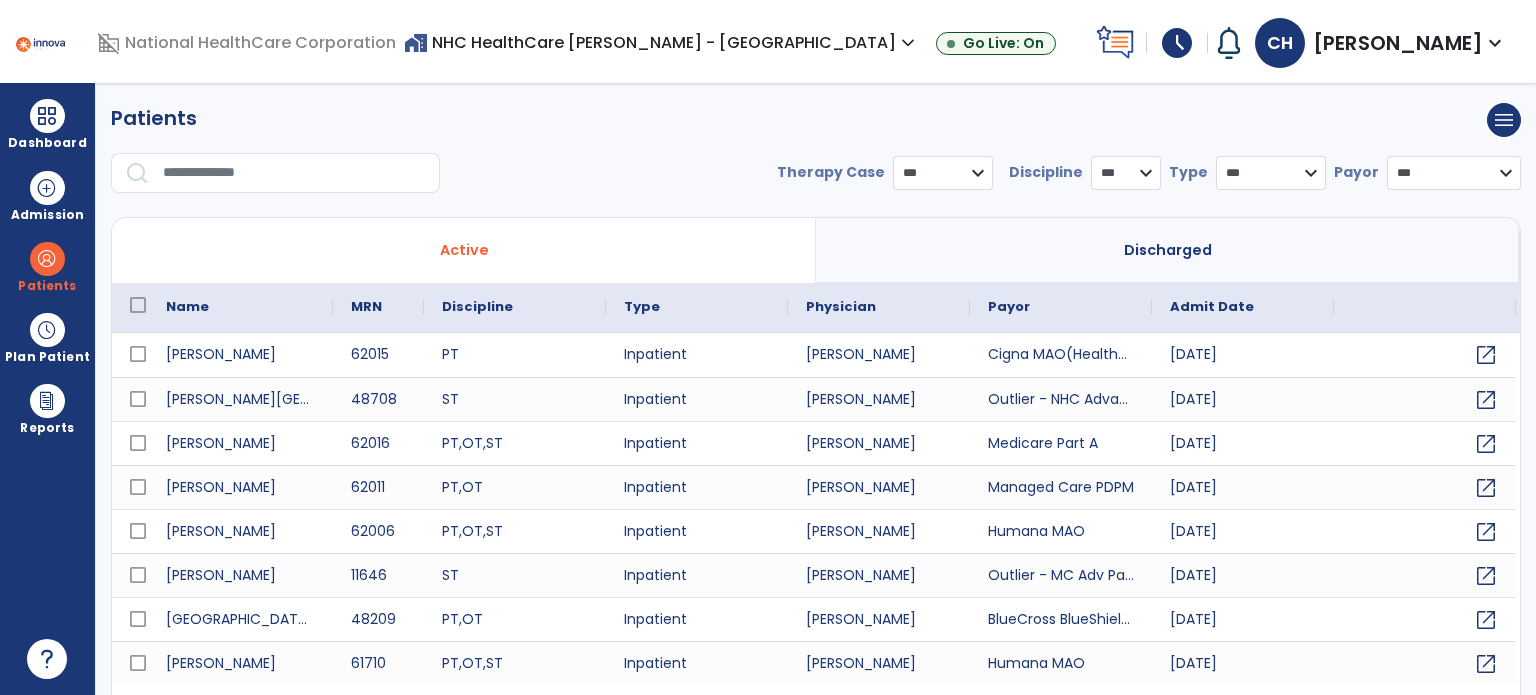 click on "**********" at bounding box center [816, 156] 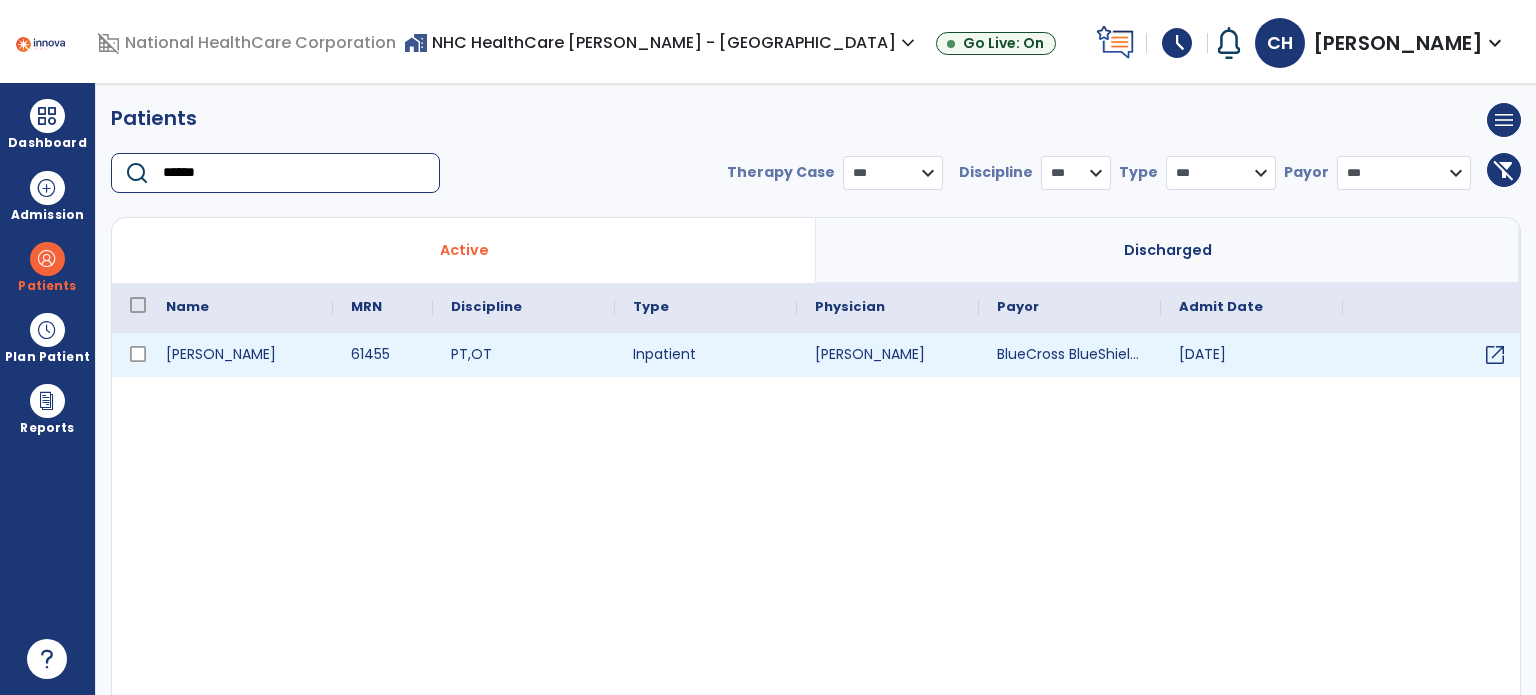 type on "******" 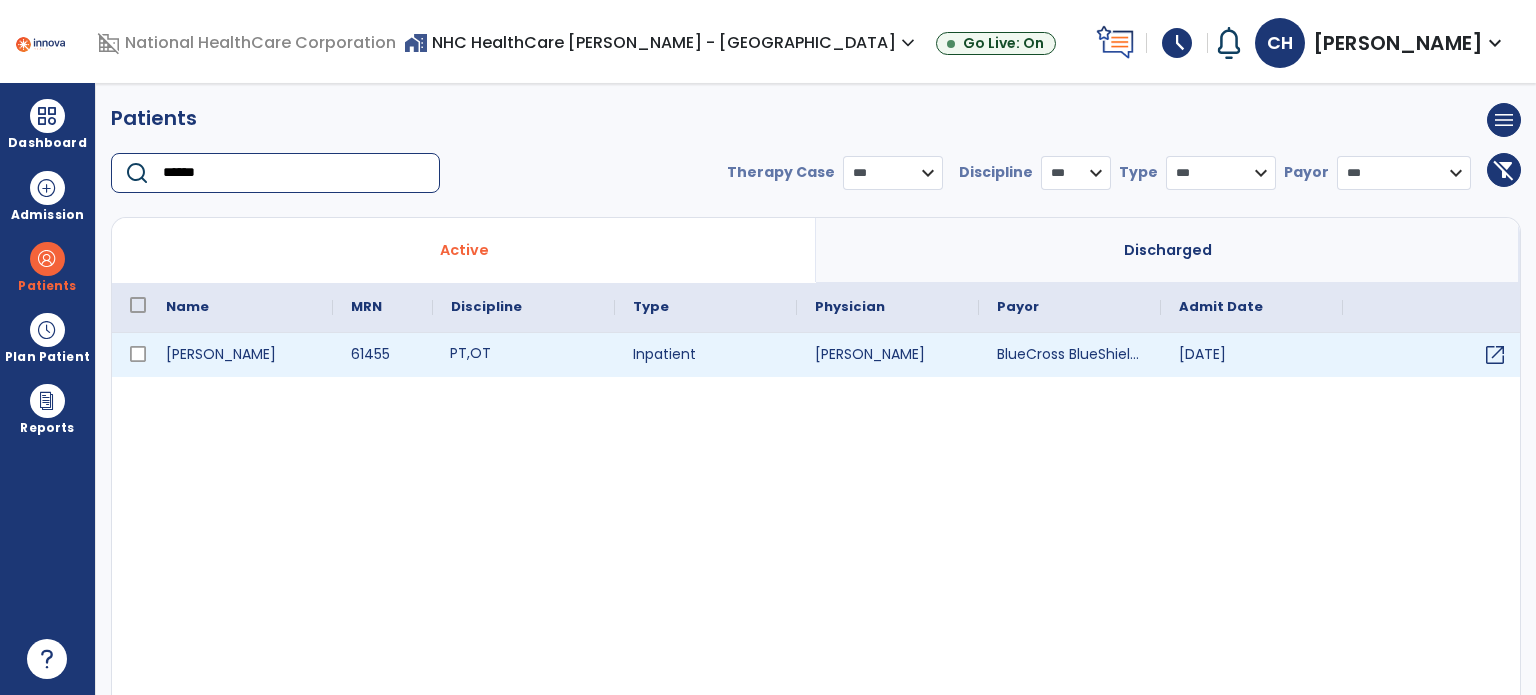 click on "PT , OT" at bounding box center (524, 355) 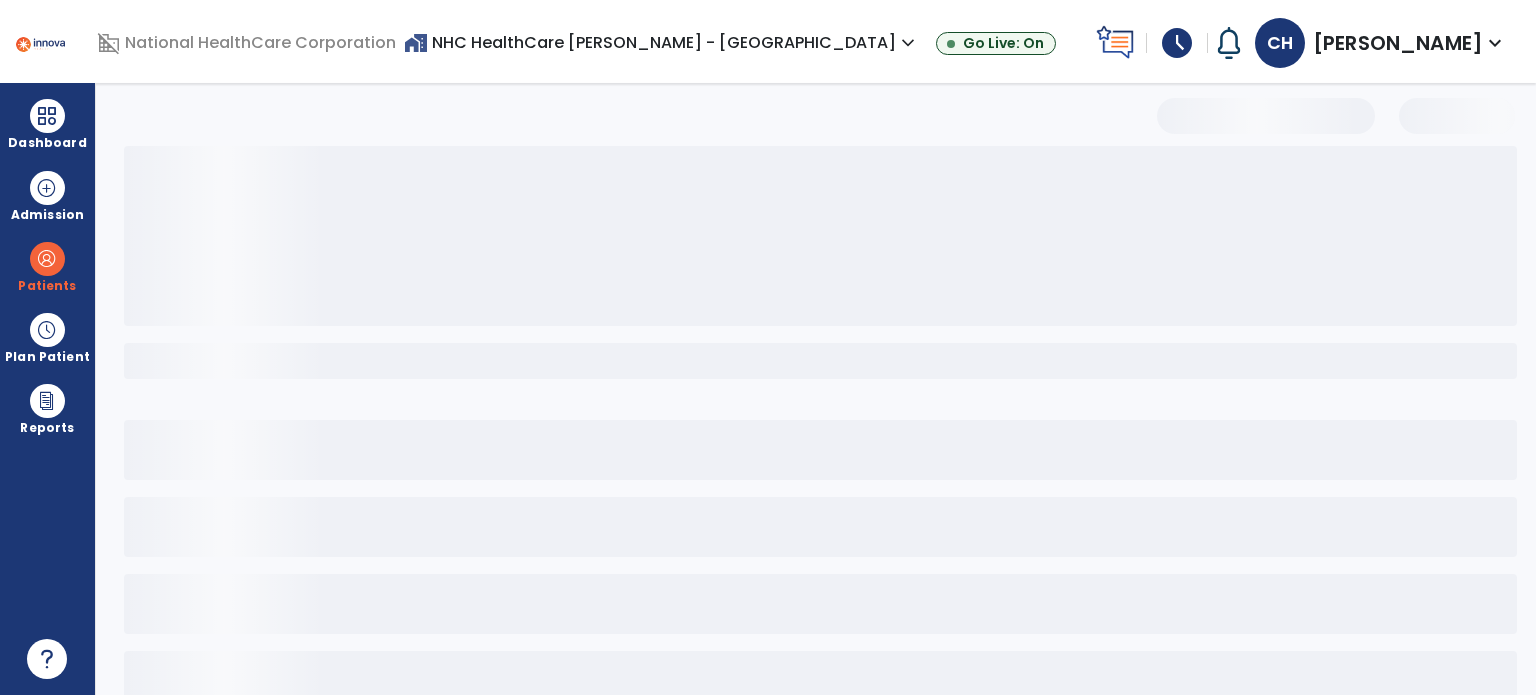 click at bounding box center (820, 361) 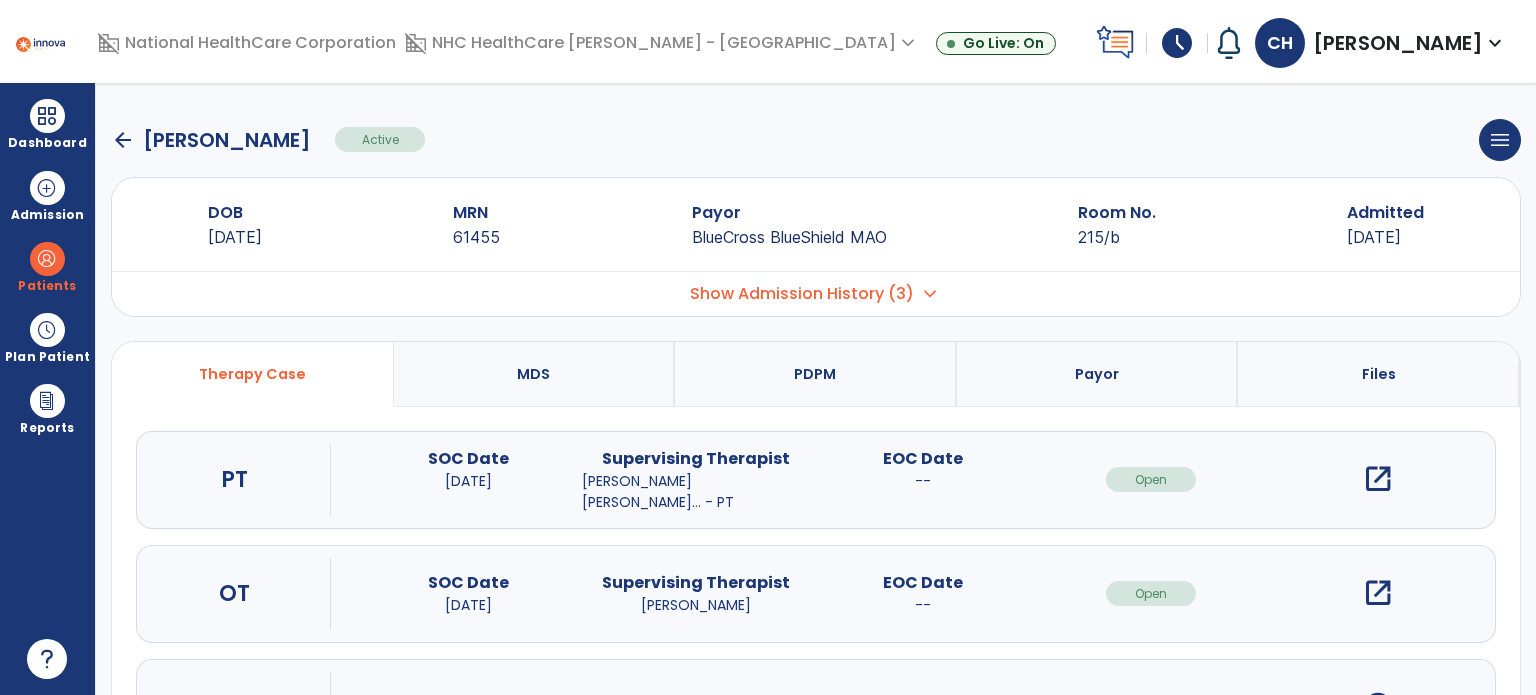 click on "open_in_new" at bounding box center [1378, 593] 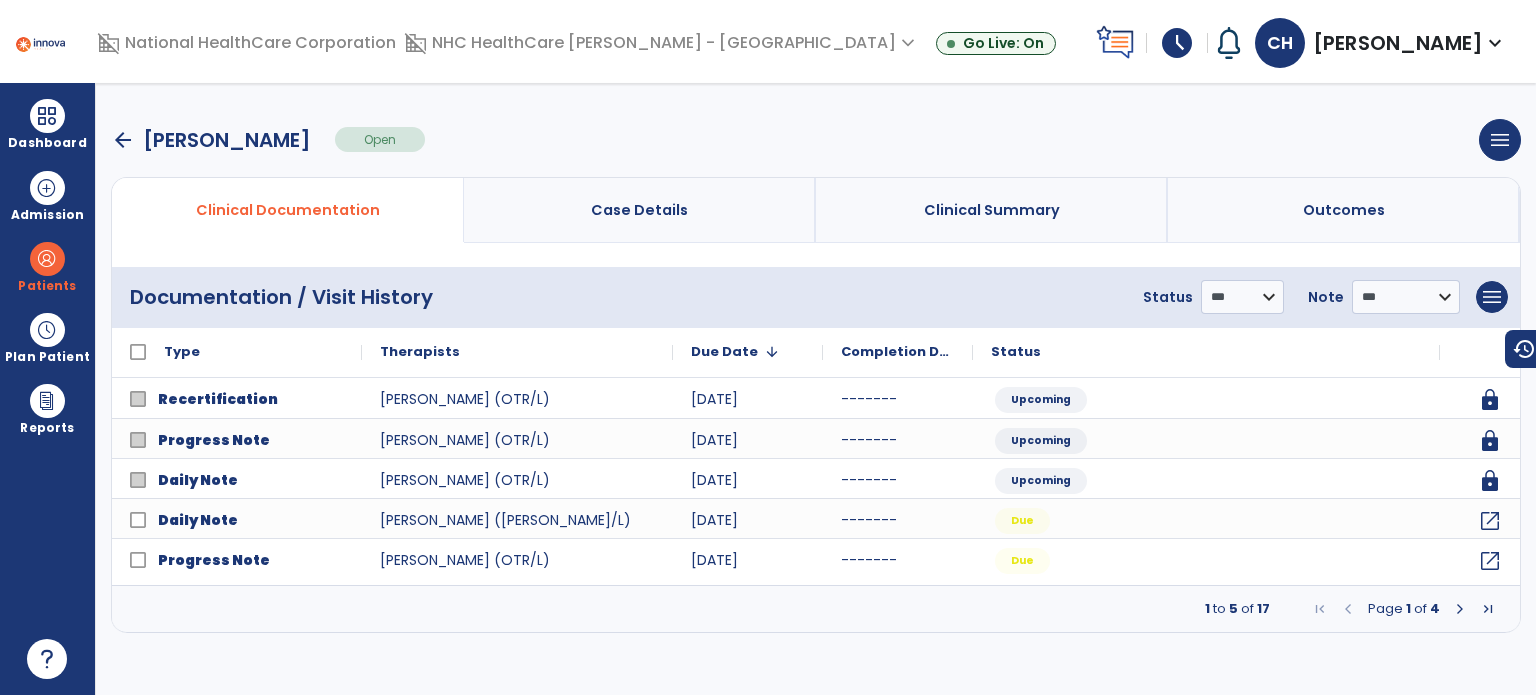 click on "arrow_back" at bounding box center (123, 140) 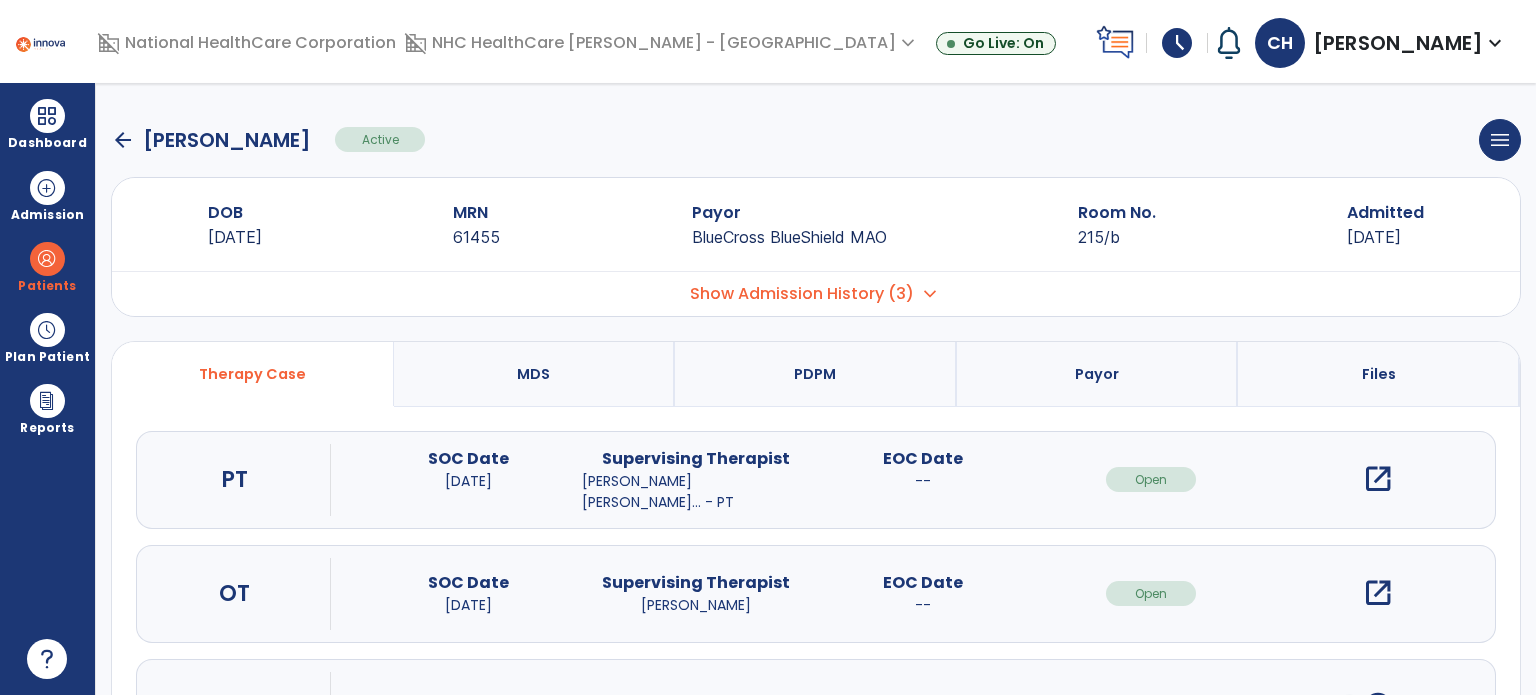 click on "arrow_back" 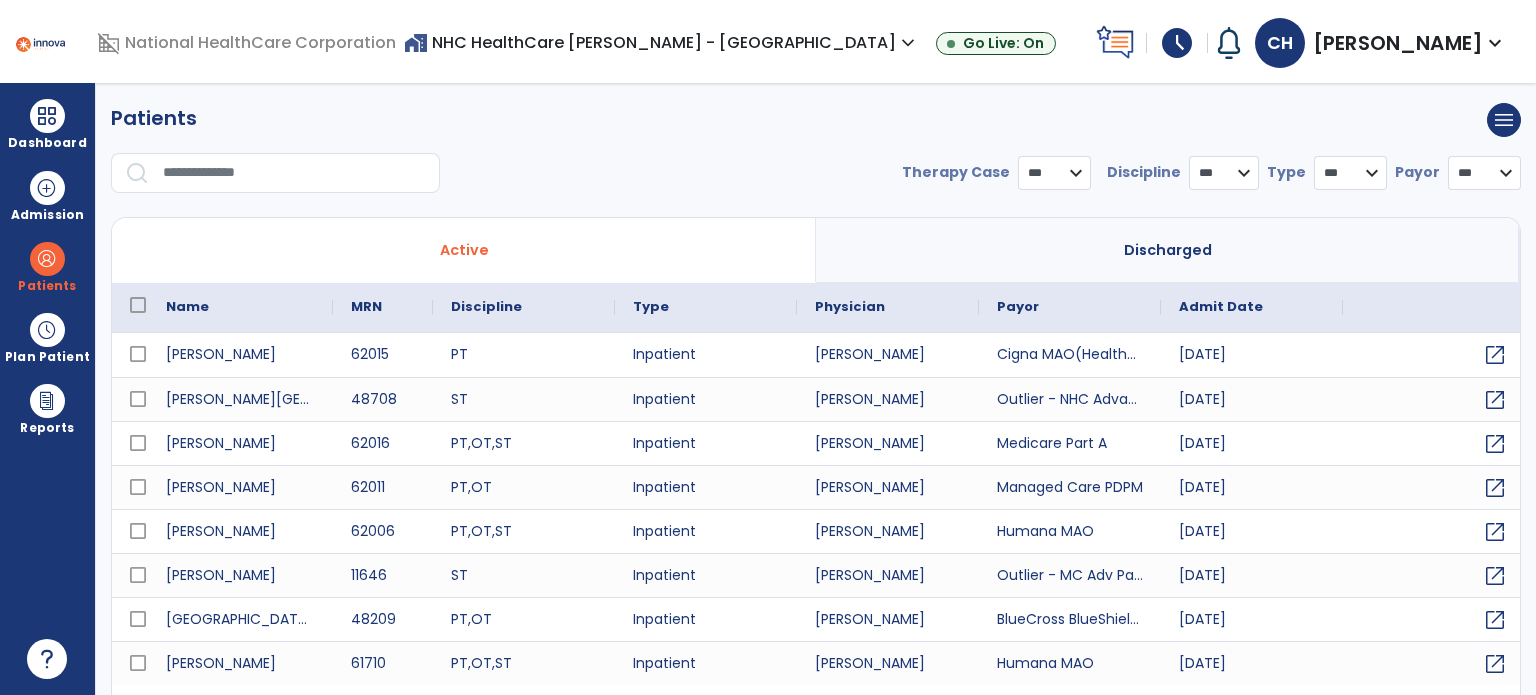 select on "***" 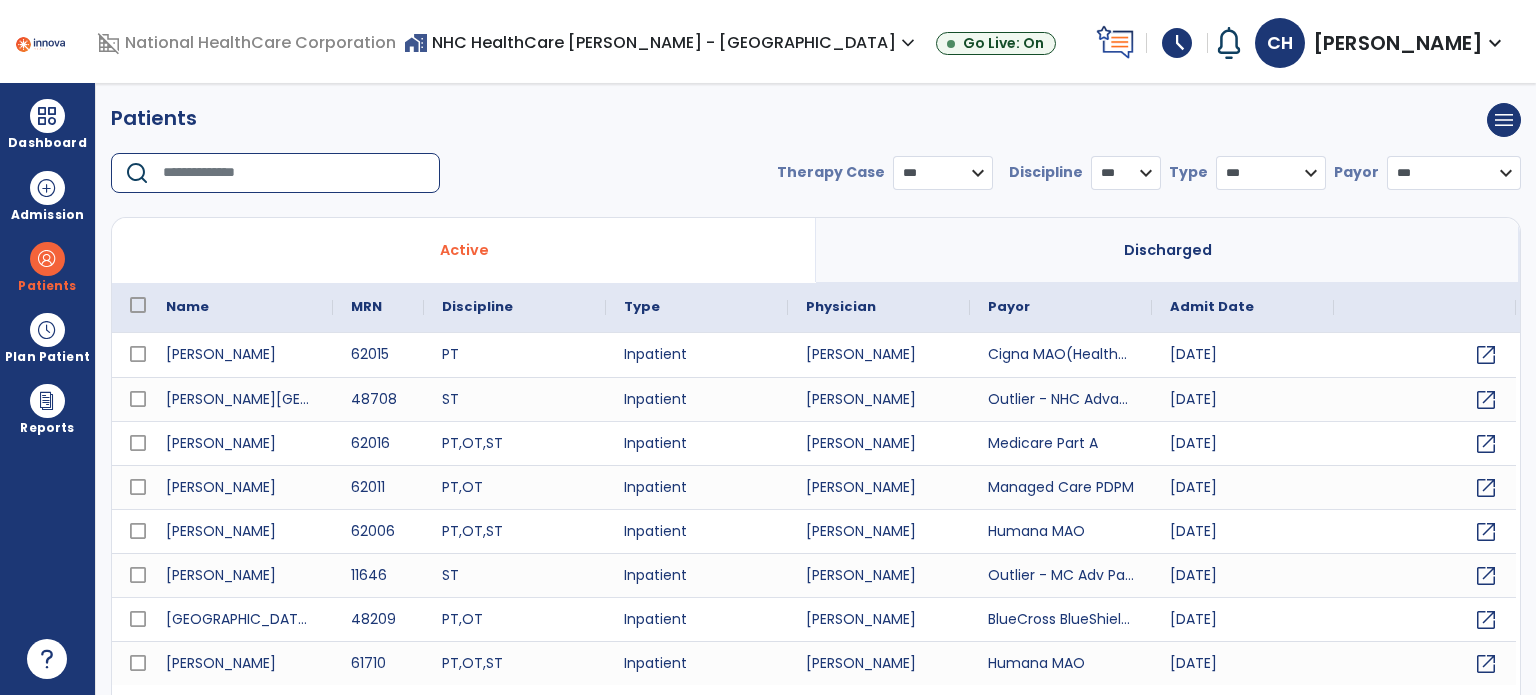 click at bounding box center (294, 173) 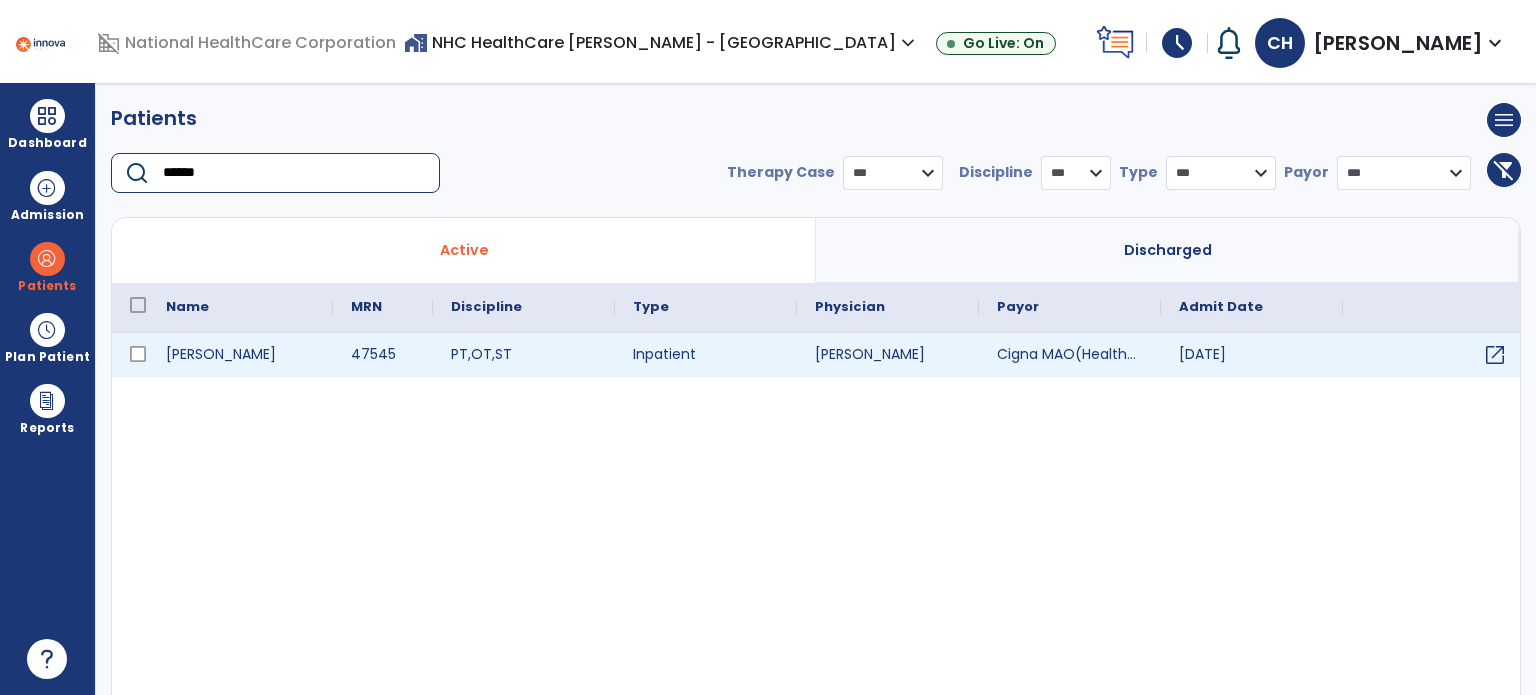 type on "******" 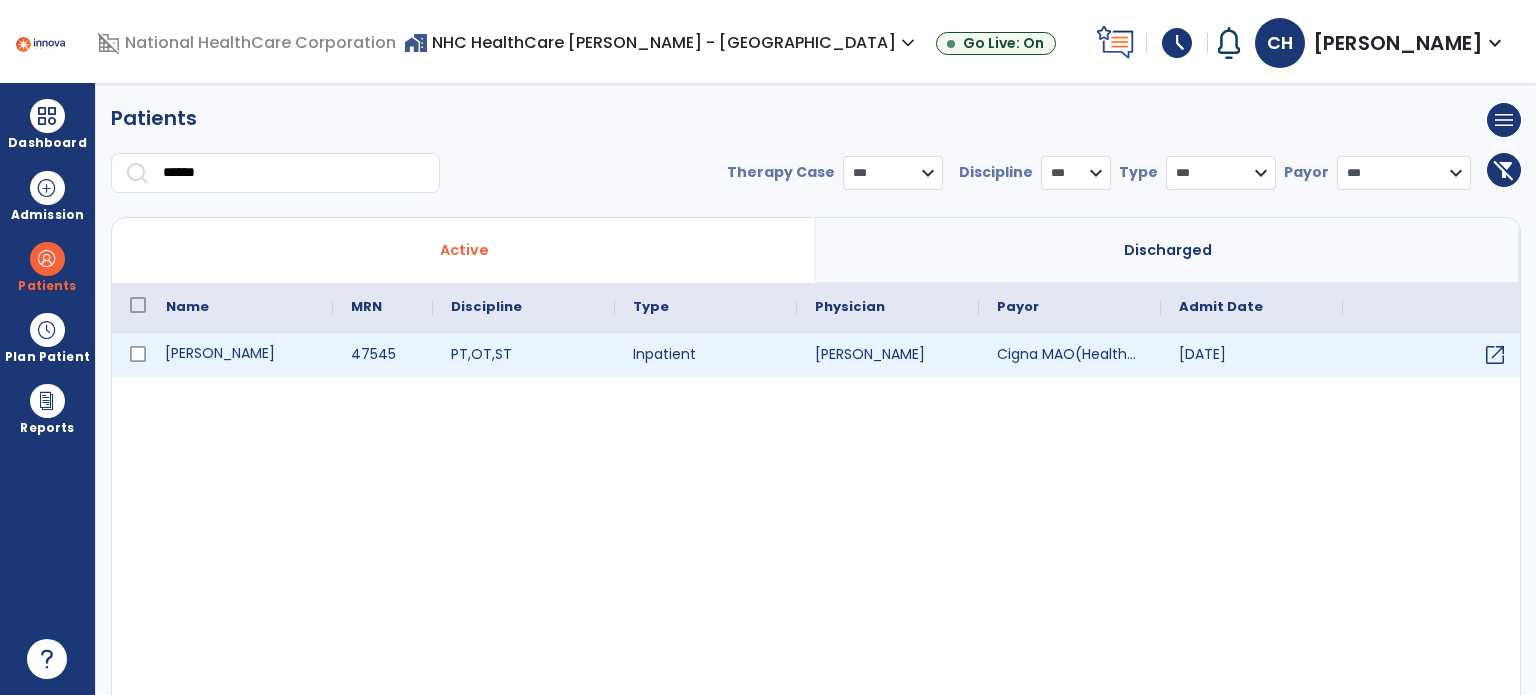 click on "[PERSON_NAME]" at bounding box center (240, 355) 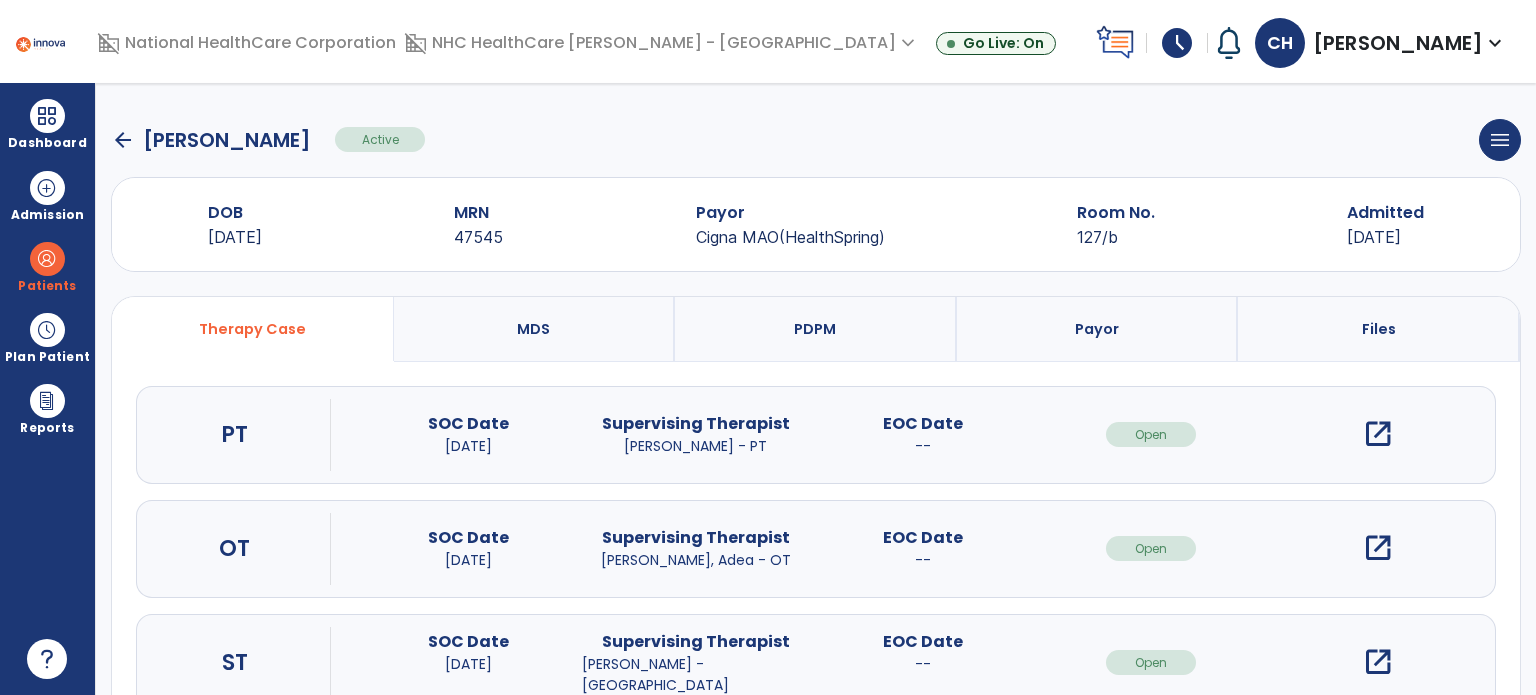 click on "open_in_new" at bounding box center (1378, 548) 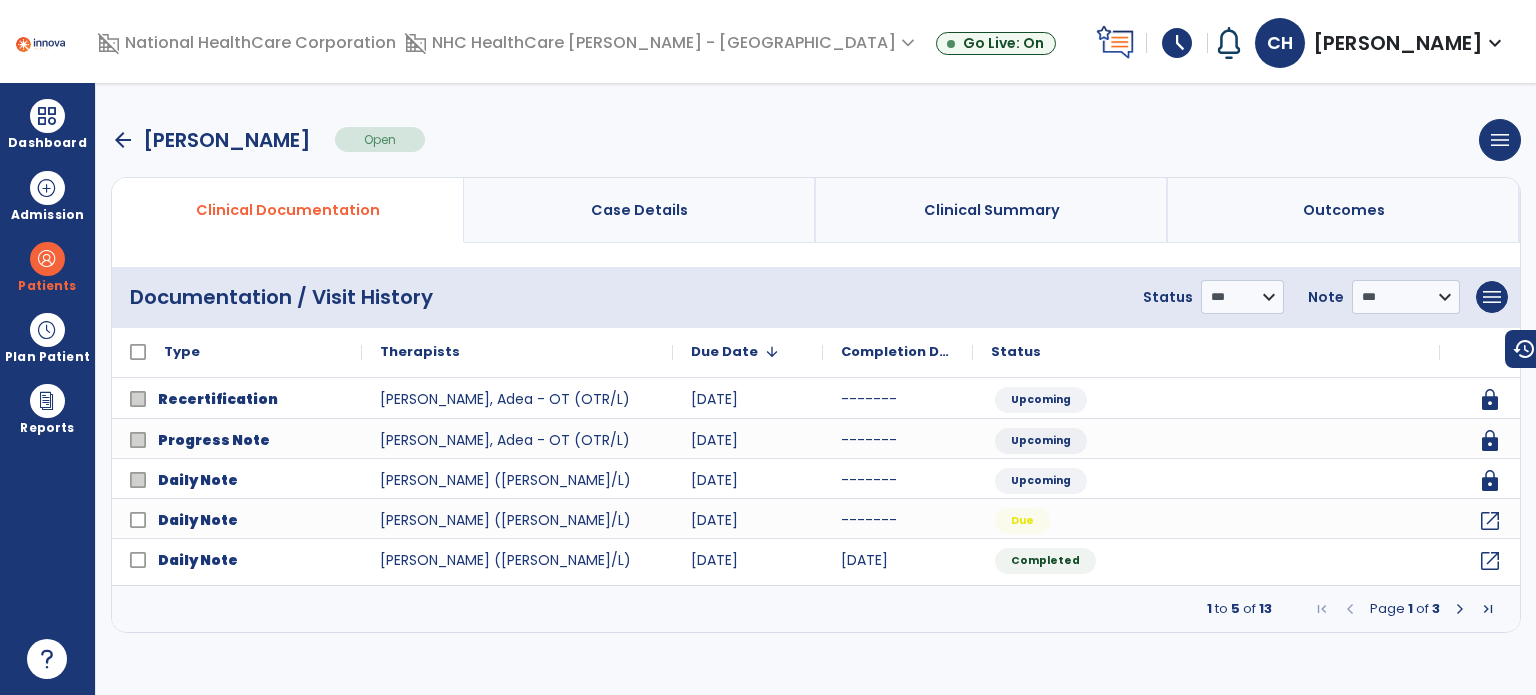 click on "arrow_back" at bounding box center (123, 140) 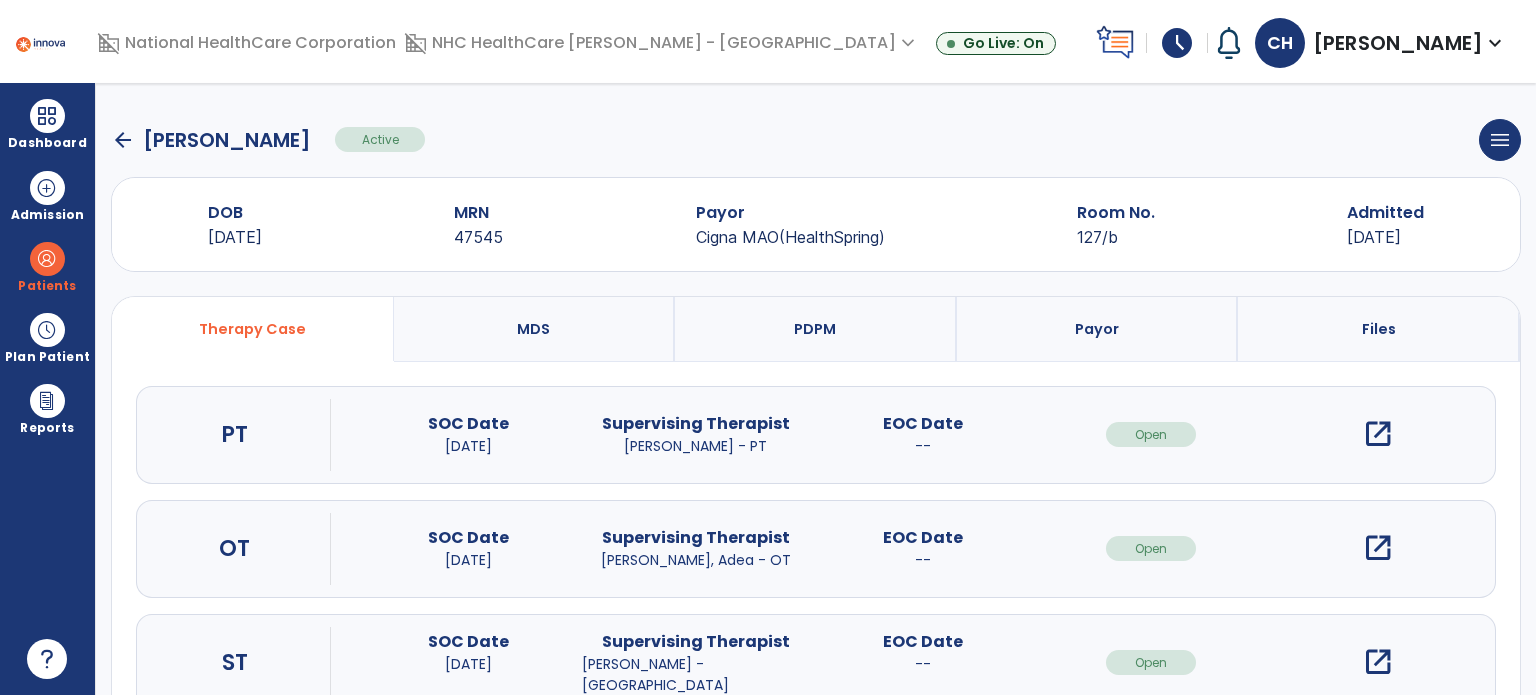 click on "arrow_back" 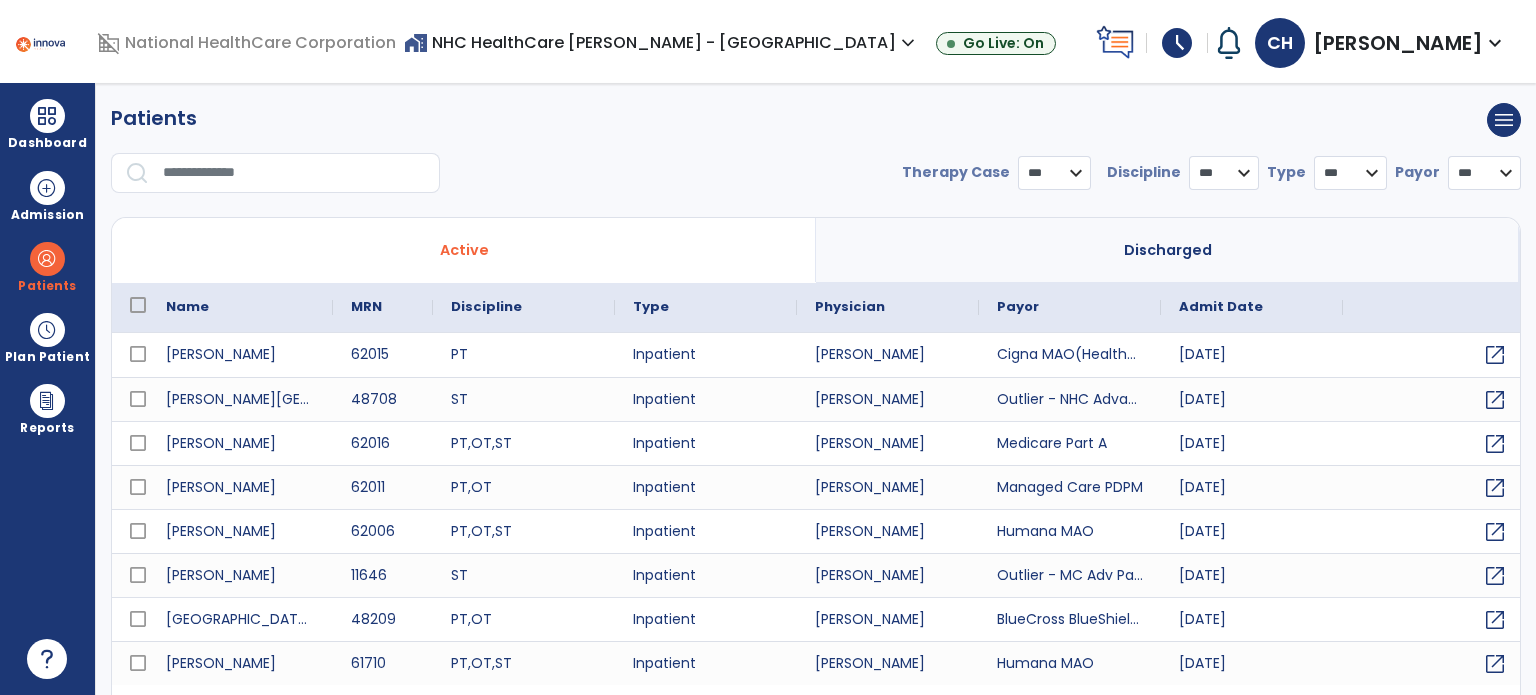 select on "***" 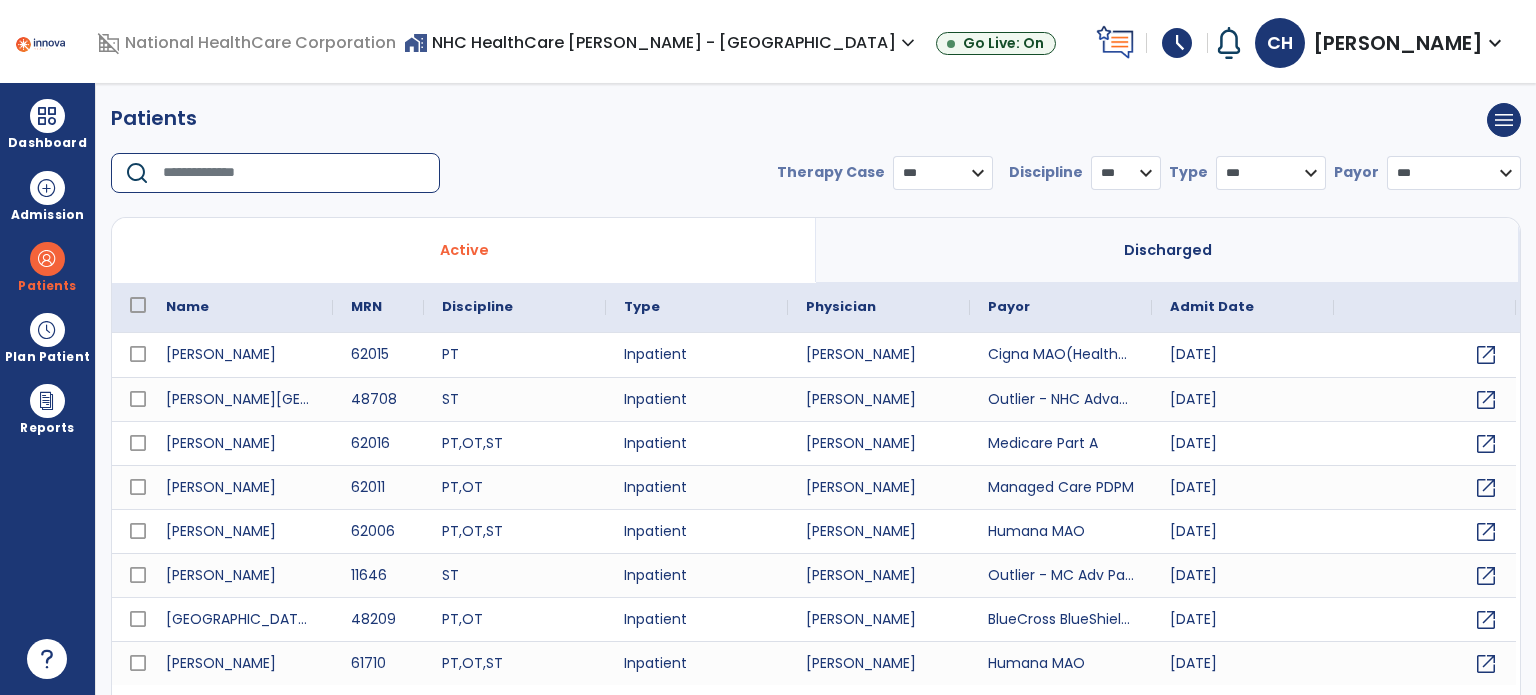 click at bounding box center (294, 173) 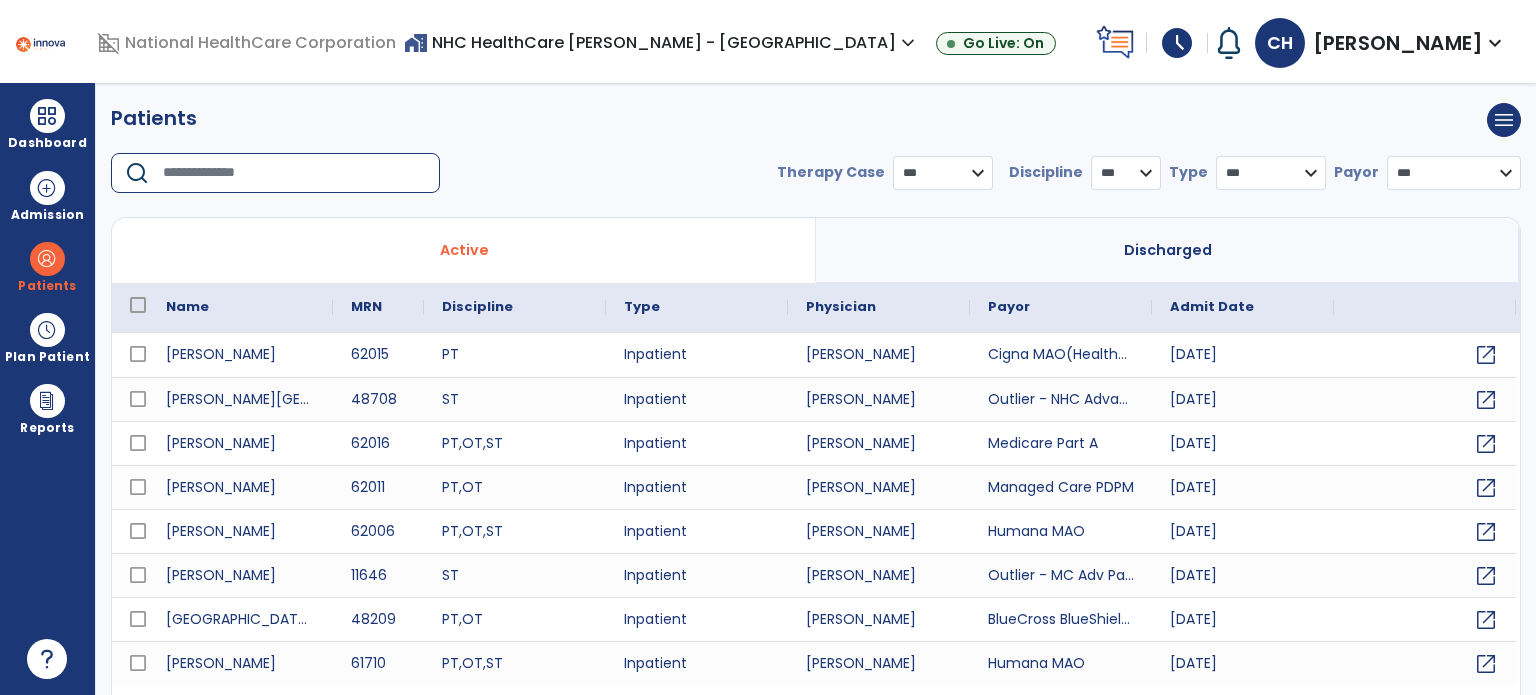 click at bounding box center [294, 173] 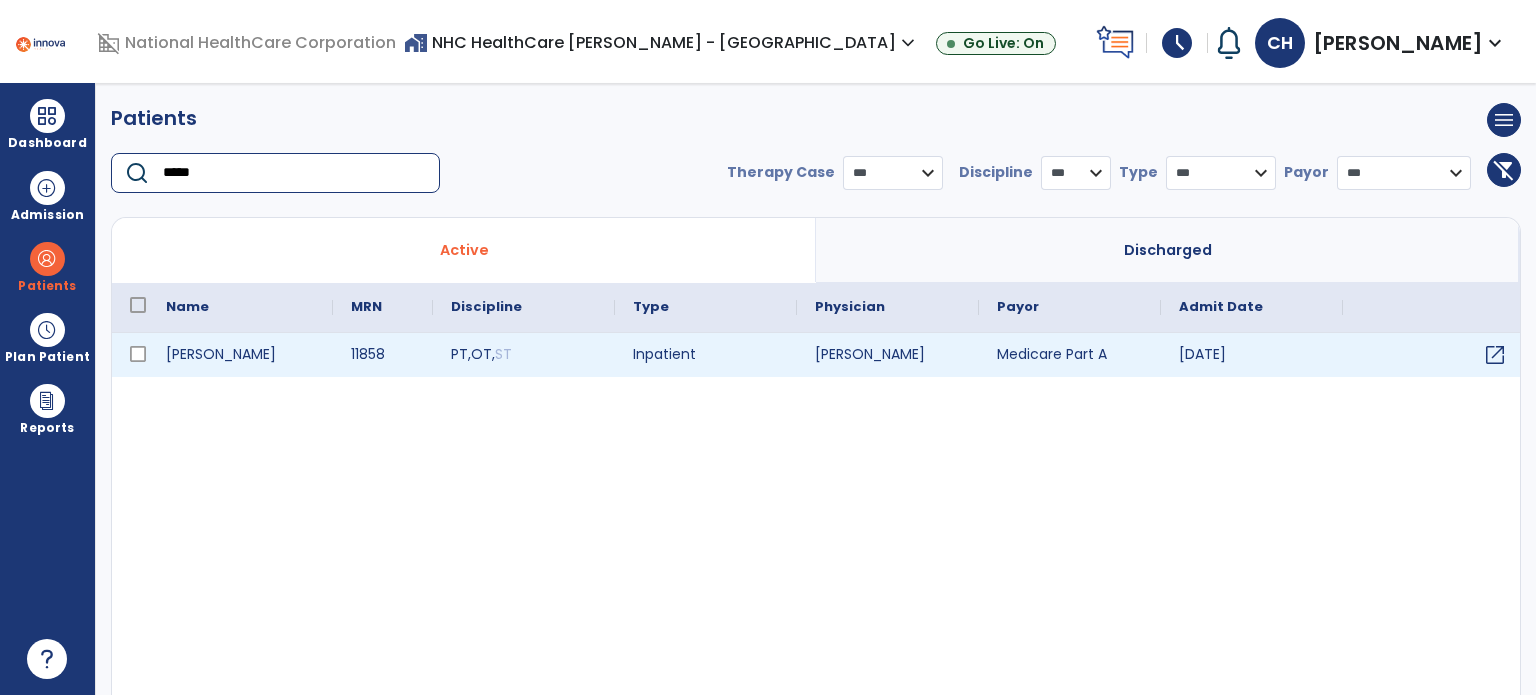 type on "*****" 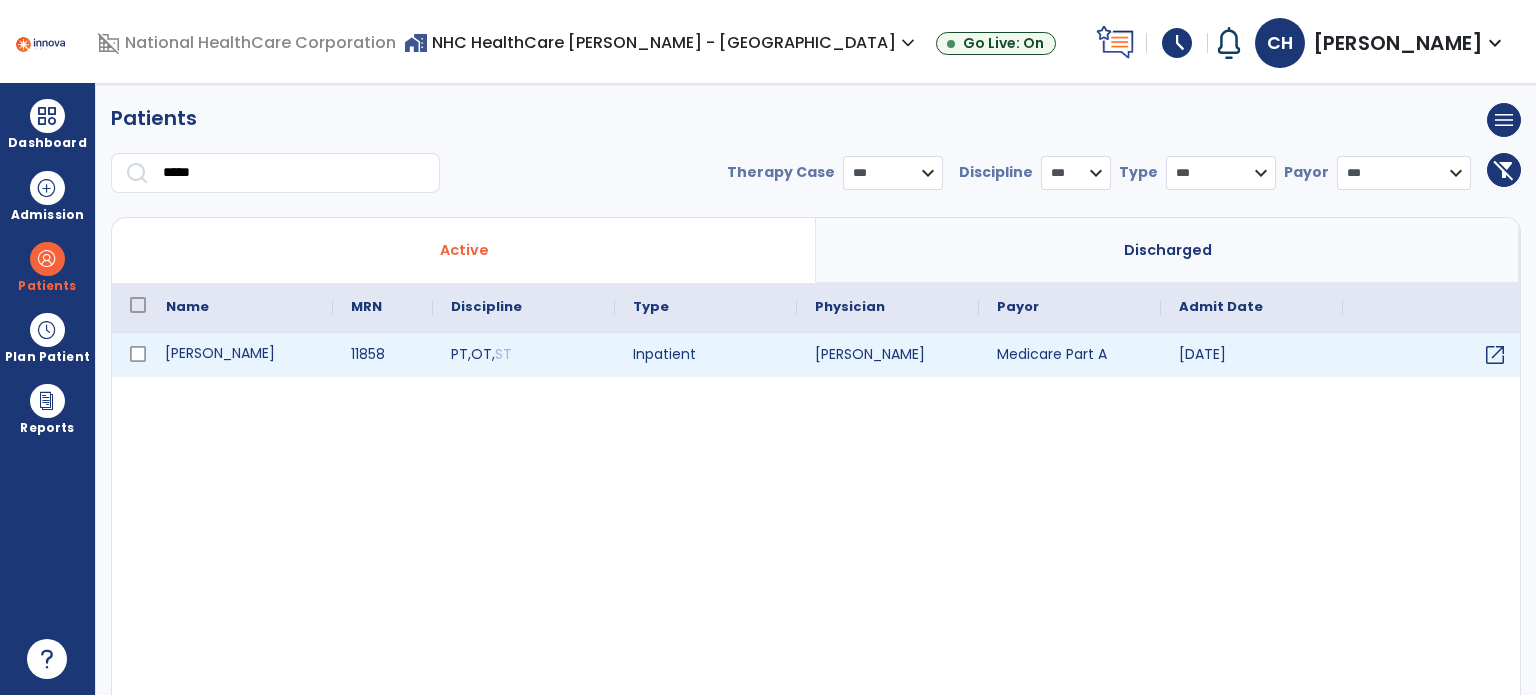 click on "[PERSON_NAME]" at bounding box center (240, 355) 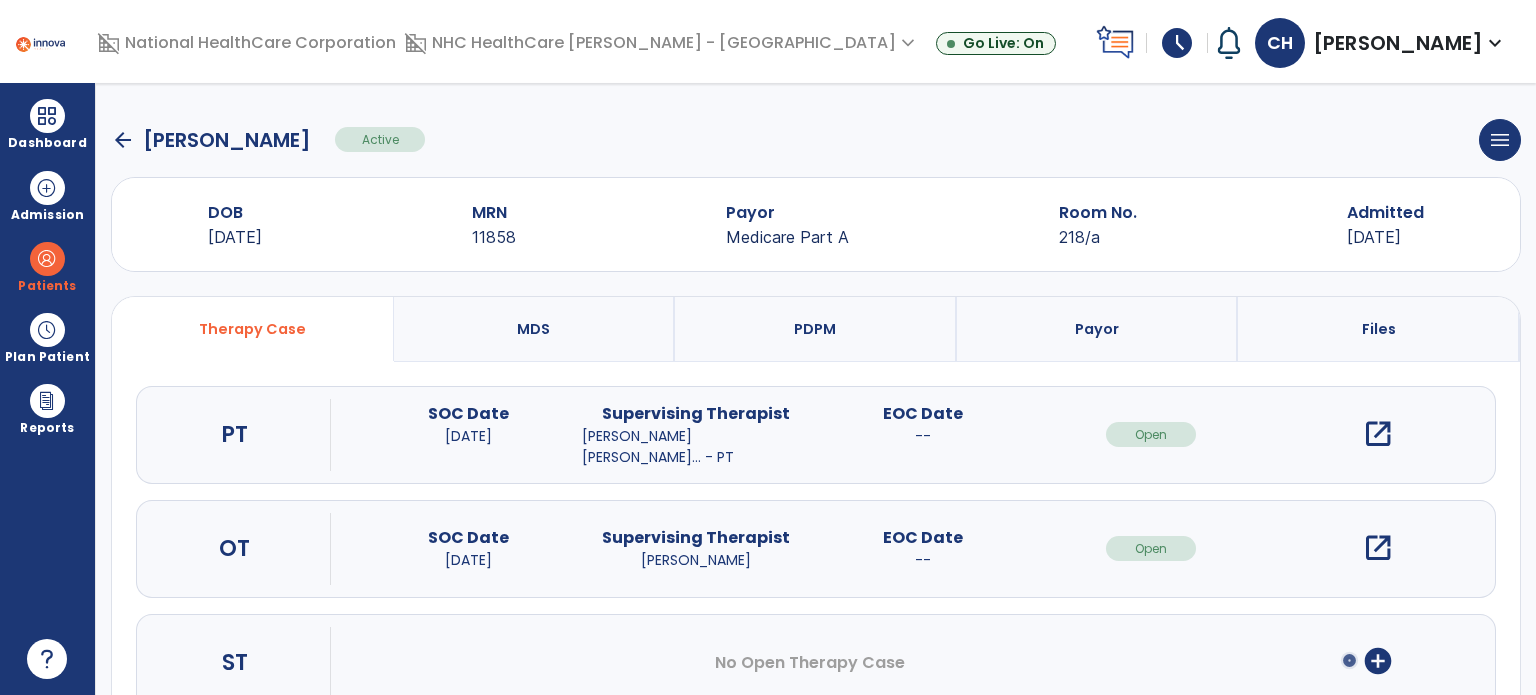 click on "open_in_new" at bounding box center (1378, 548) 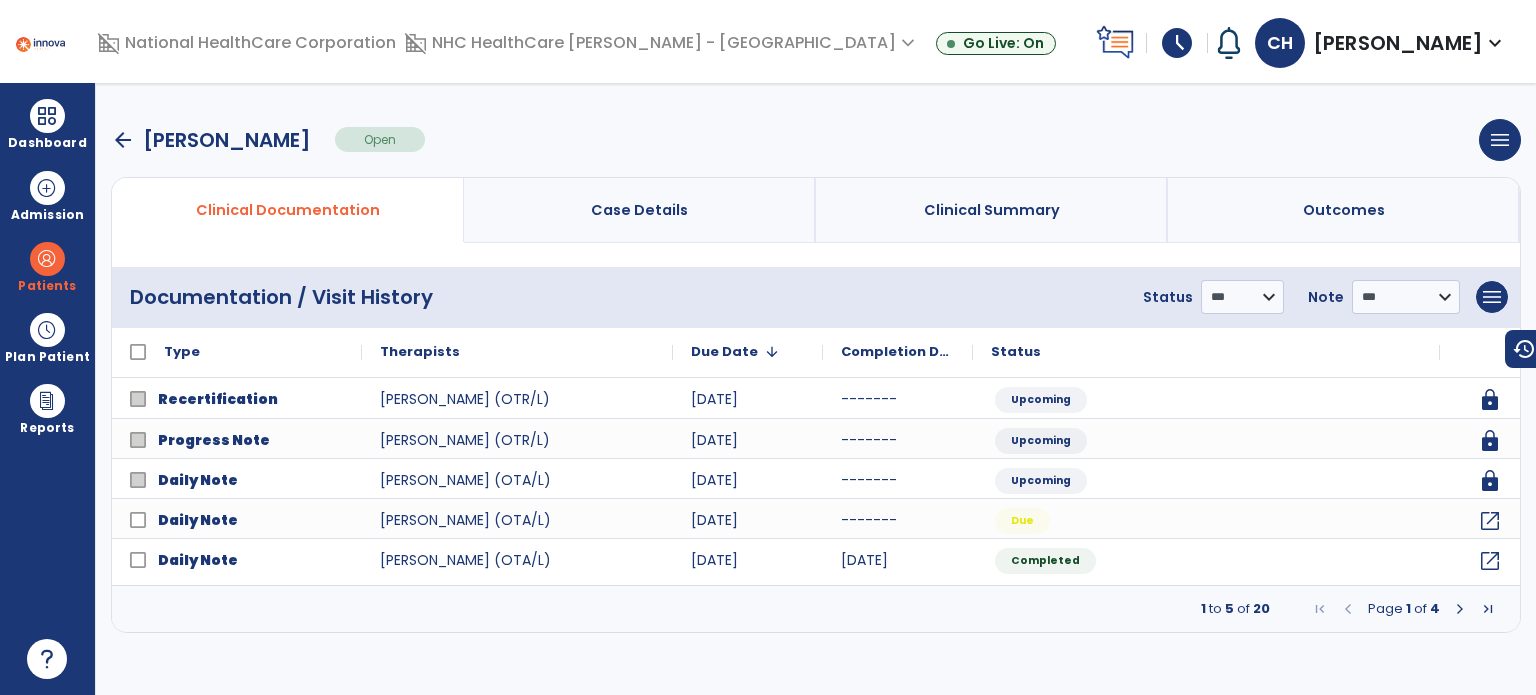 click on "arrow_back" at bounding box center (123, 140) 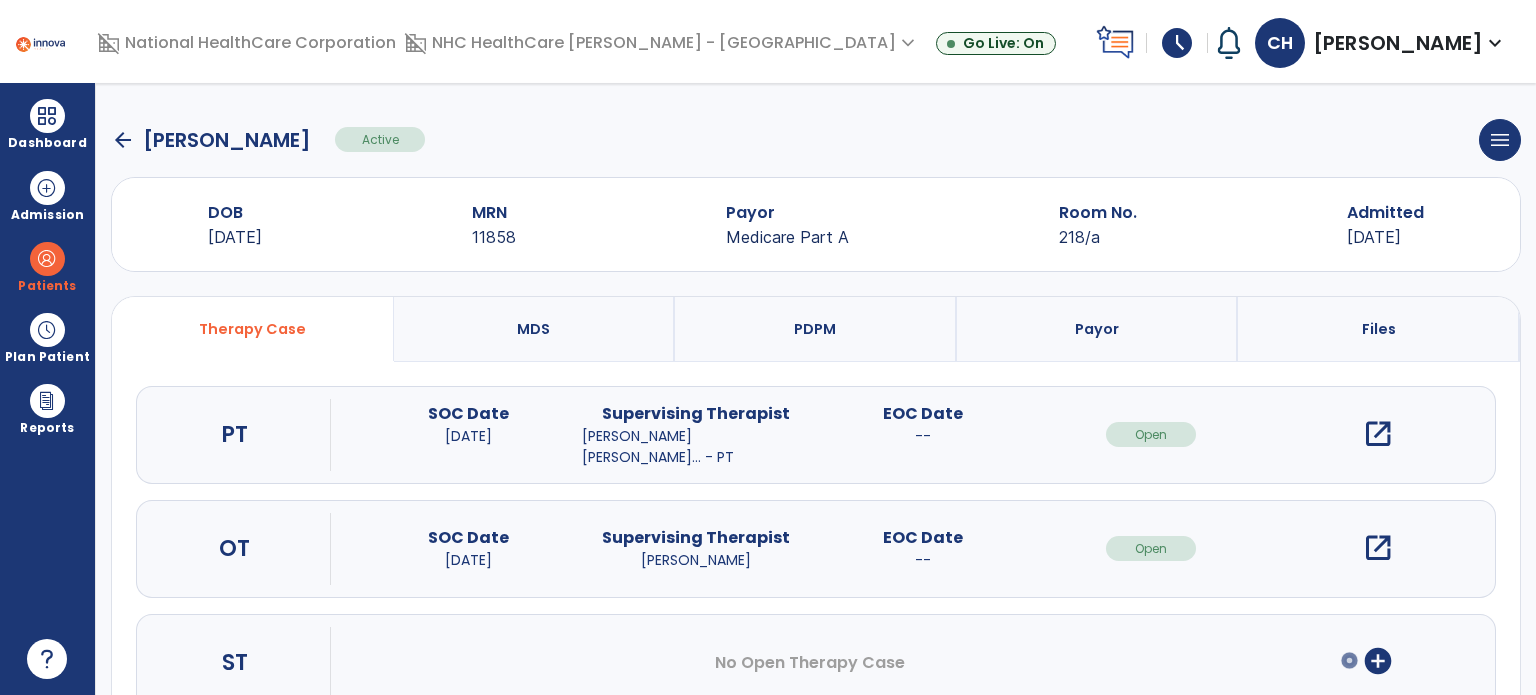click on "arrow_back" 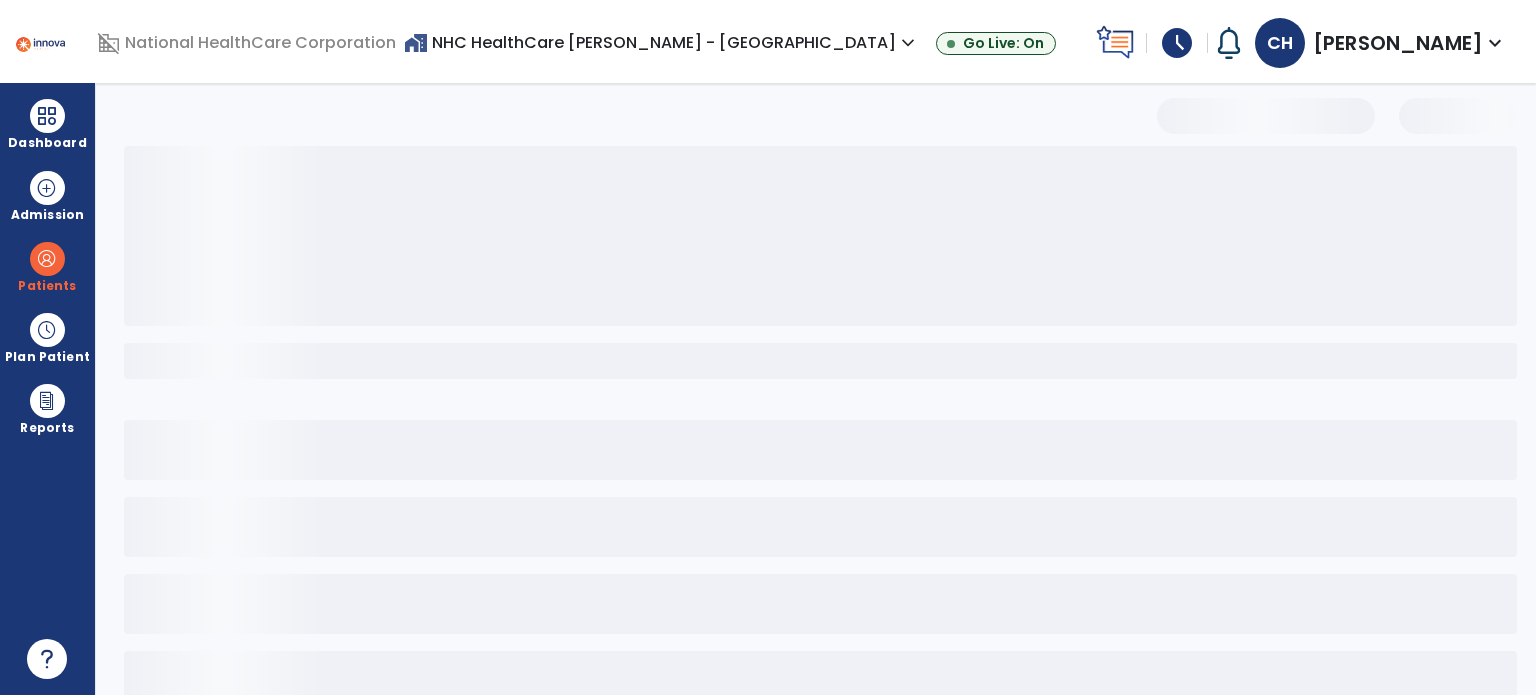 select on "***" 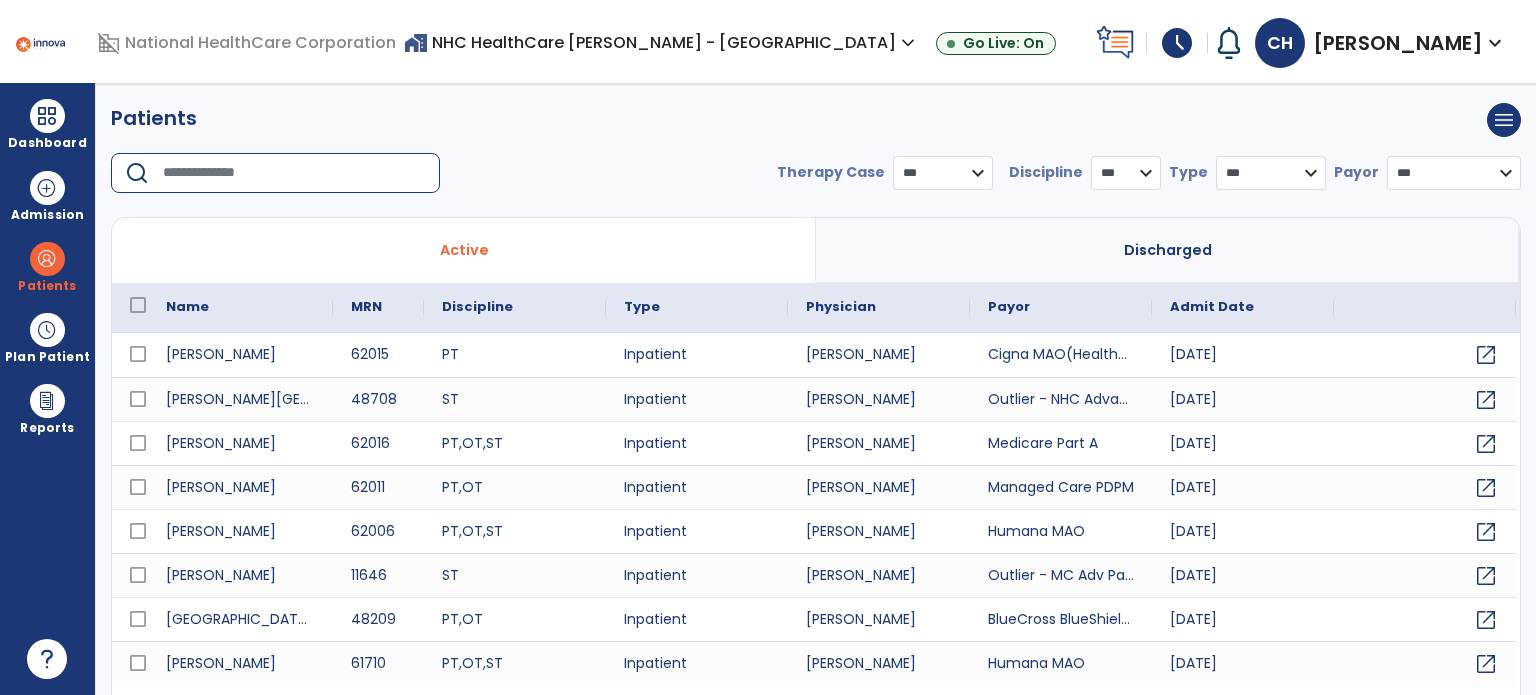 click at bounding box center [294, 173] 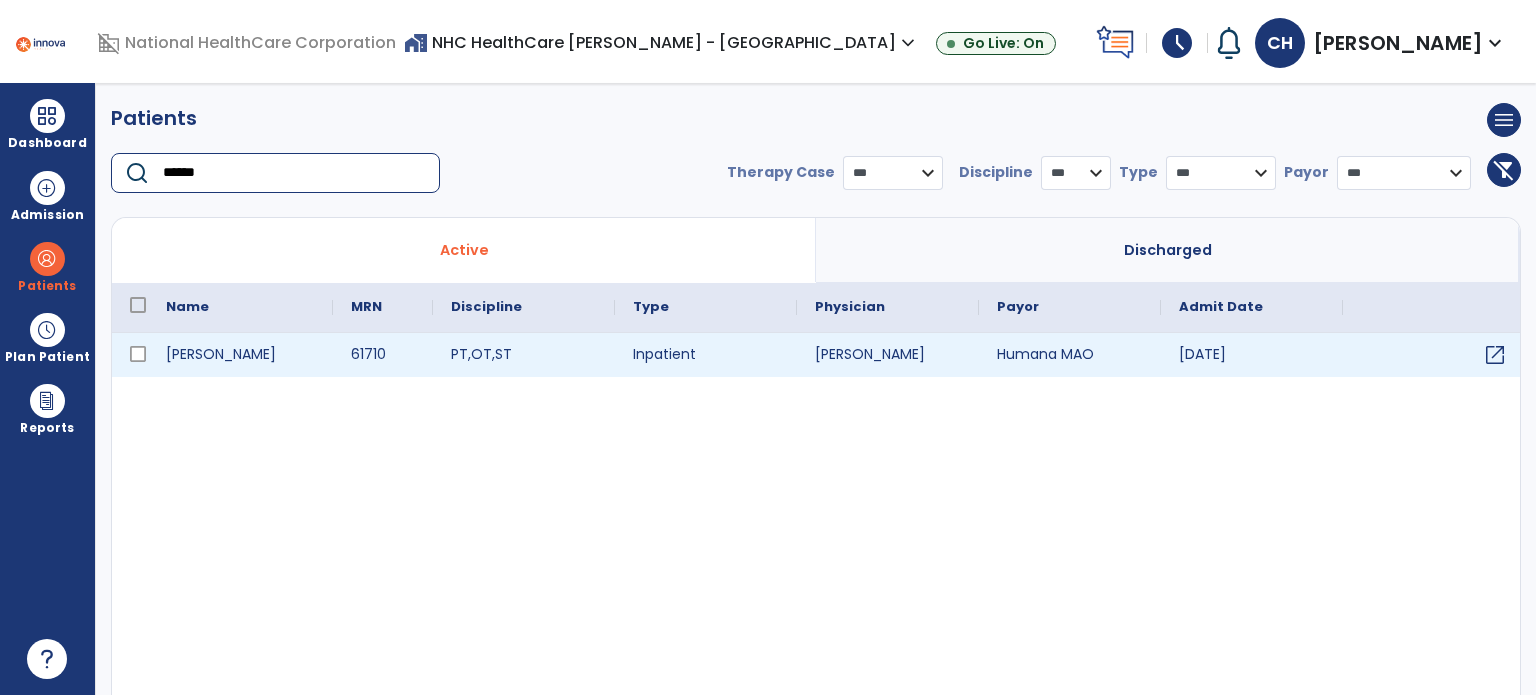 type on "******" 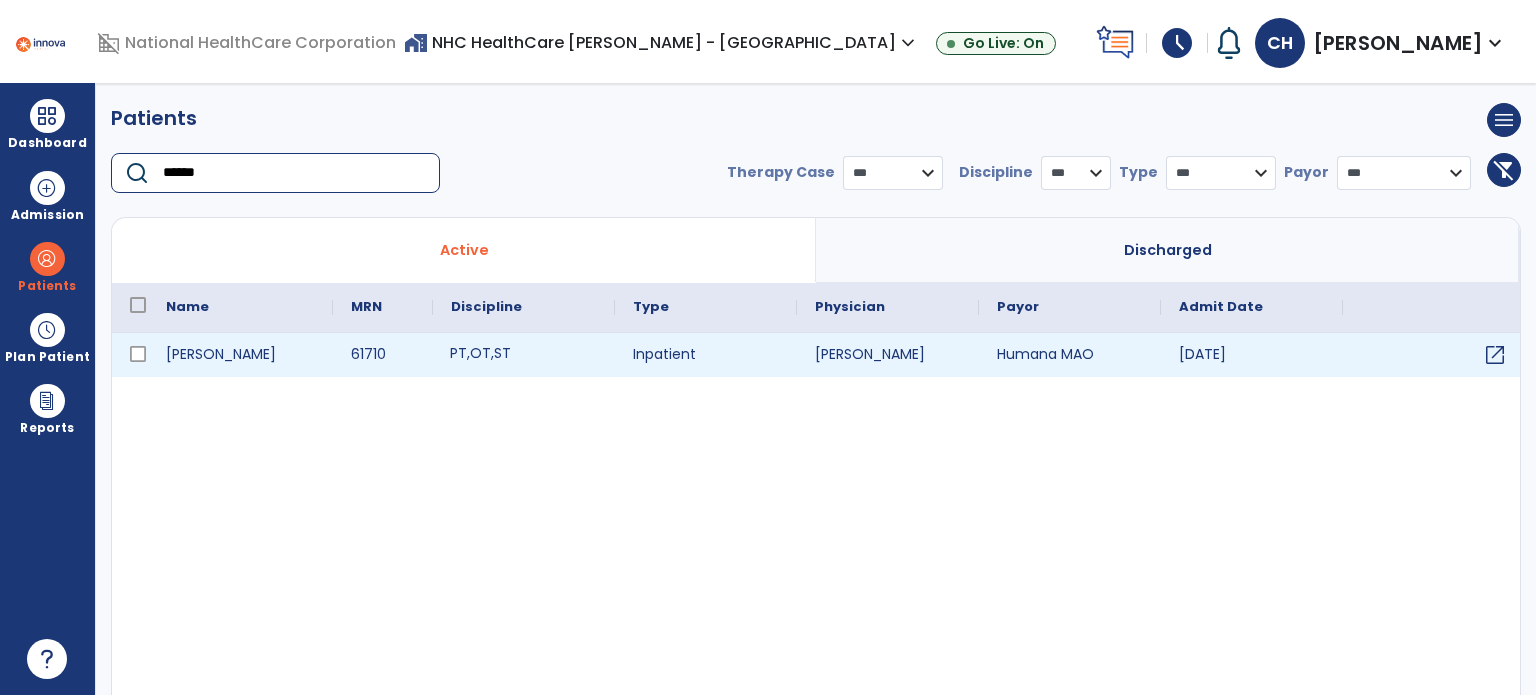 click on "PT , OT , ST" at bounding box center [524, 355] 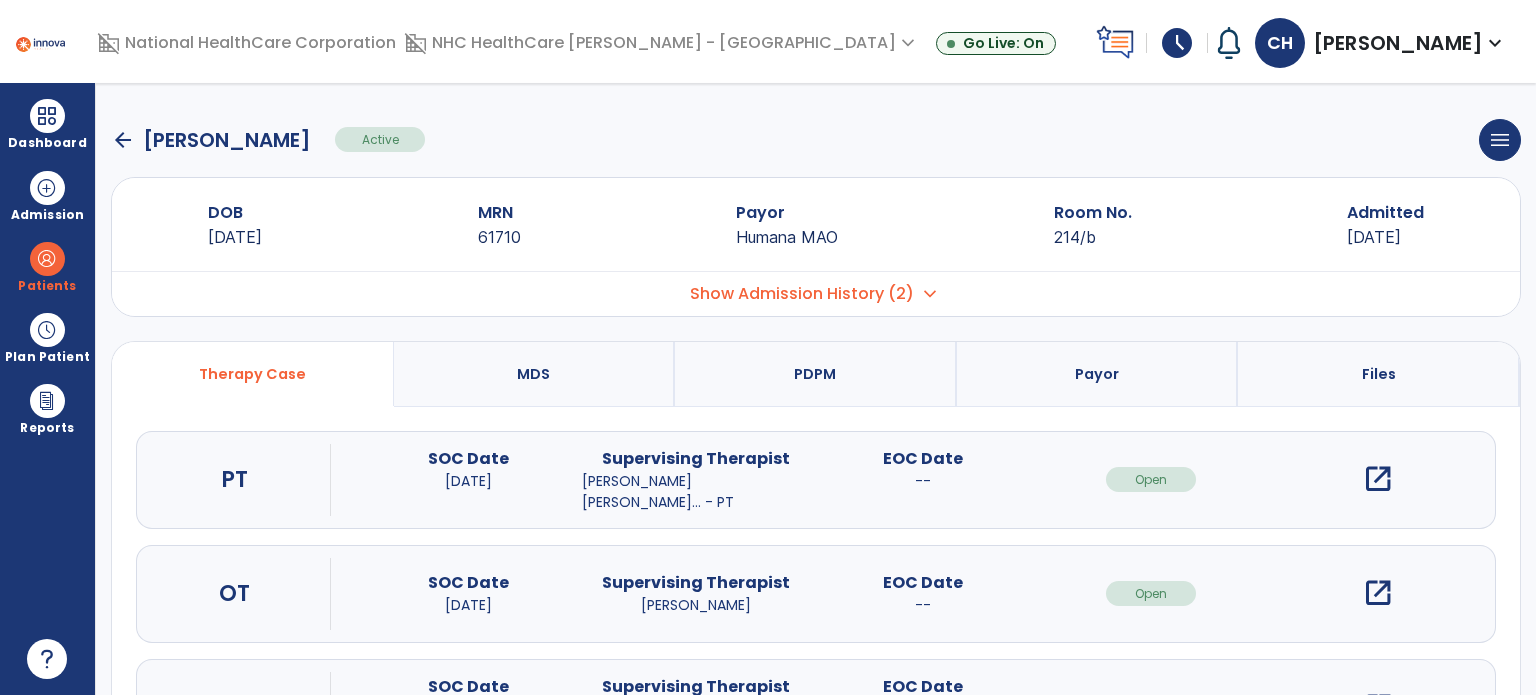 click on "open_in_new" at bounding box center (1378, 593) 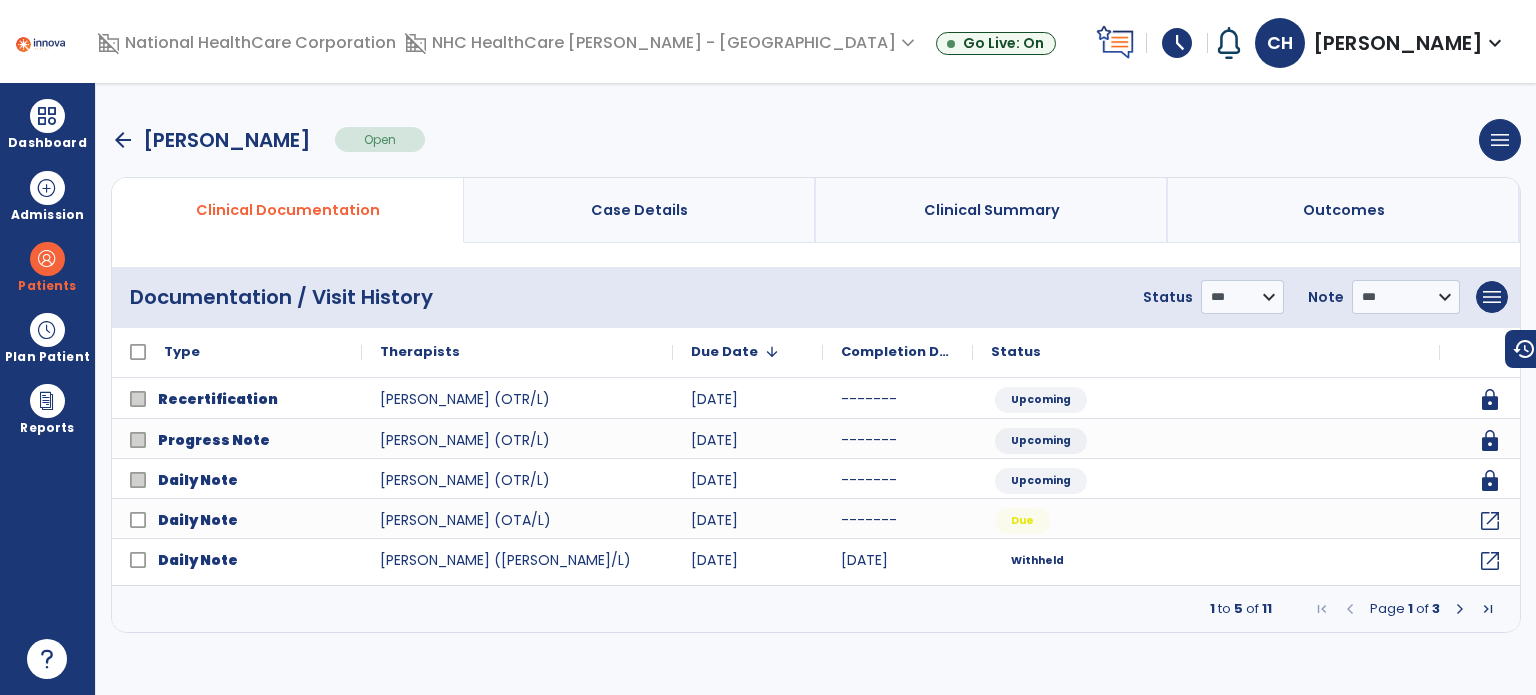 click on "arrow_back" at bounding box center [123, 140] 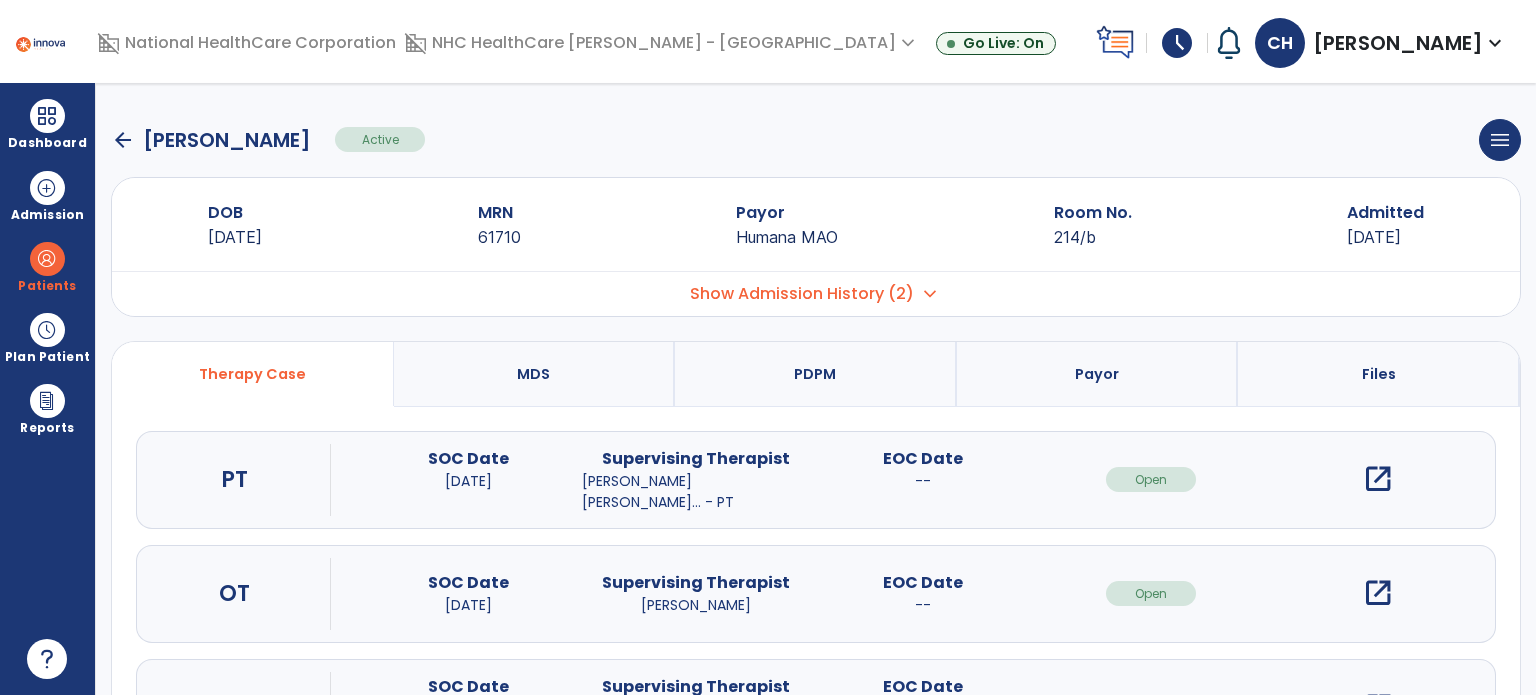 click on "arrow_back" 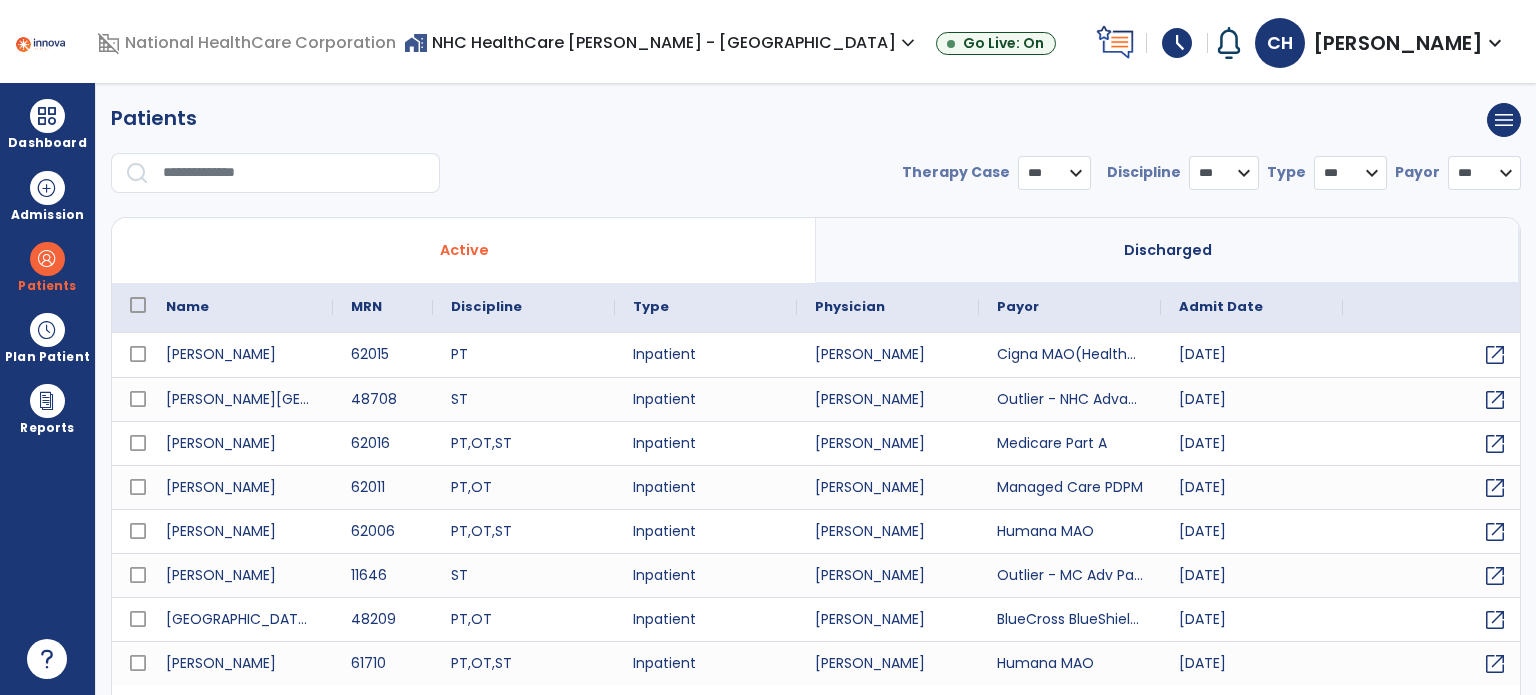 select on "***" 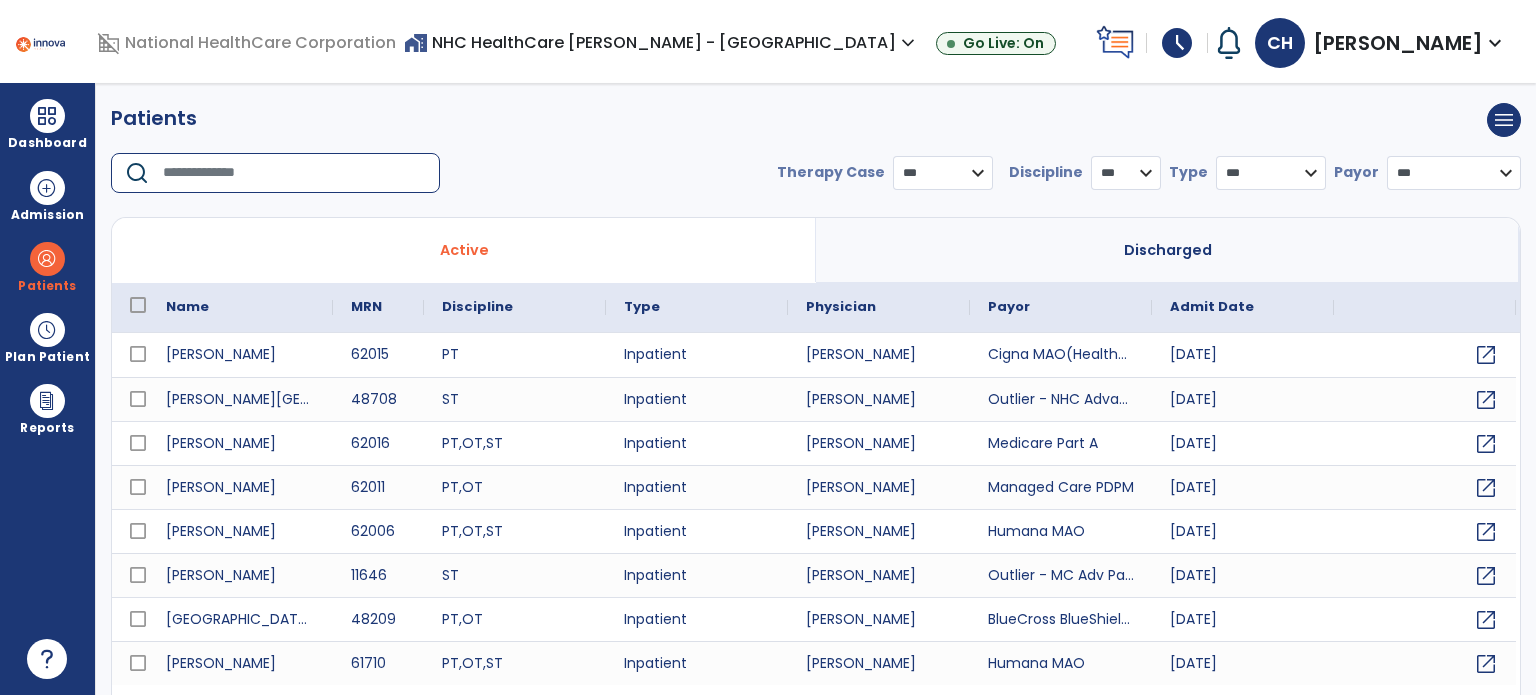 click at bounding box center [294, 173] 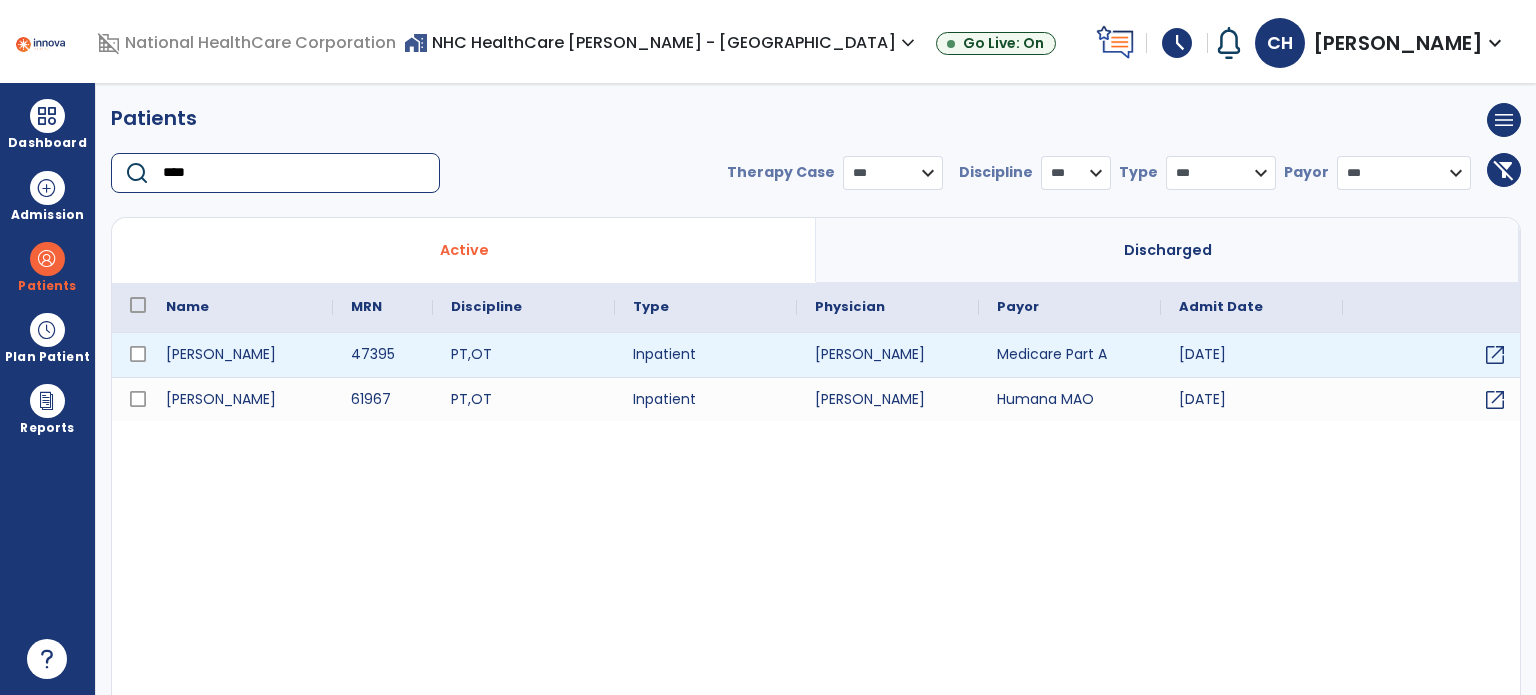 type on "****" 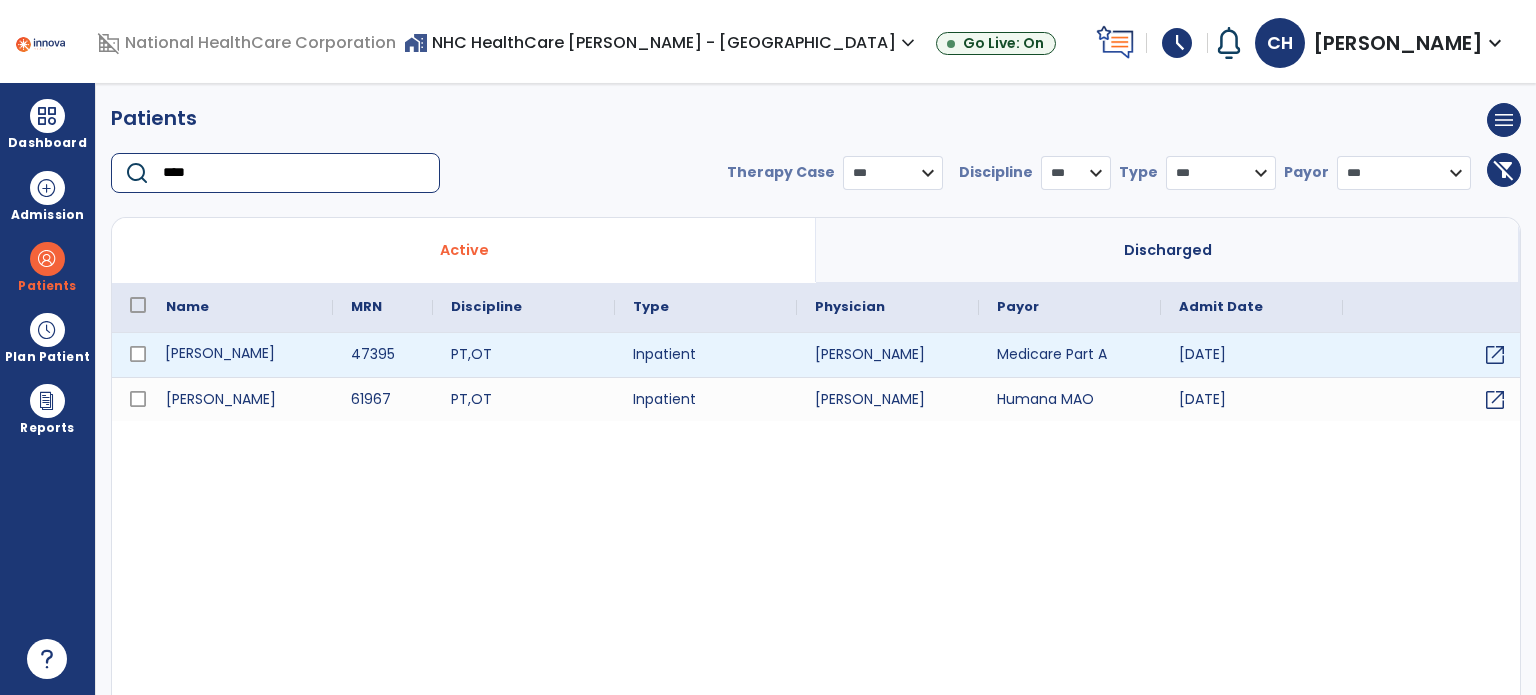click on "[PERSON_NAME]" at bounding box center (240, 355) 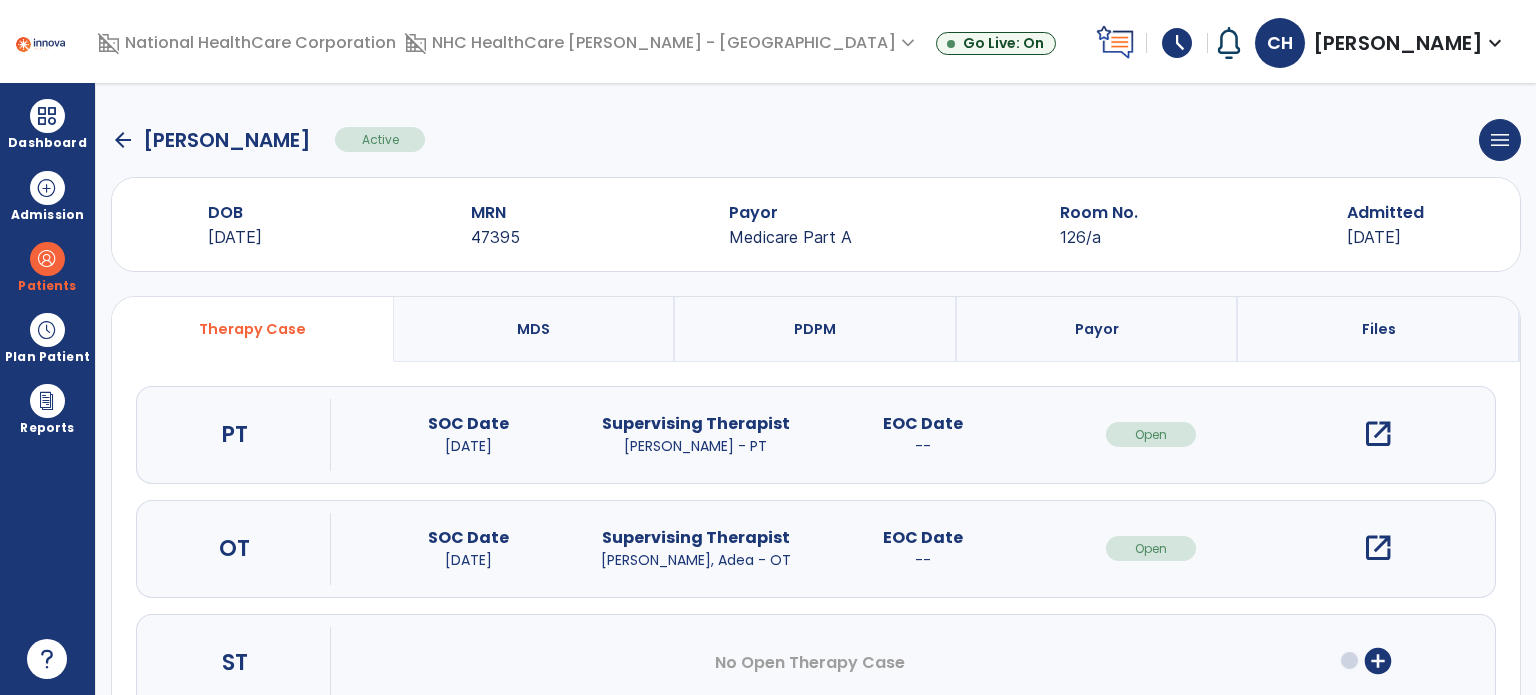 click on "open_in_new" at bounding box center [1378, 548] 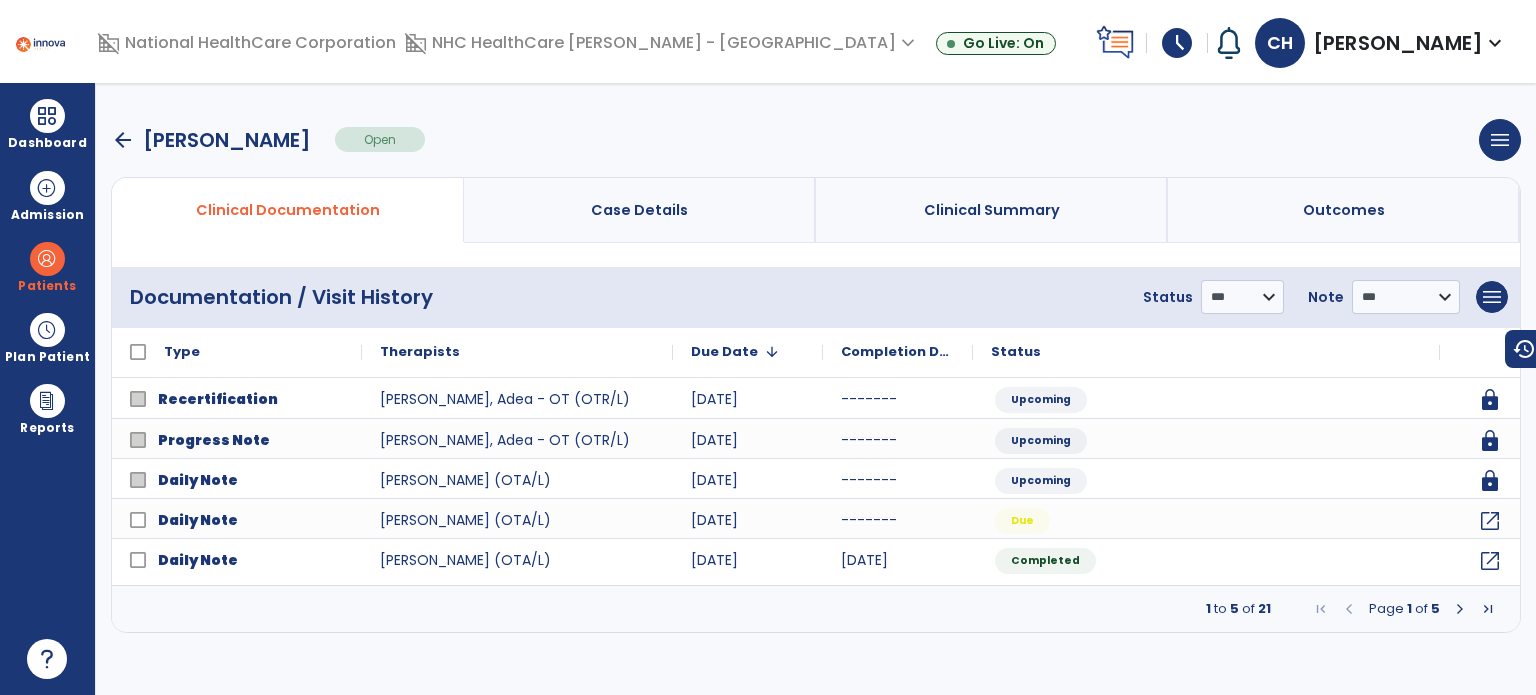 click on "arrow_back" at bounding box center [123, 140] 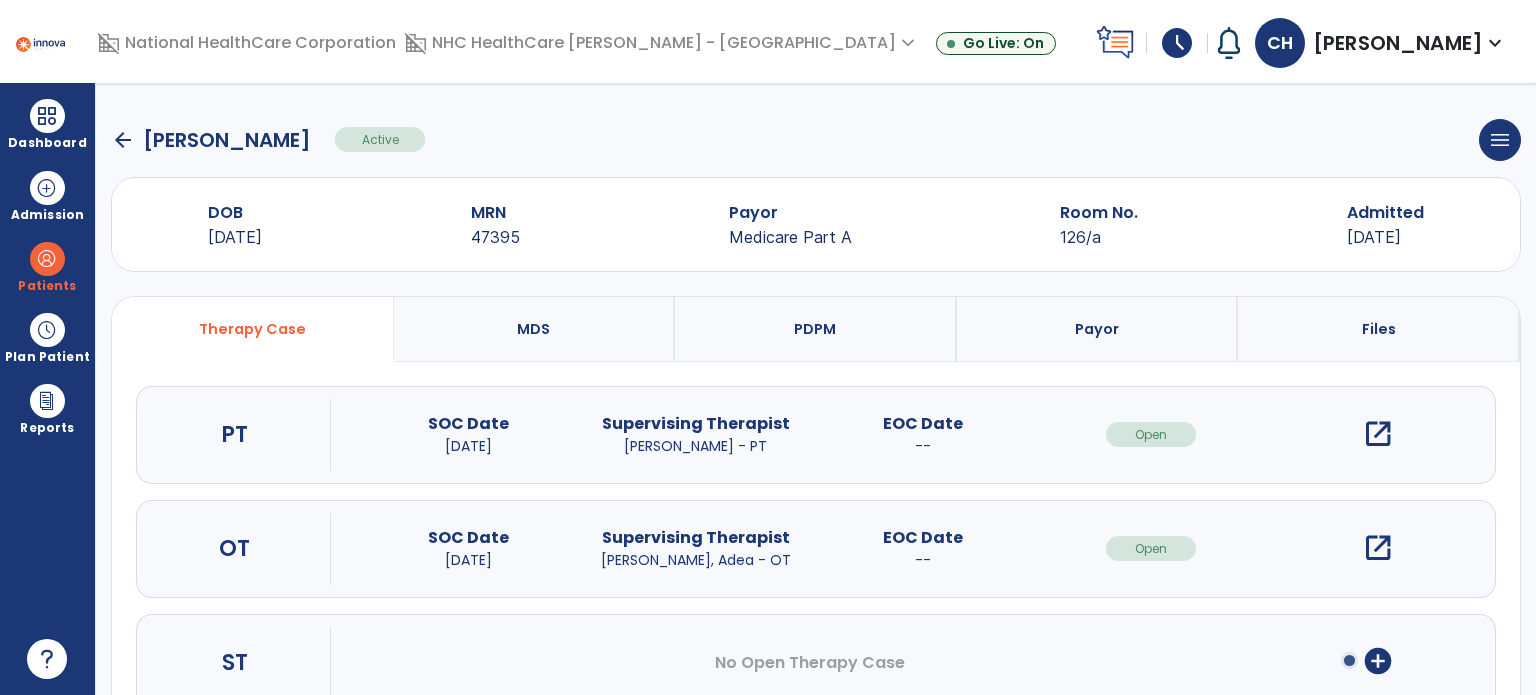 click on "arrow_back" 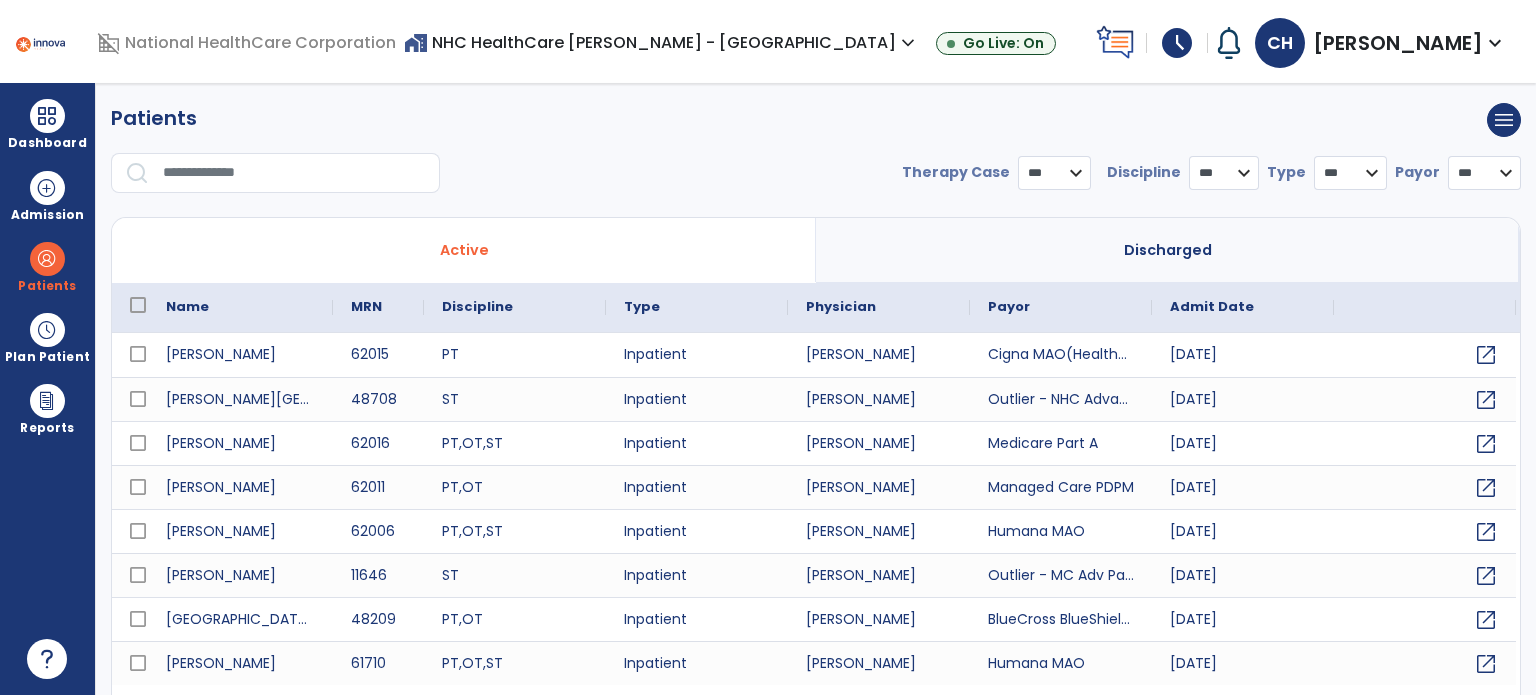 select on "***" 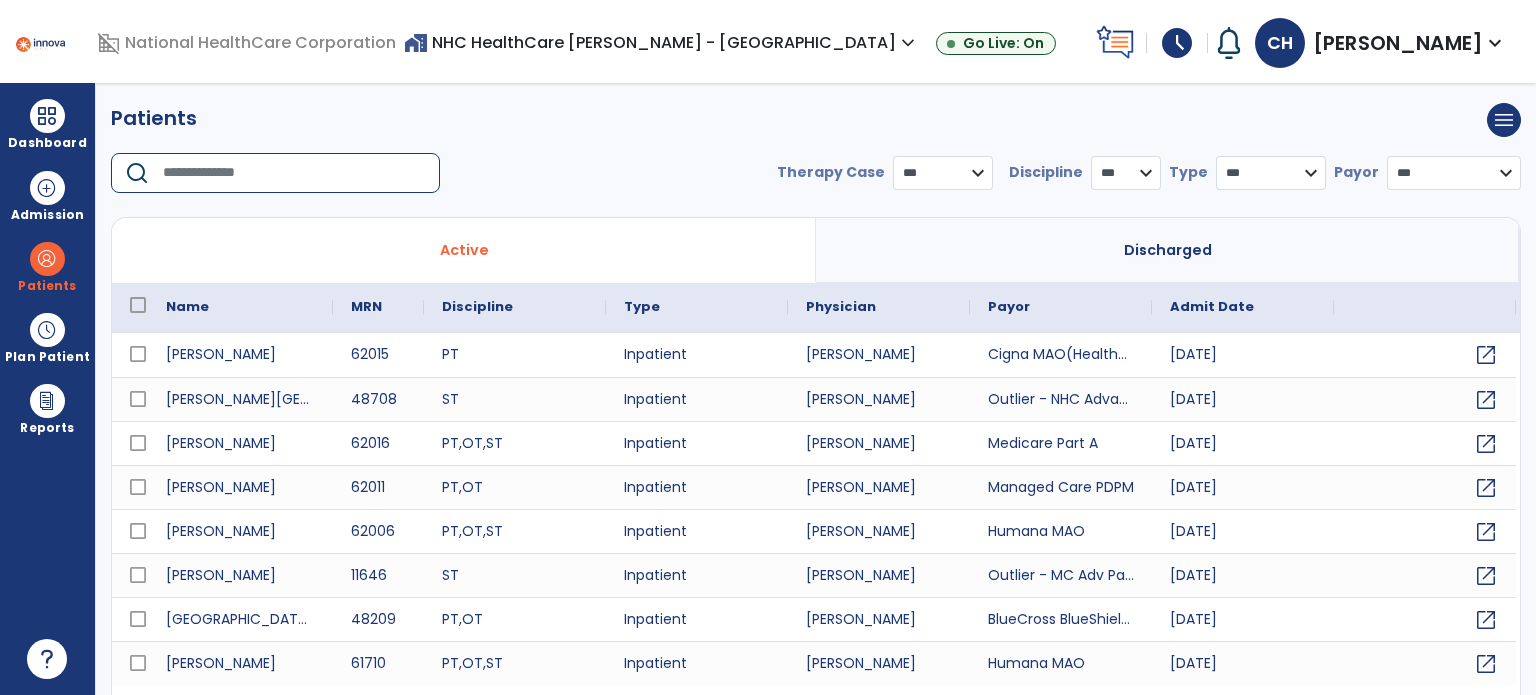 click at bounding box center [294, 173] 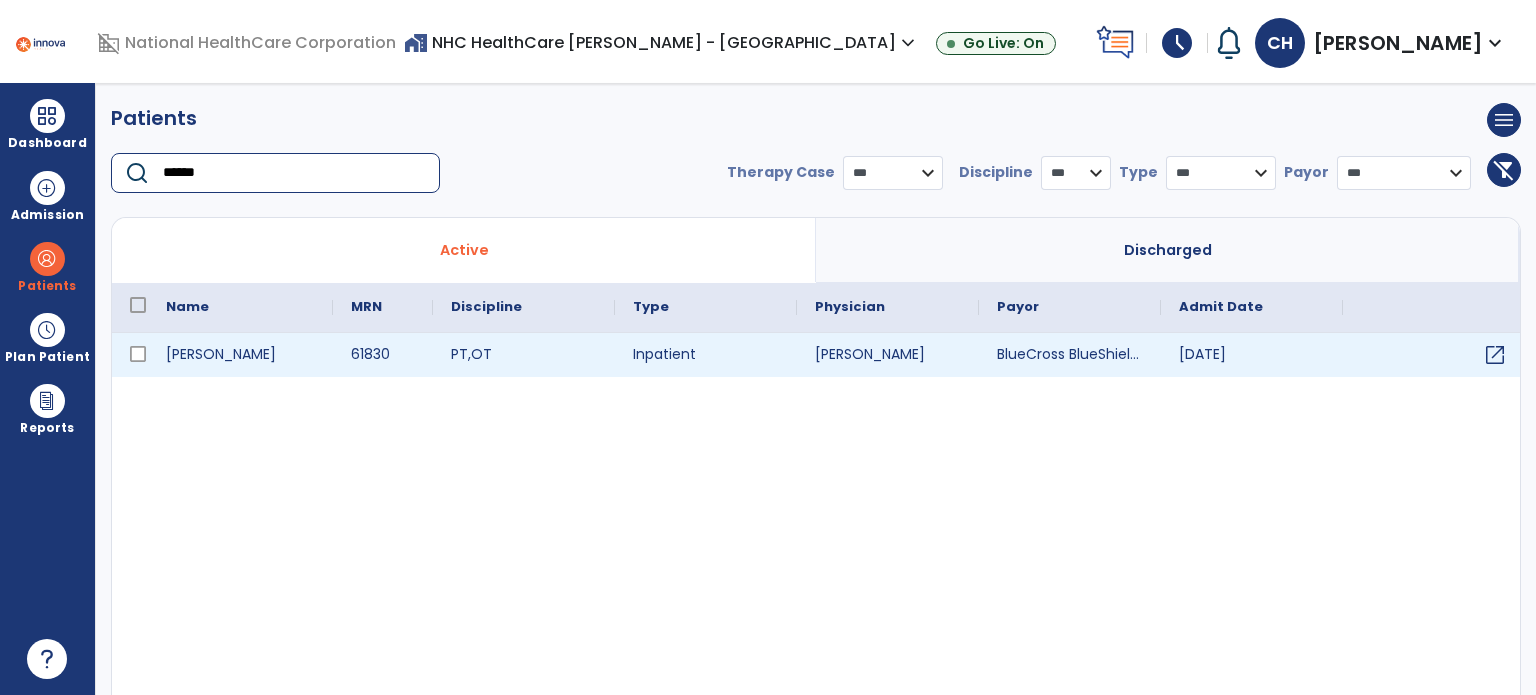 type on "******" 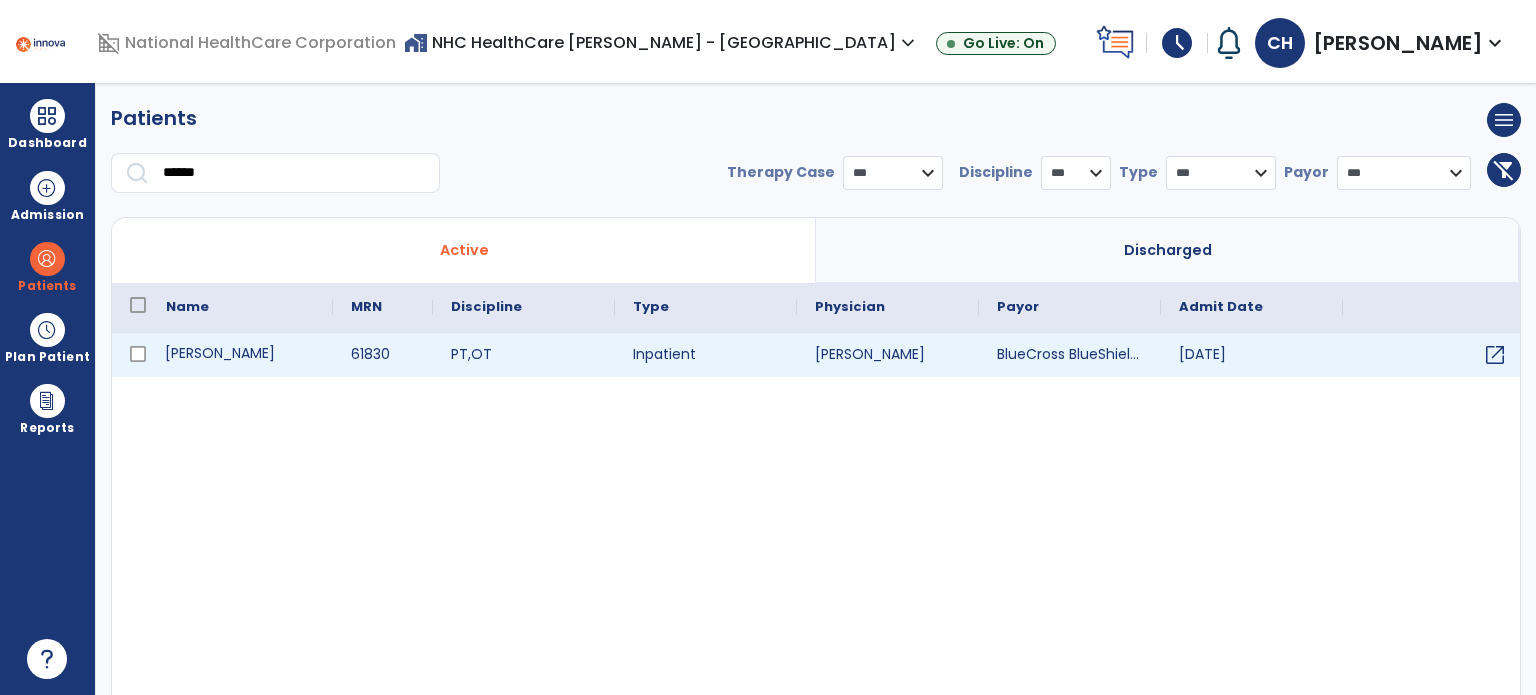 click on "[PERSON_NAME]" at bounding box center [240, 355] 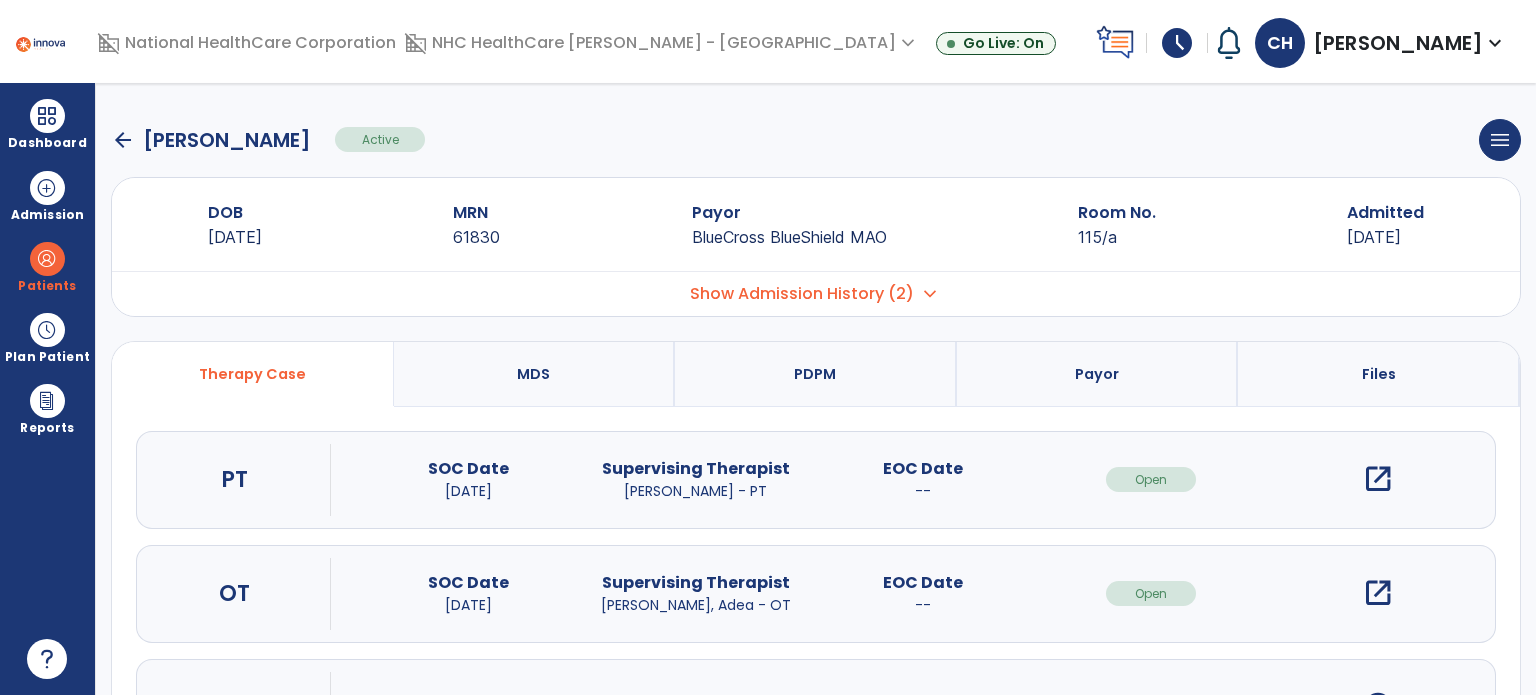 click on "open_in_new" at bounding box center [1378, 593] 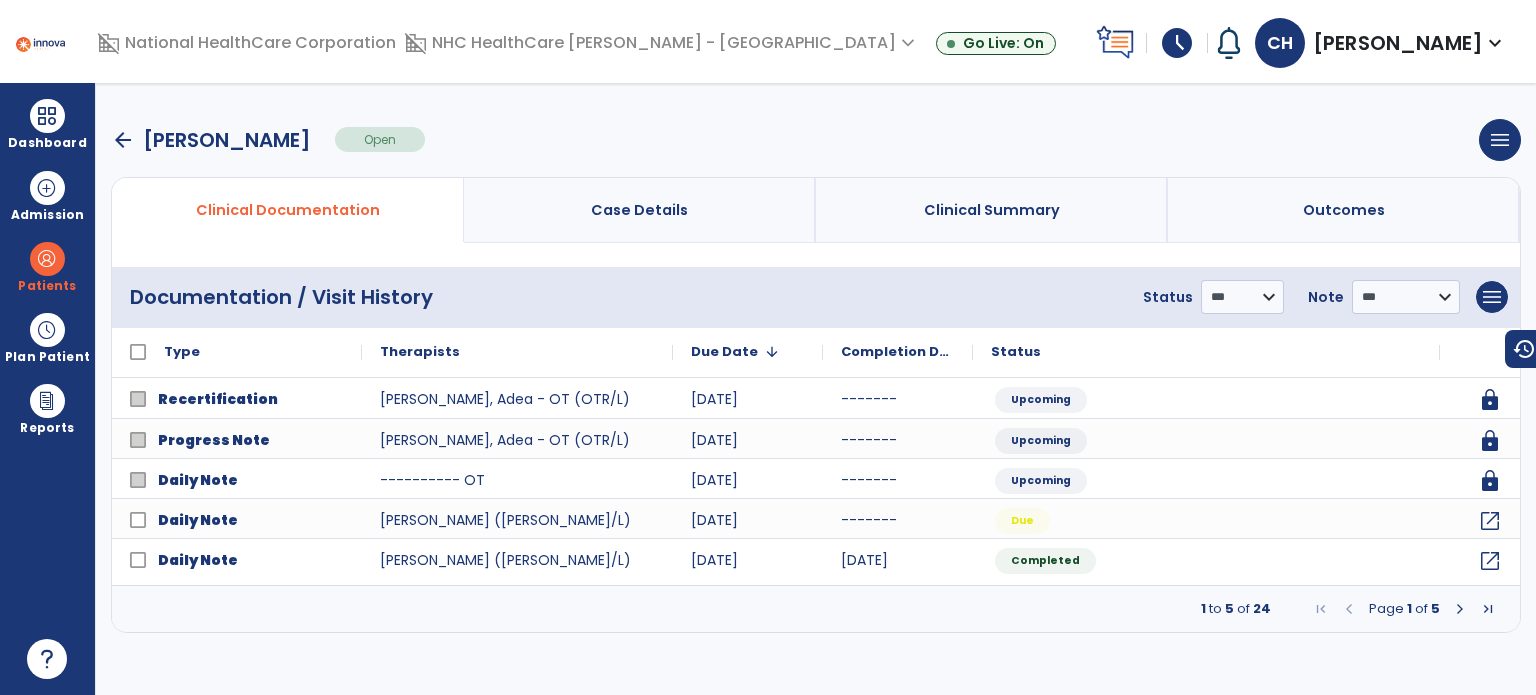 click on "arrow_back" at bounding box center [123, 140] 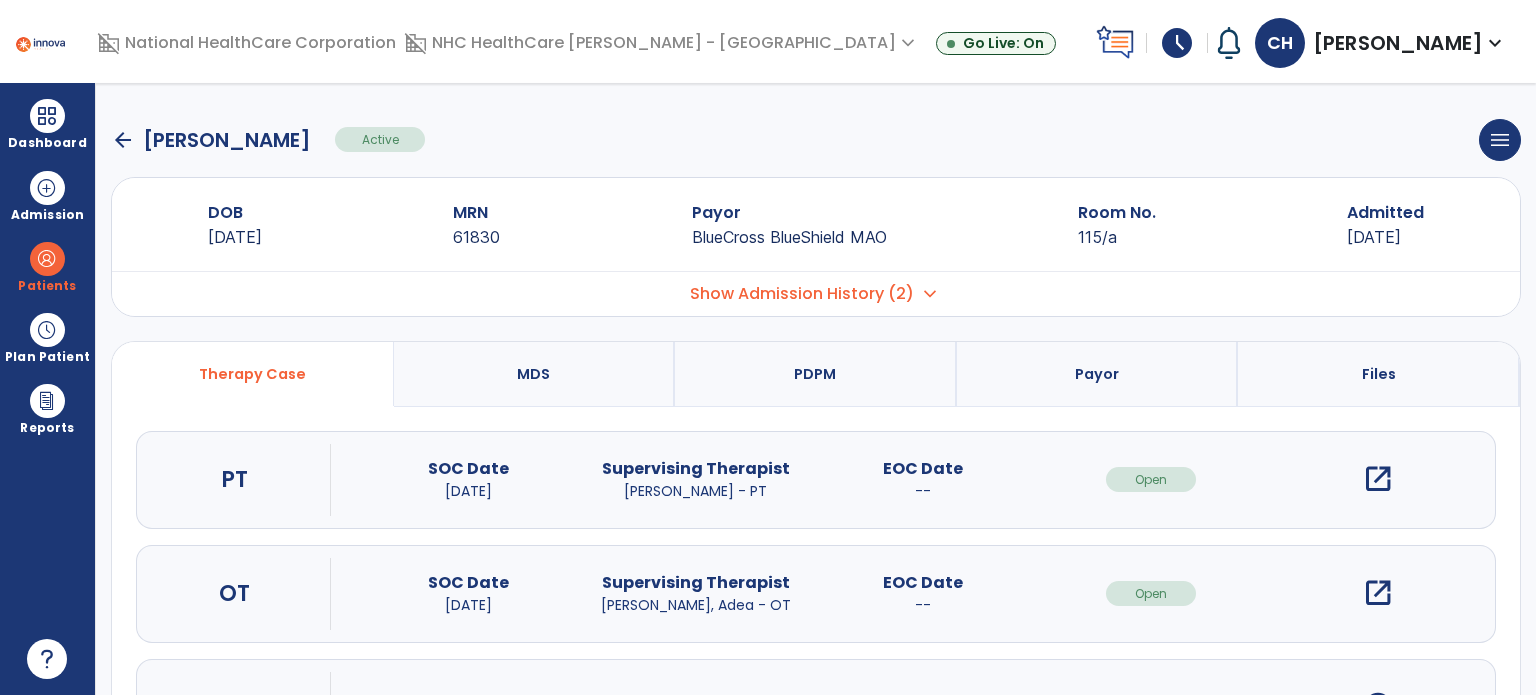 click on "arrow_back" 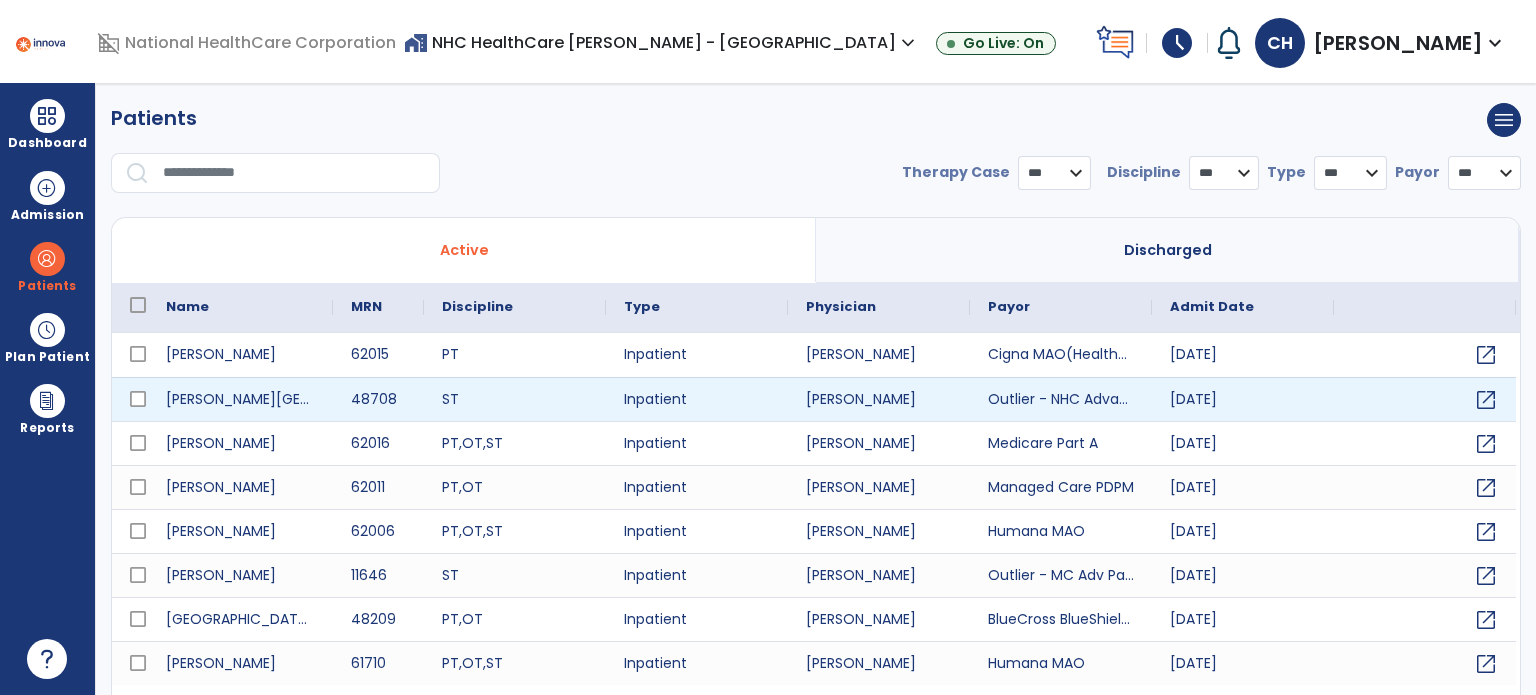 select on "***" 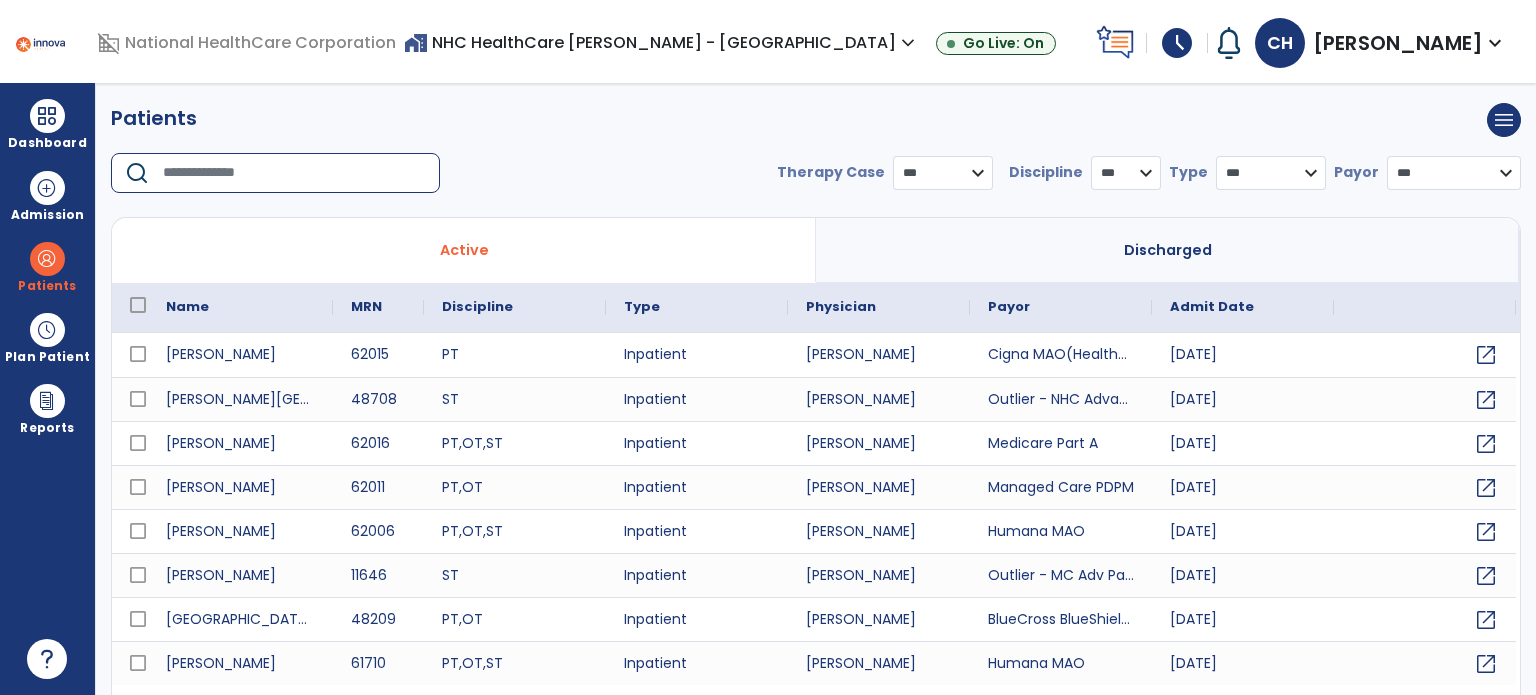 click at bounding box center [294, 173] 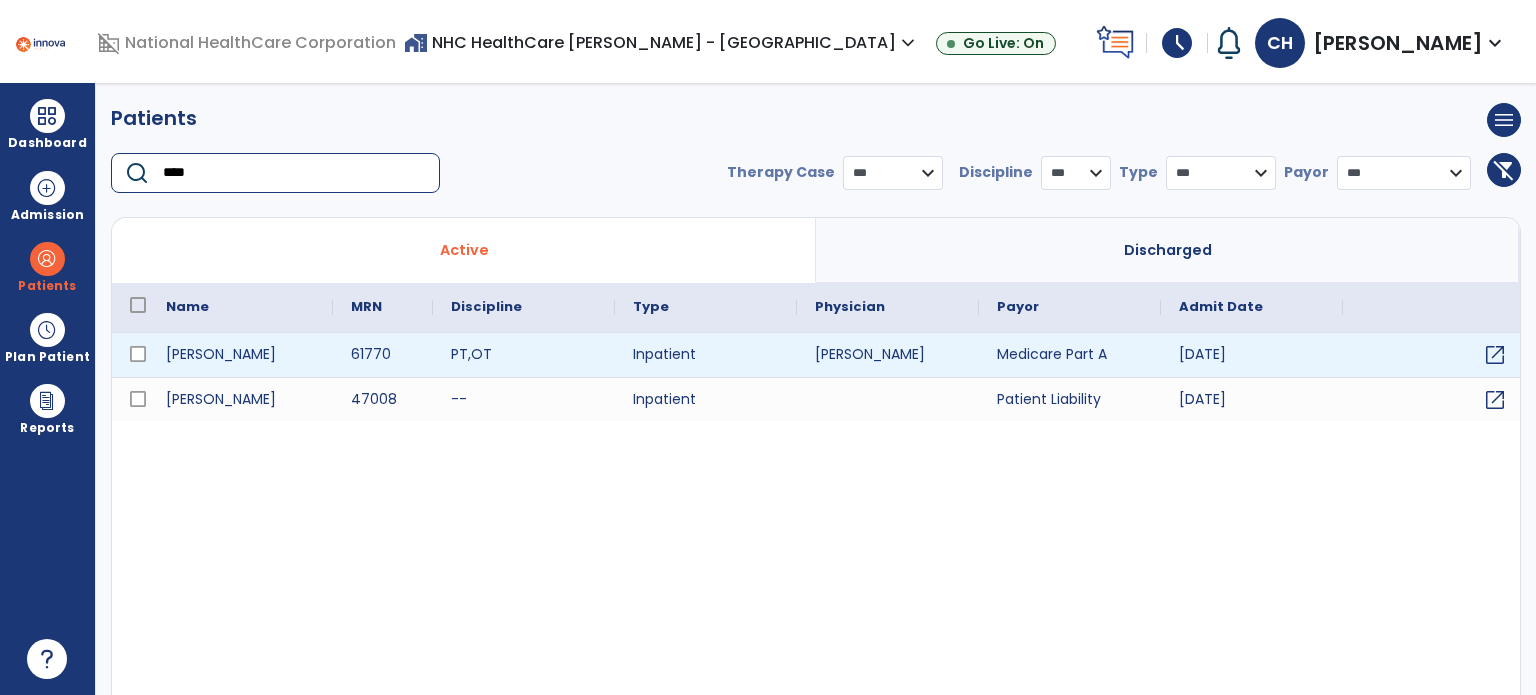 type on "****" 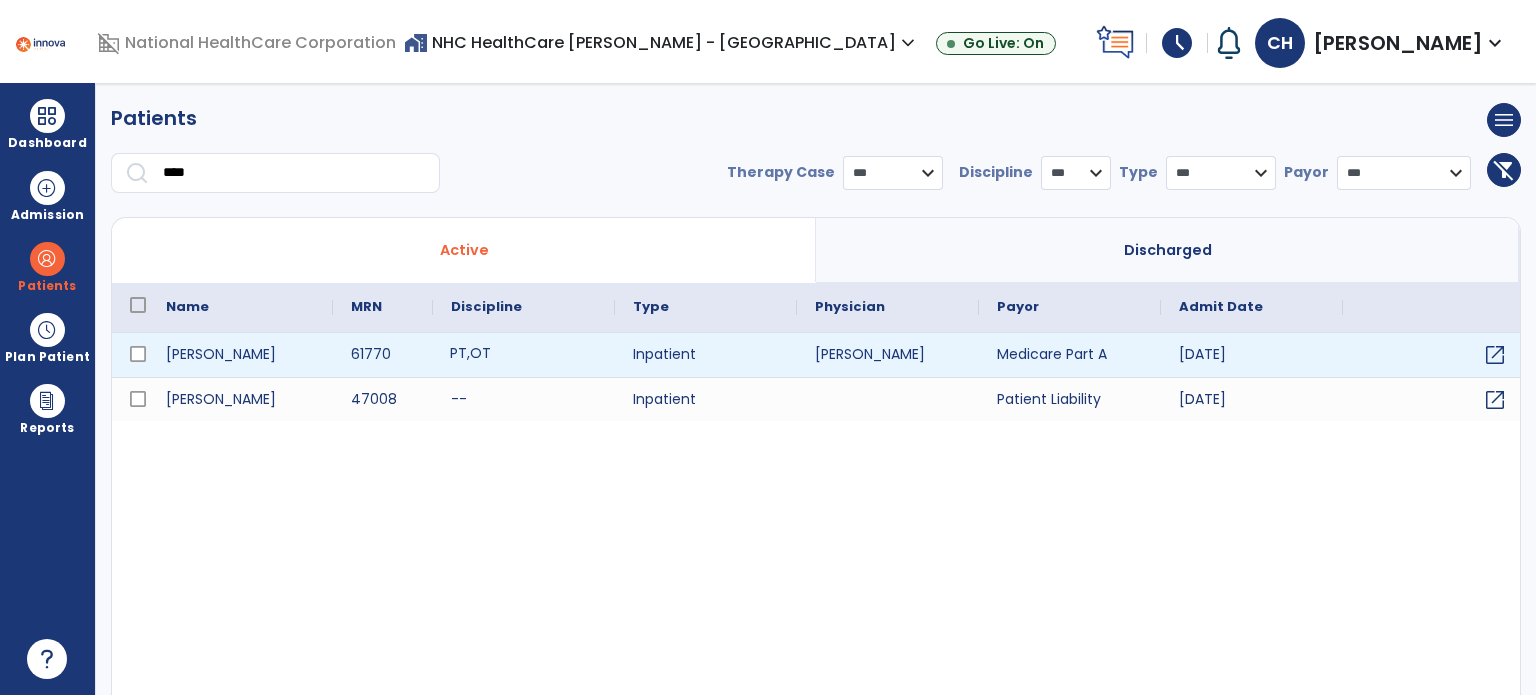 click on "PT" at bounding box center (458, 353) 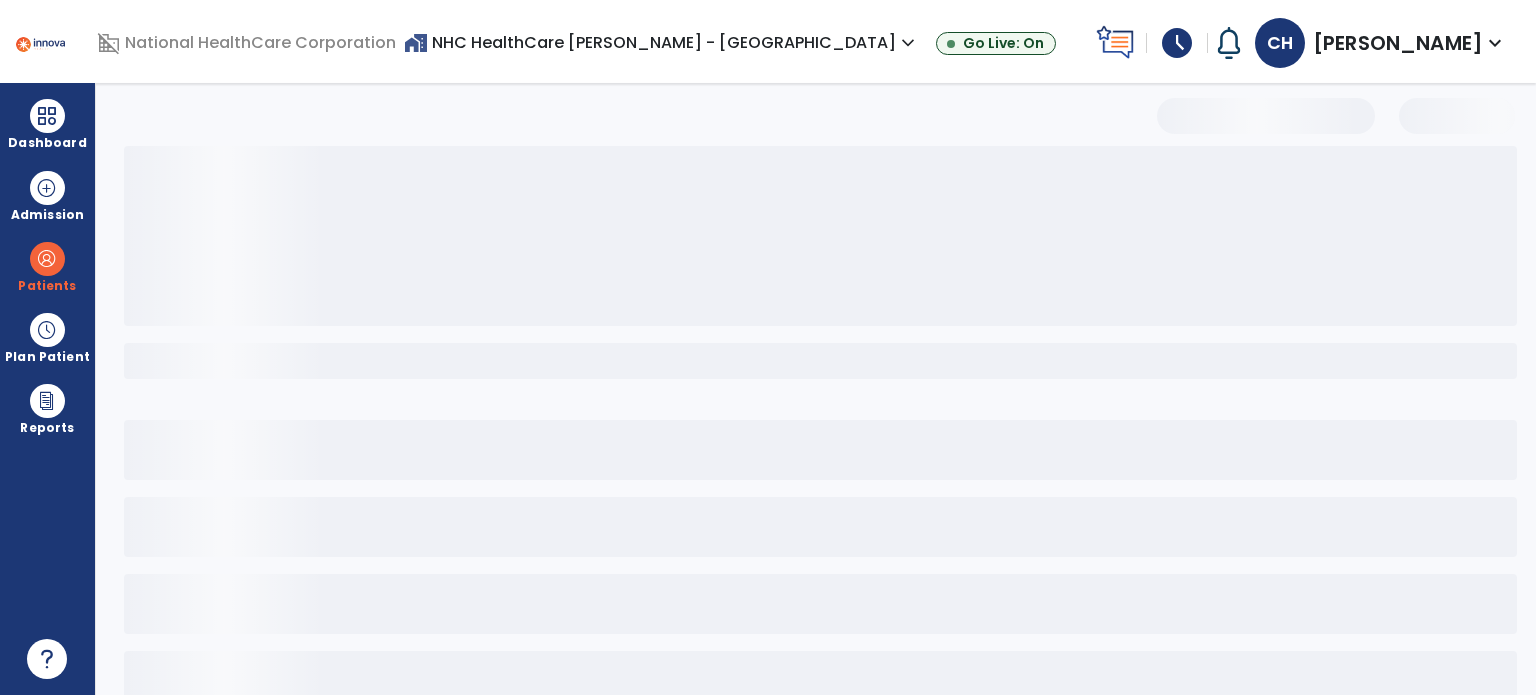 click at bounding box center [820, 361] 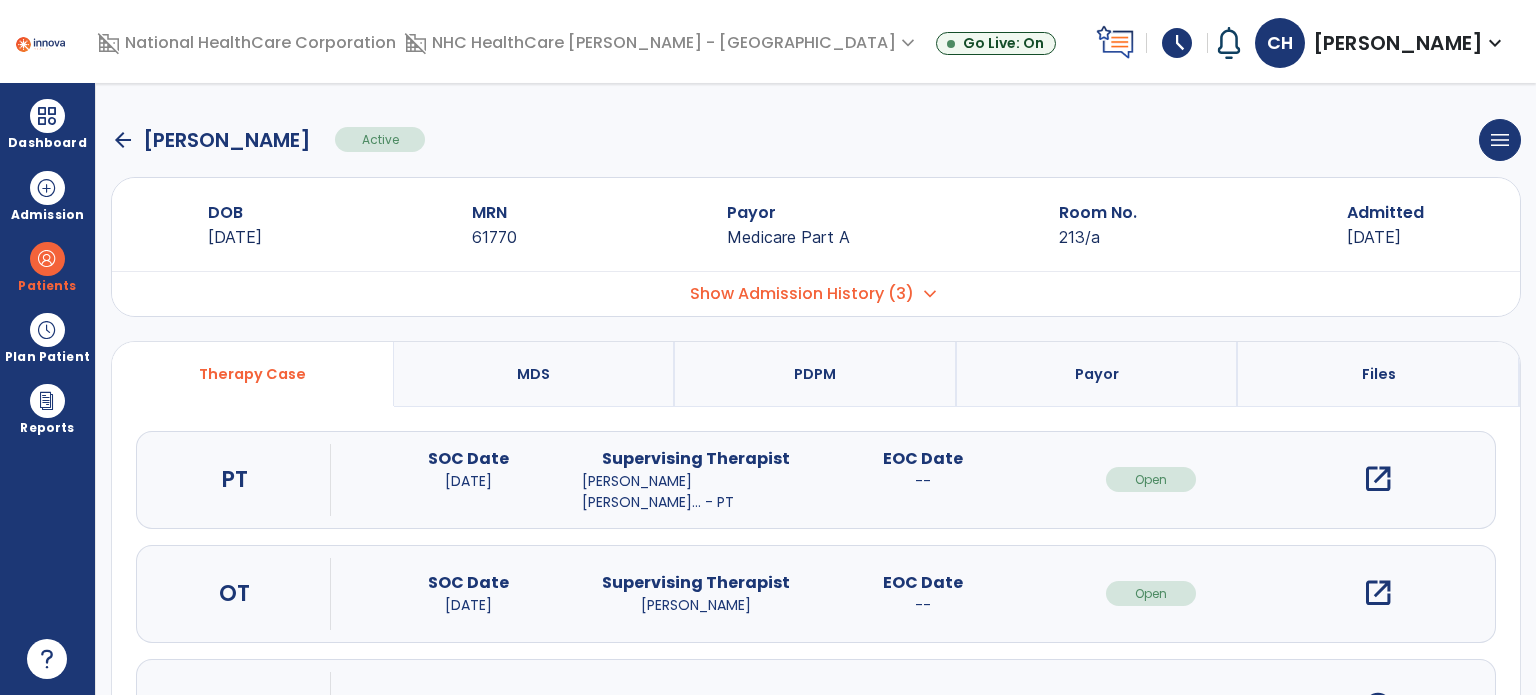 click on "open_in_new" at bounding box center [1378, 593] 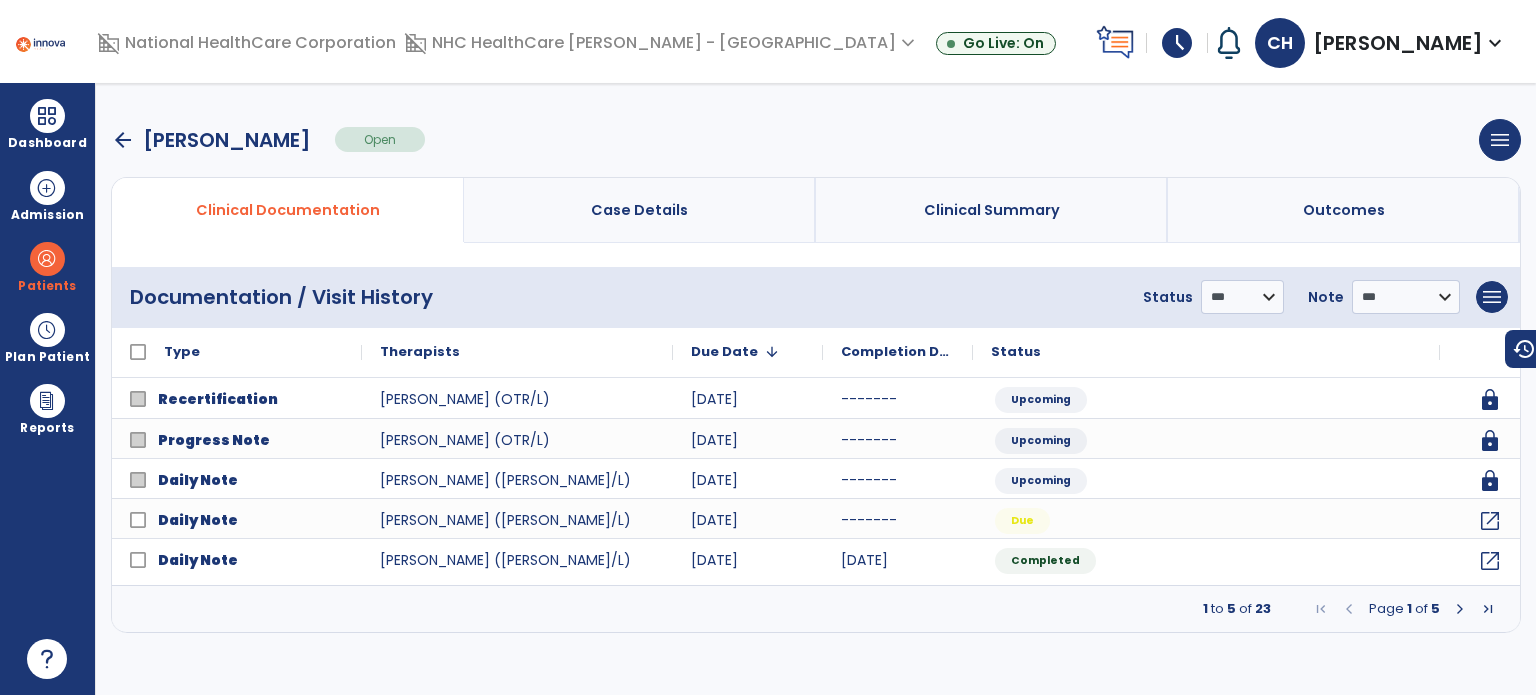 drag, startPoint x: 1372, startPoint y: 579, endPoint x: 1228, endPoint y: 578, distance: 144.00348 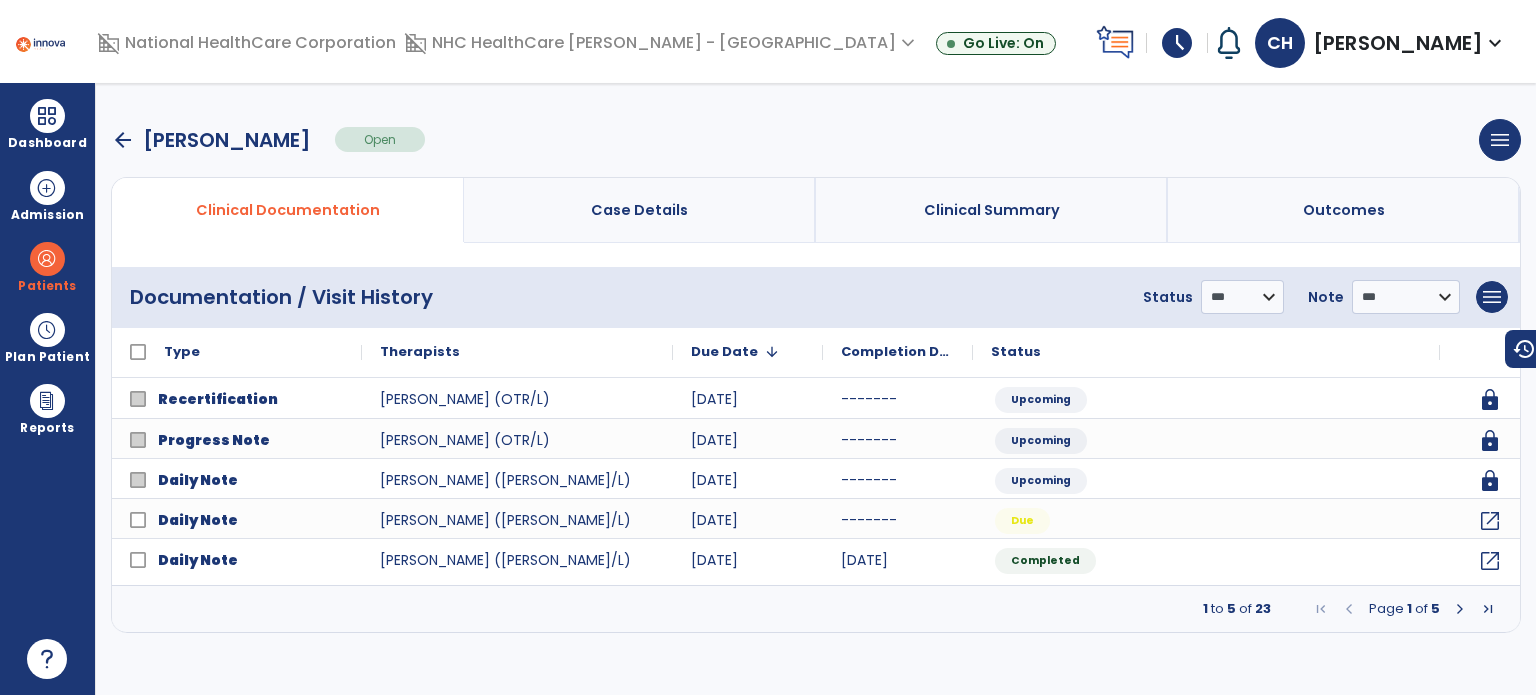 click on "arrow_back" at bounding box center (123, 140) 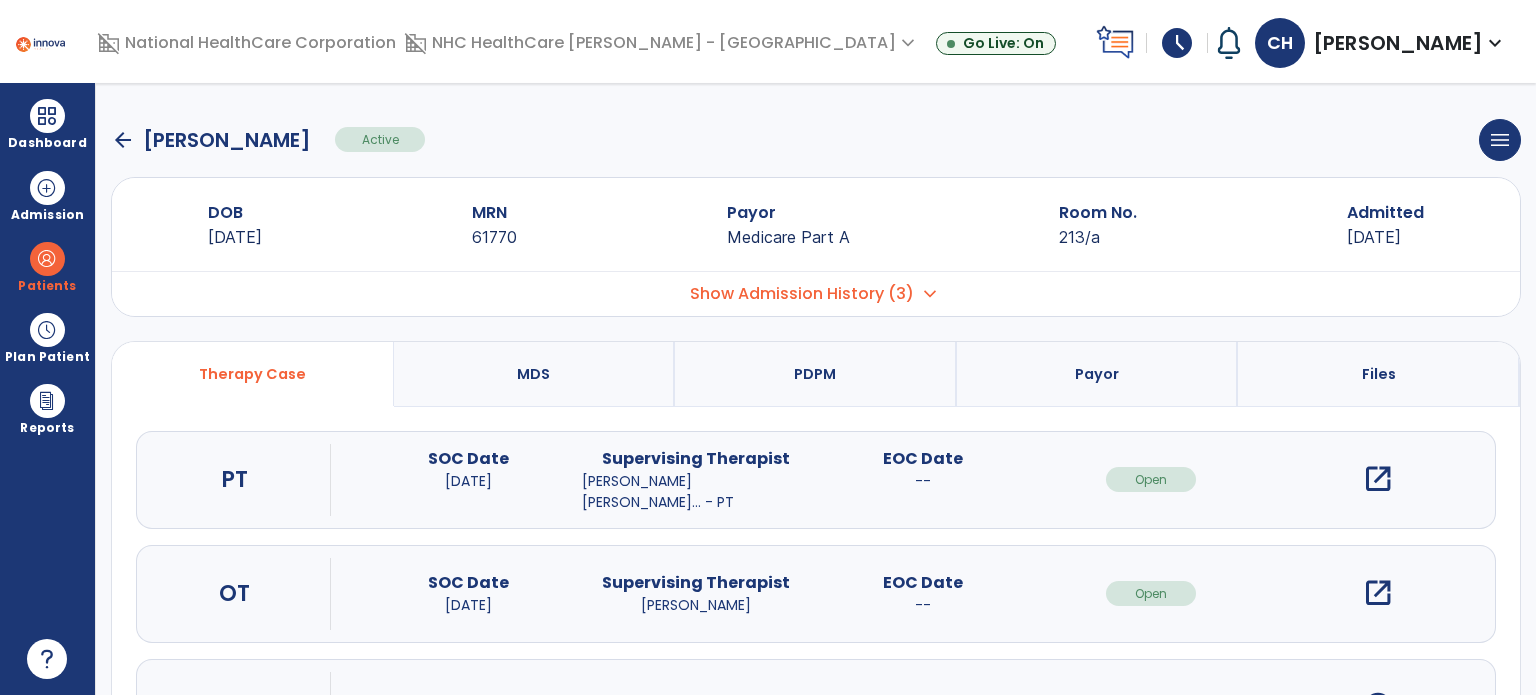 click on "arrow_back" 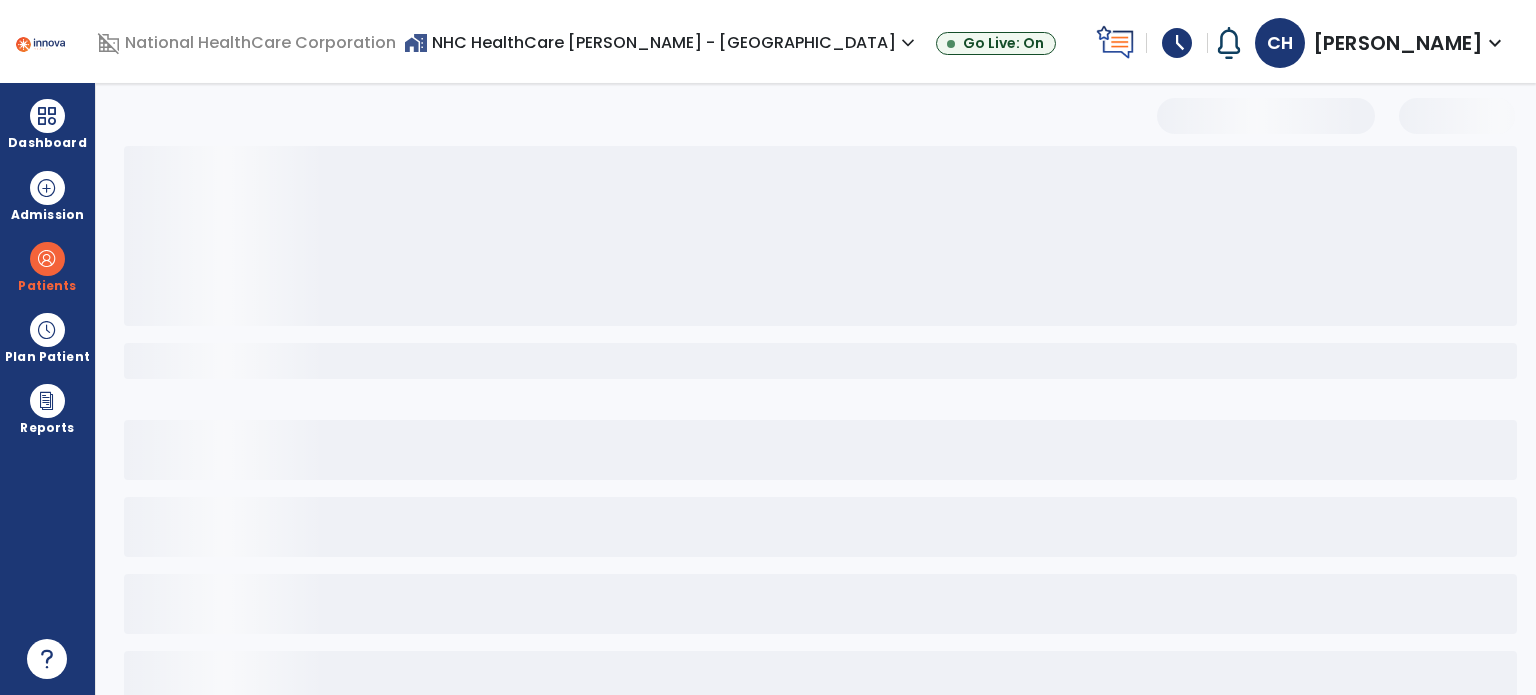 select on "***" 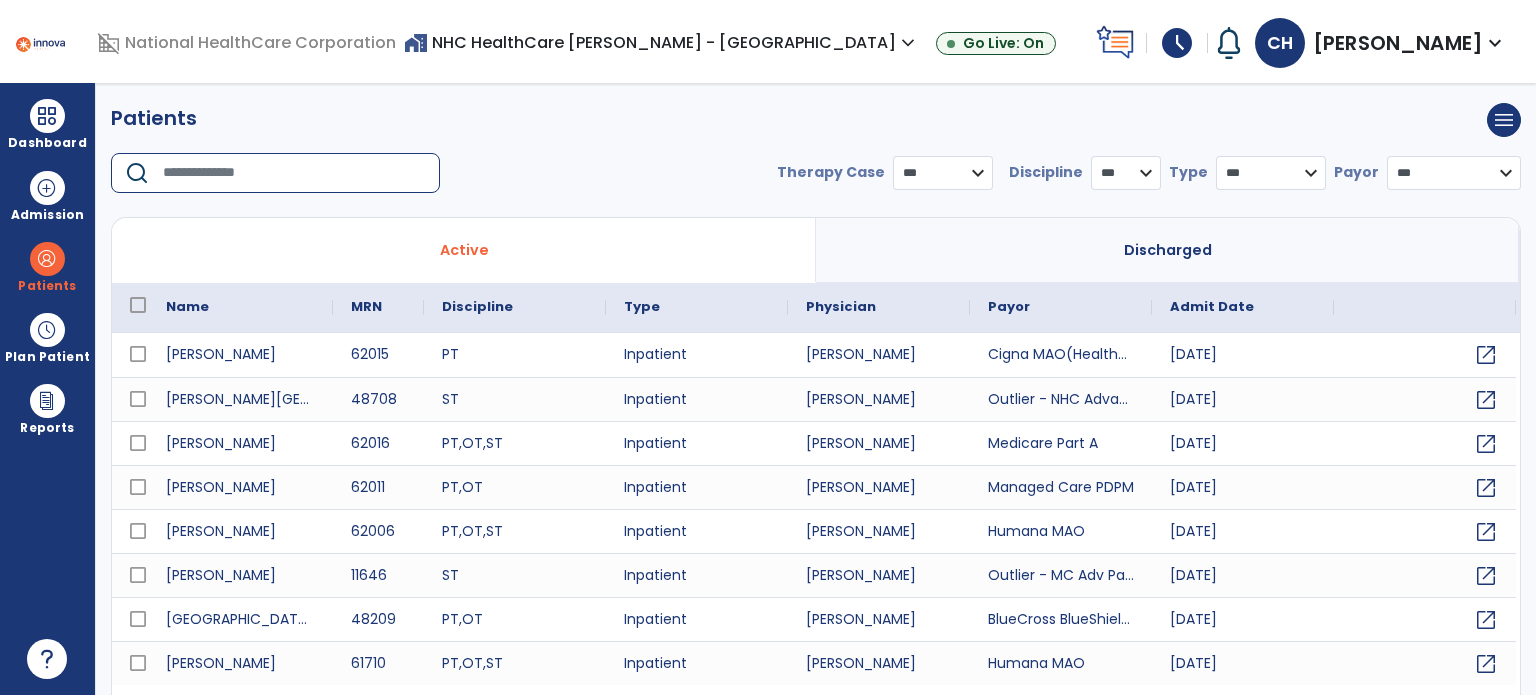 click at bounding box center [294, 173] 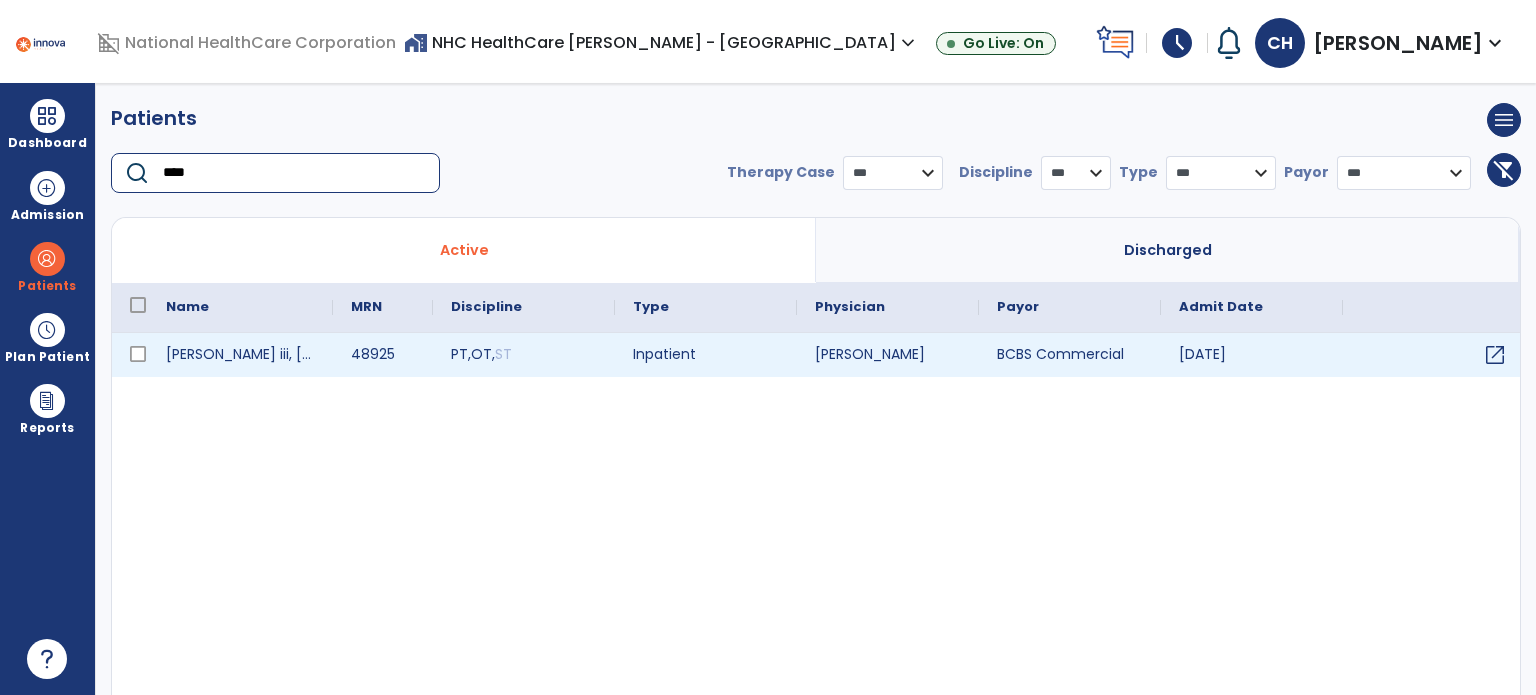 type on "****" 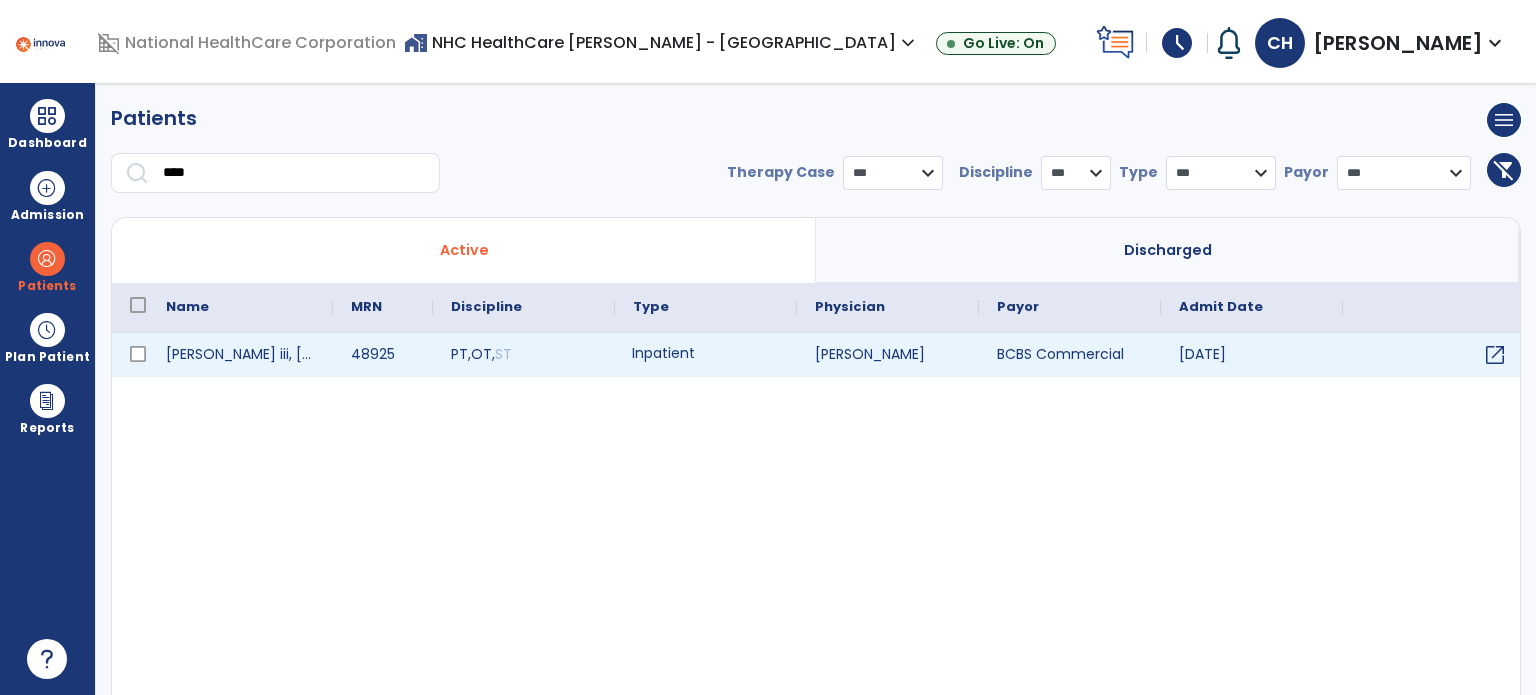 click on "Inpatient" at bounding box center (706, 355) 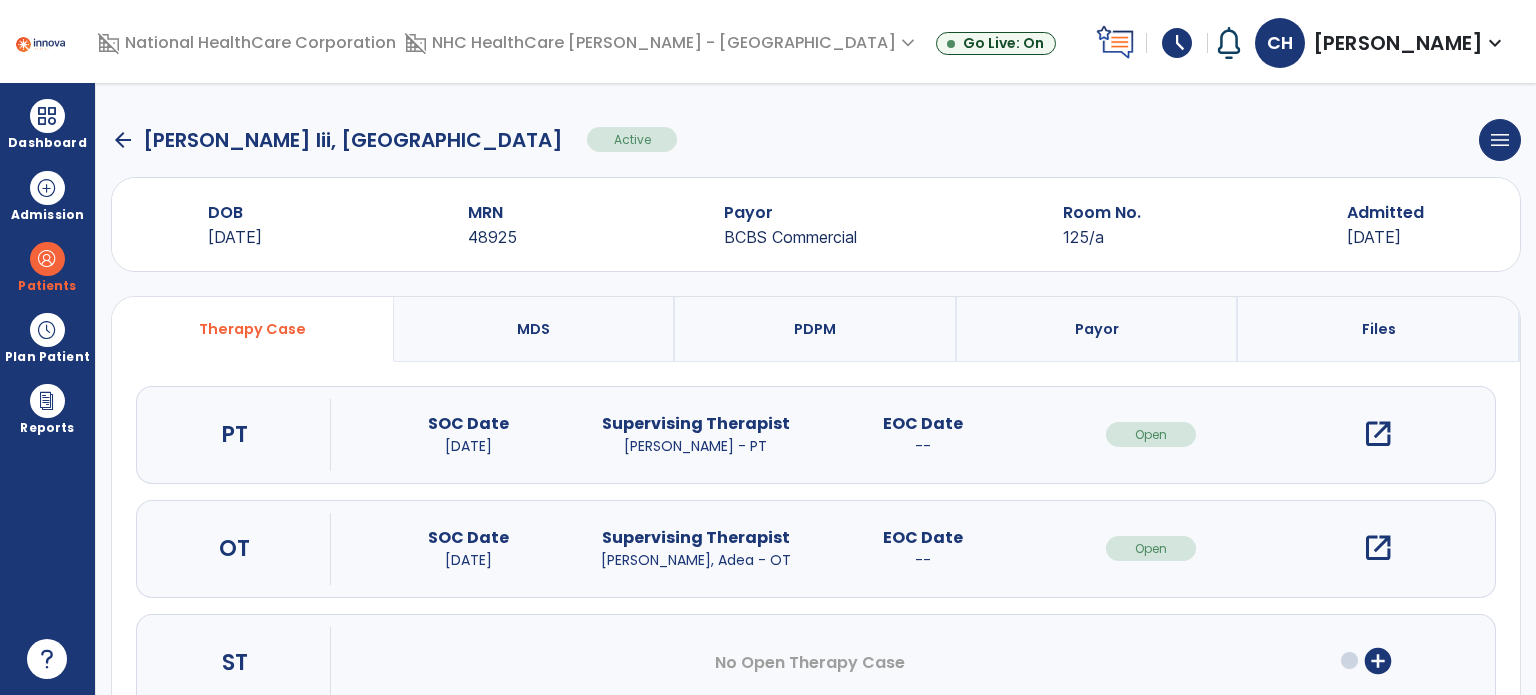 click on "open_in_new" at bounding box center [1378, 548] 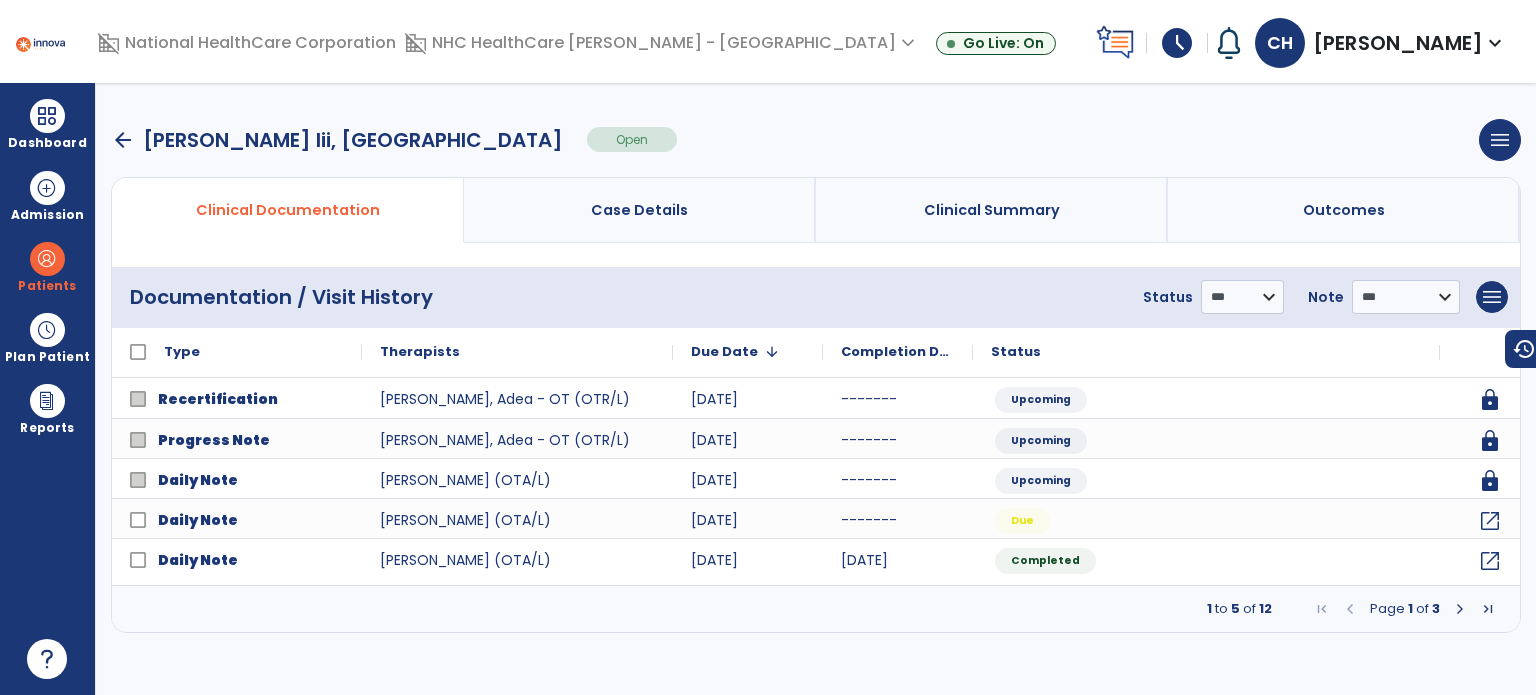 click on "arrow_back" at bounding box center [123, 140] 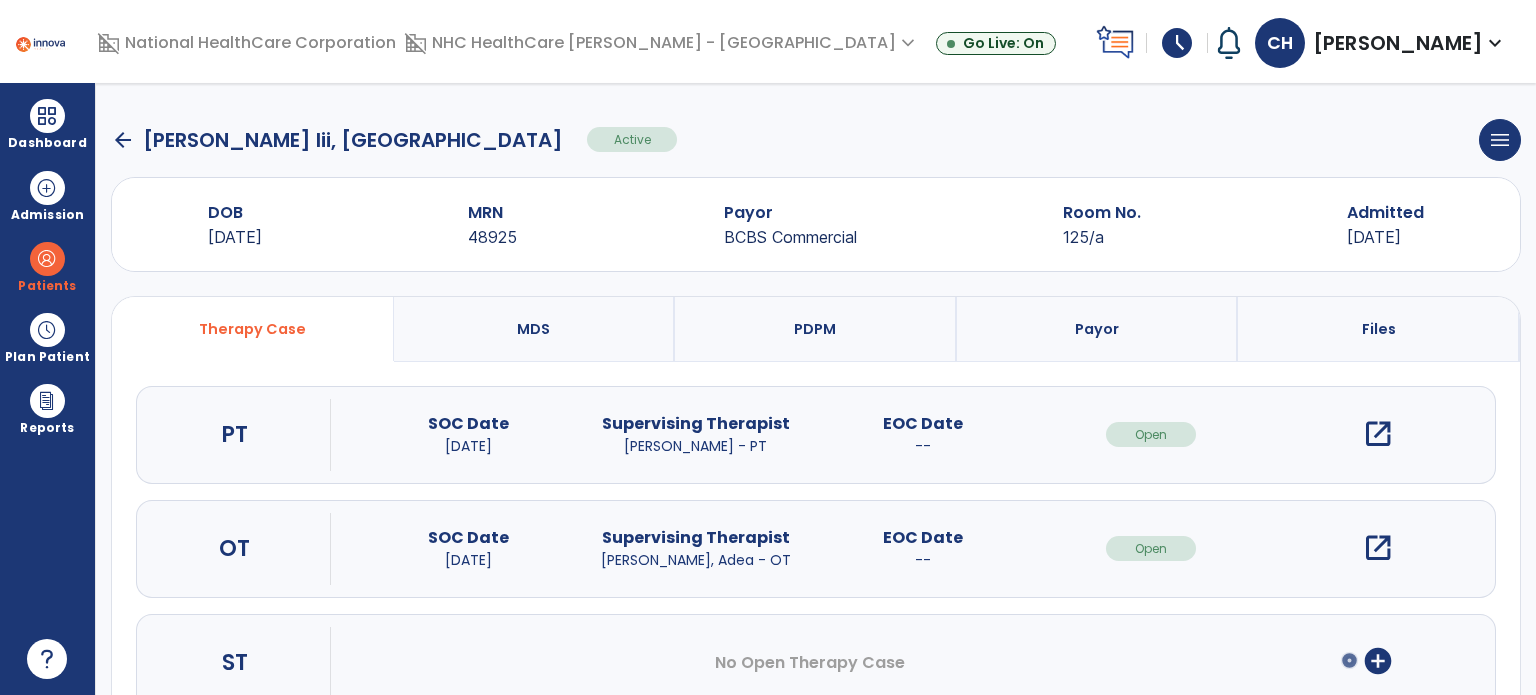 click on "arrow_back" 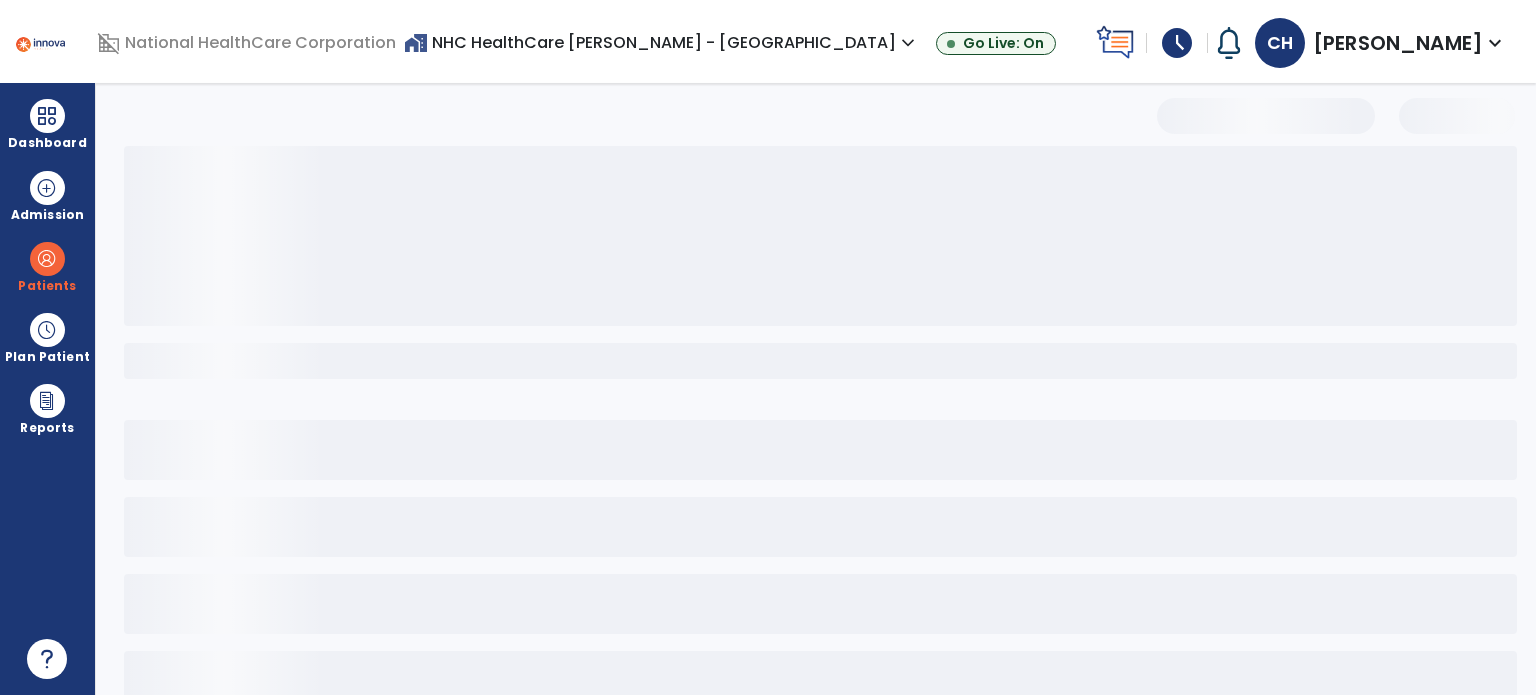 select on "***" 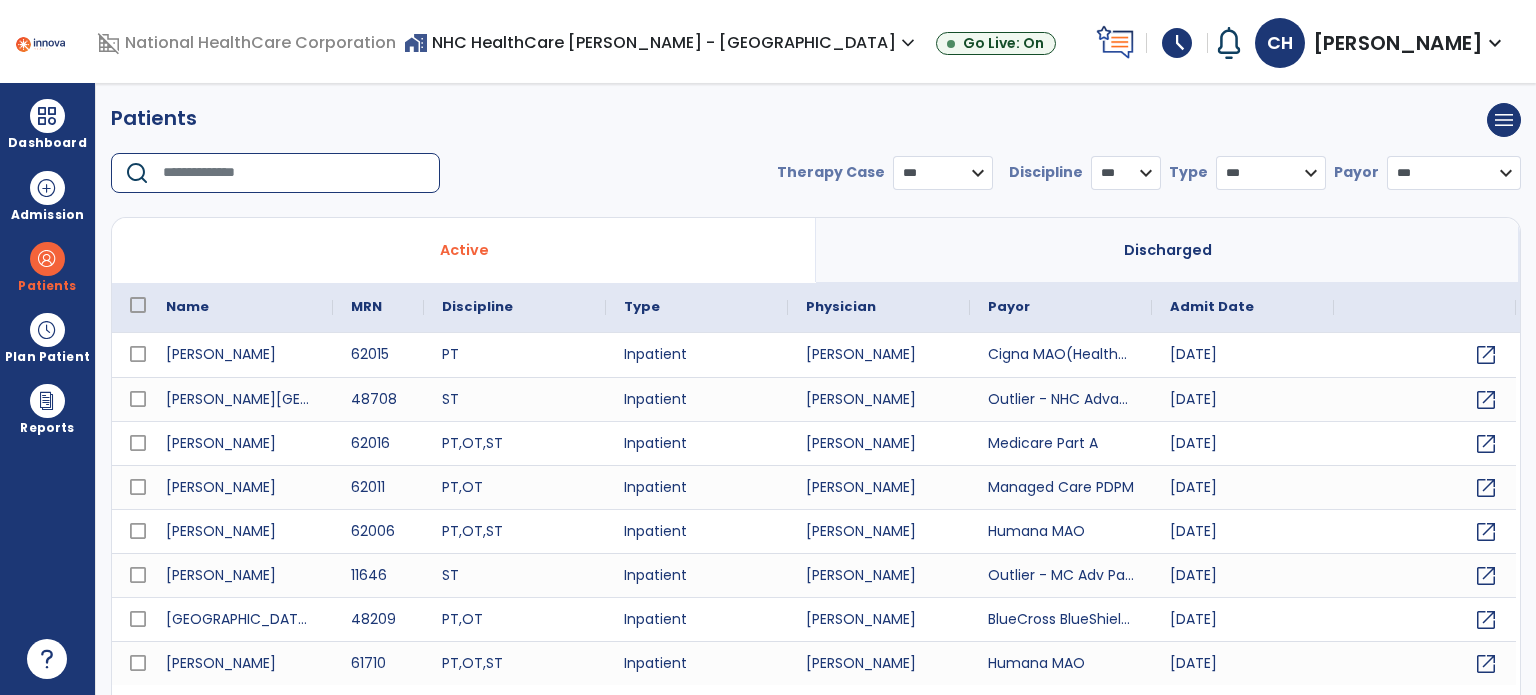 click at bounding box center [294, 173] 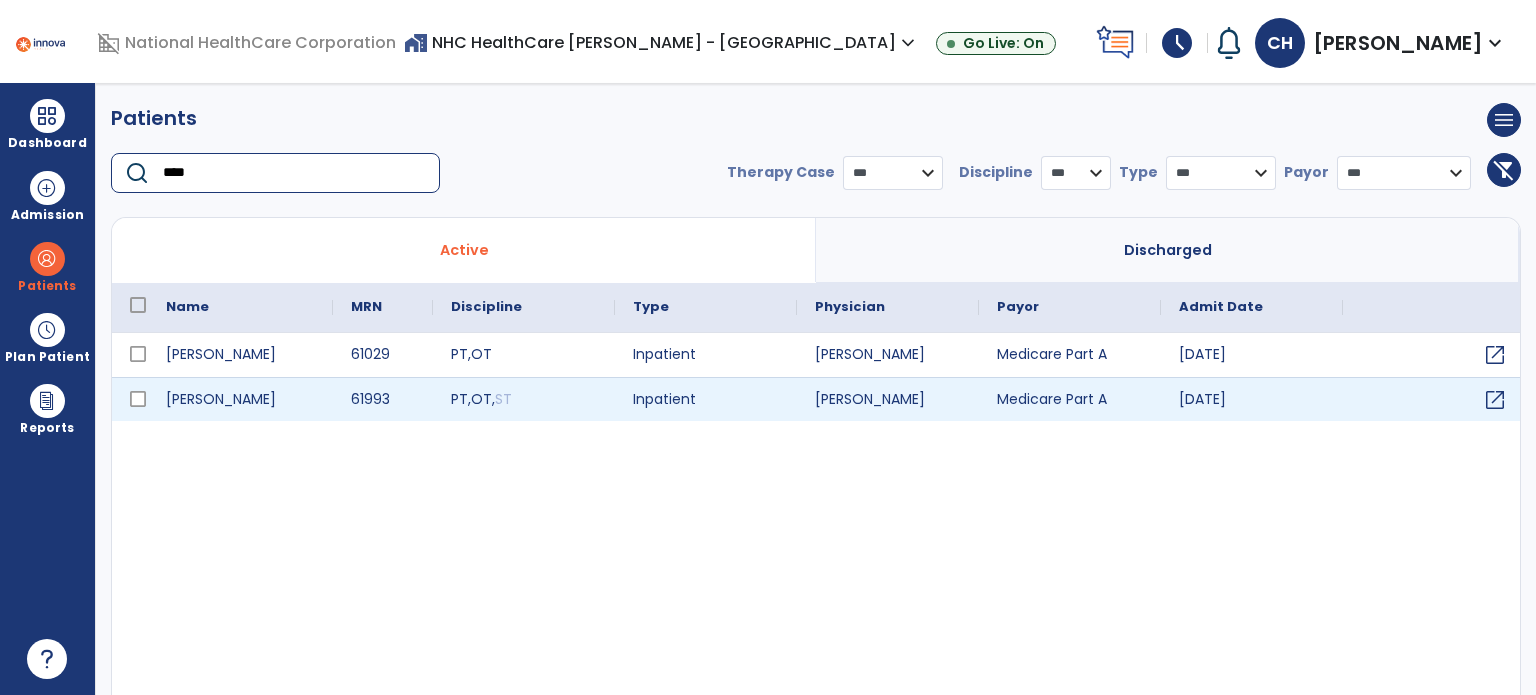 type on "****" 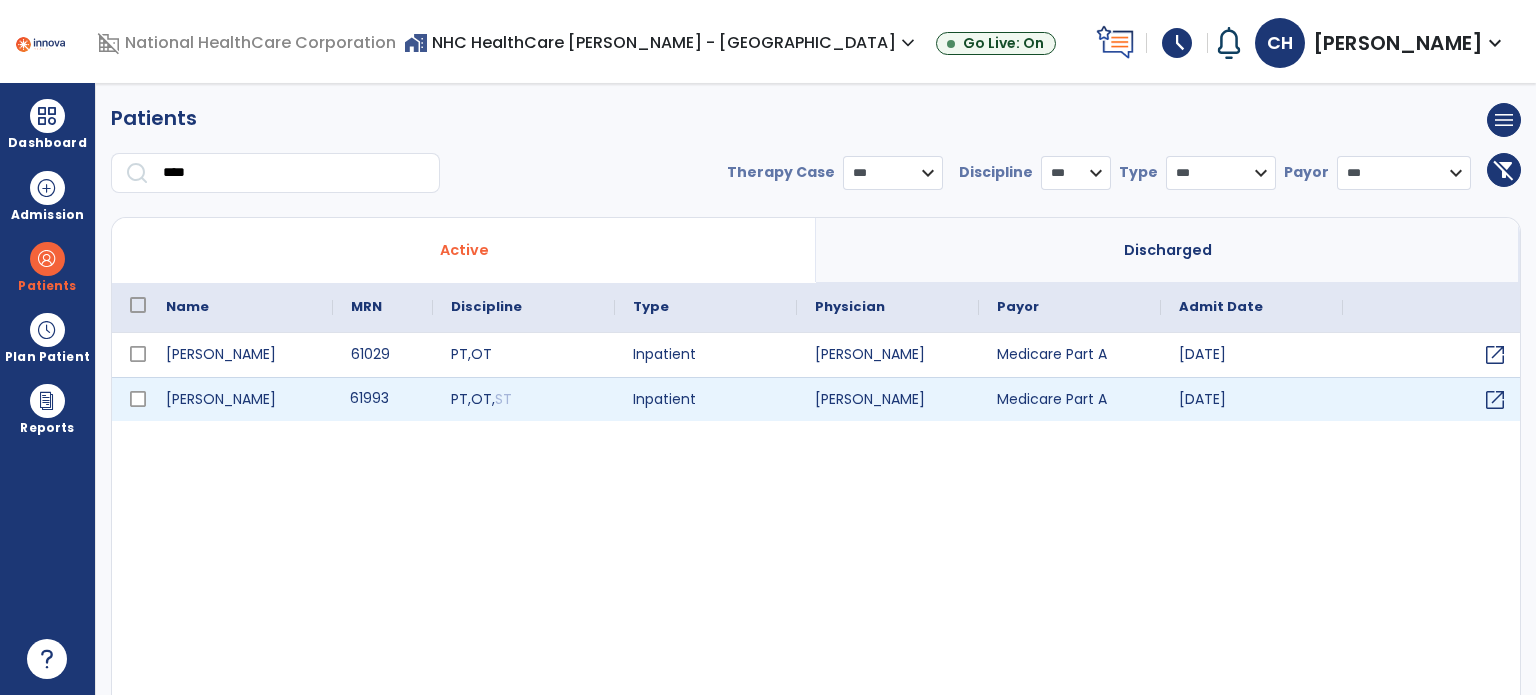 click on "61993" at bounding box center [383, 399] 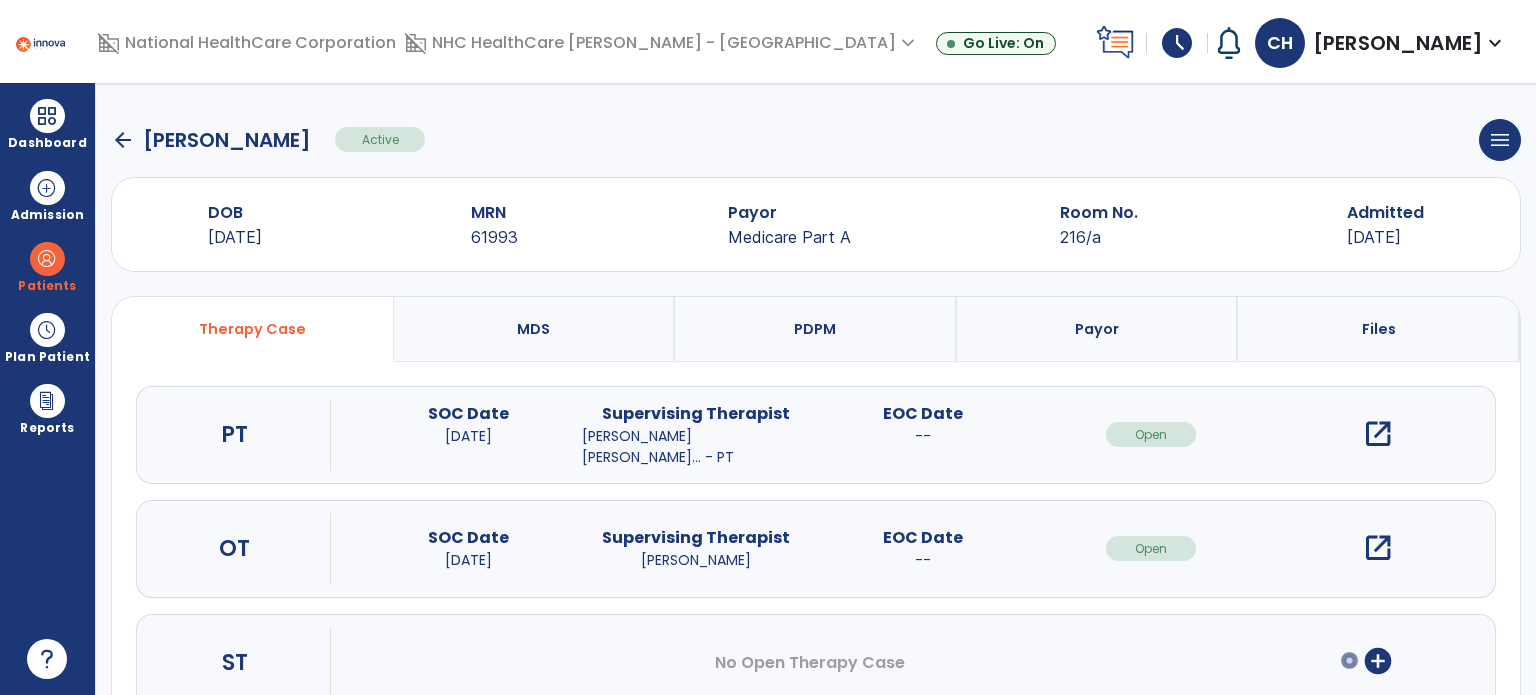 click on "open_in_new" at bounding box center (1378, 548) 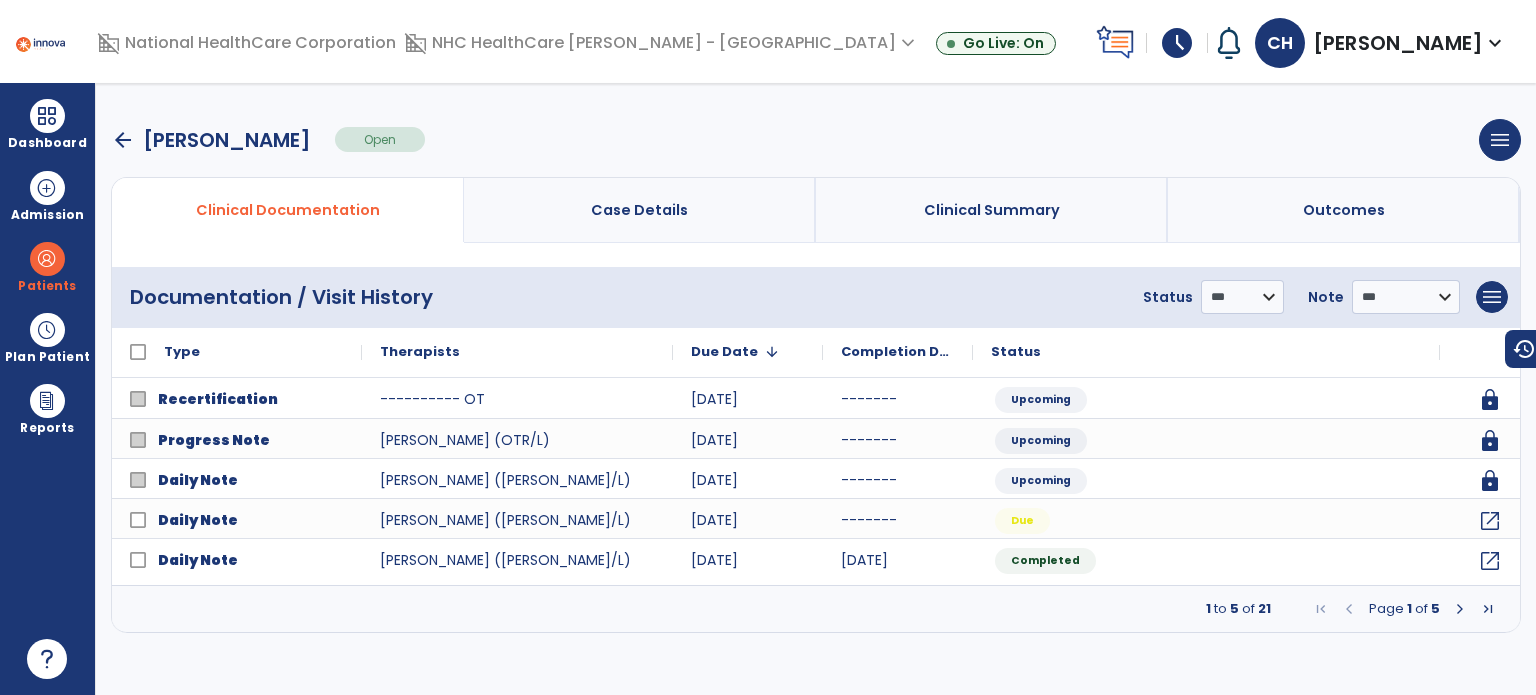 click on "arrow_back" at bounding box center [123, 140] 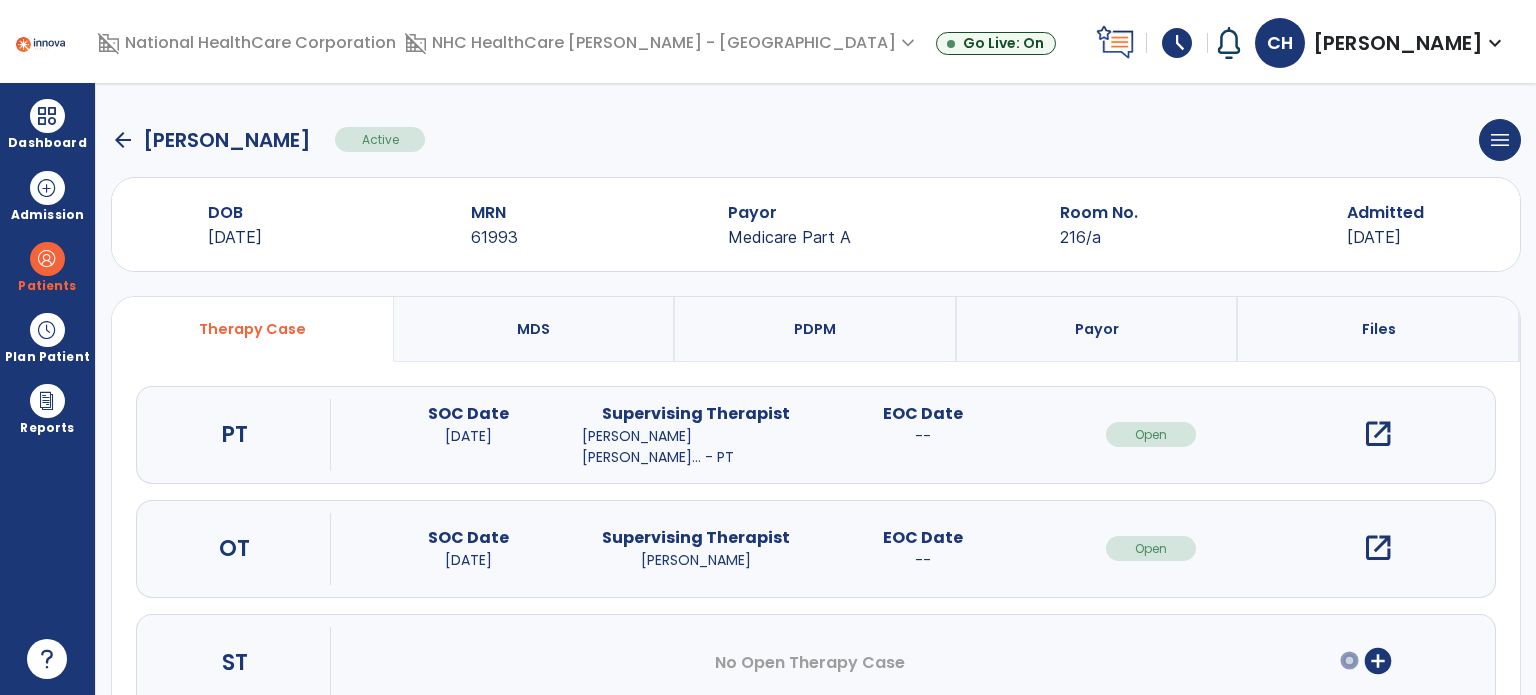 click on "arrow_back" 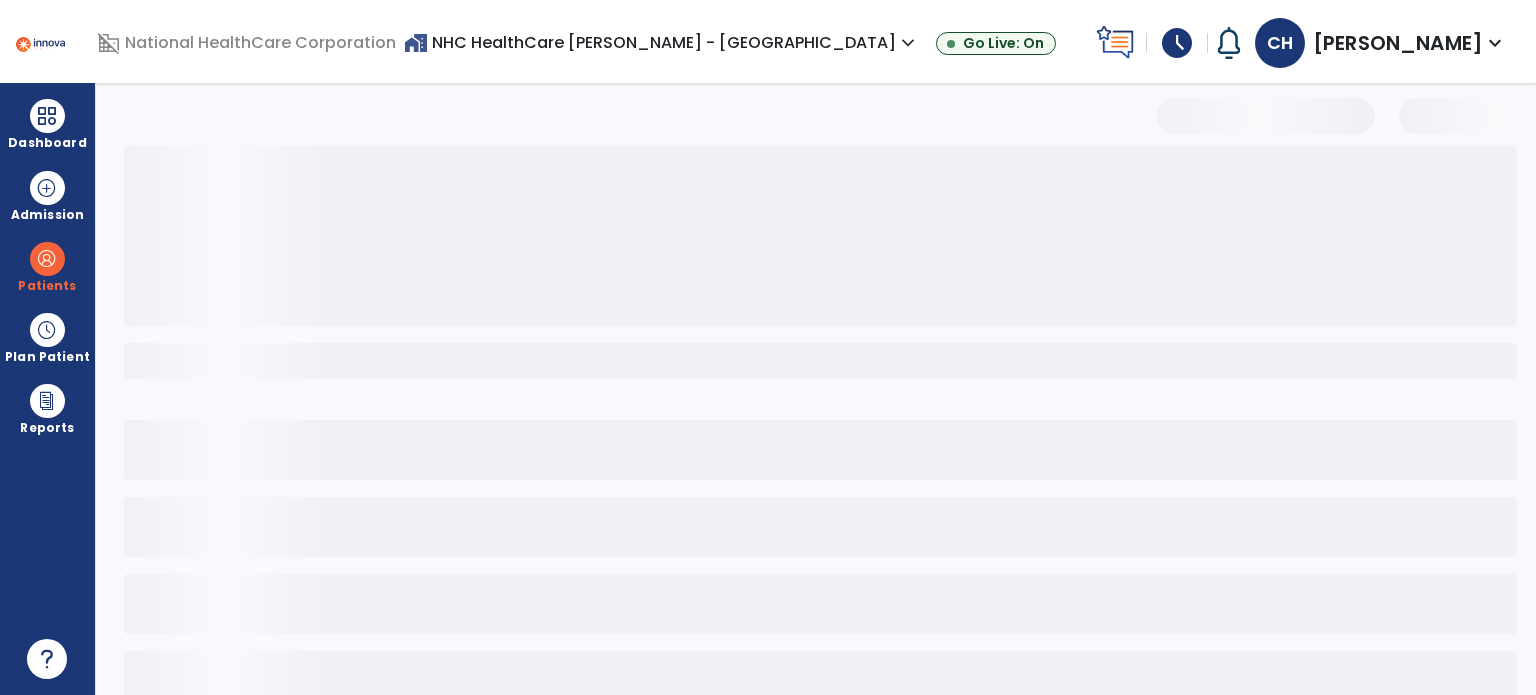 select on "***" 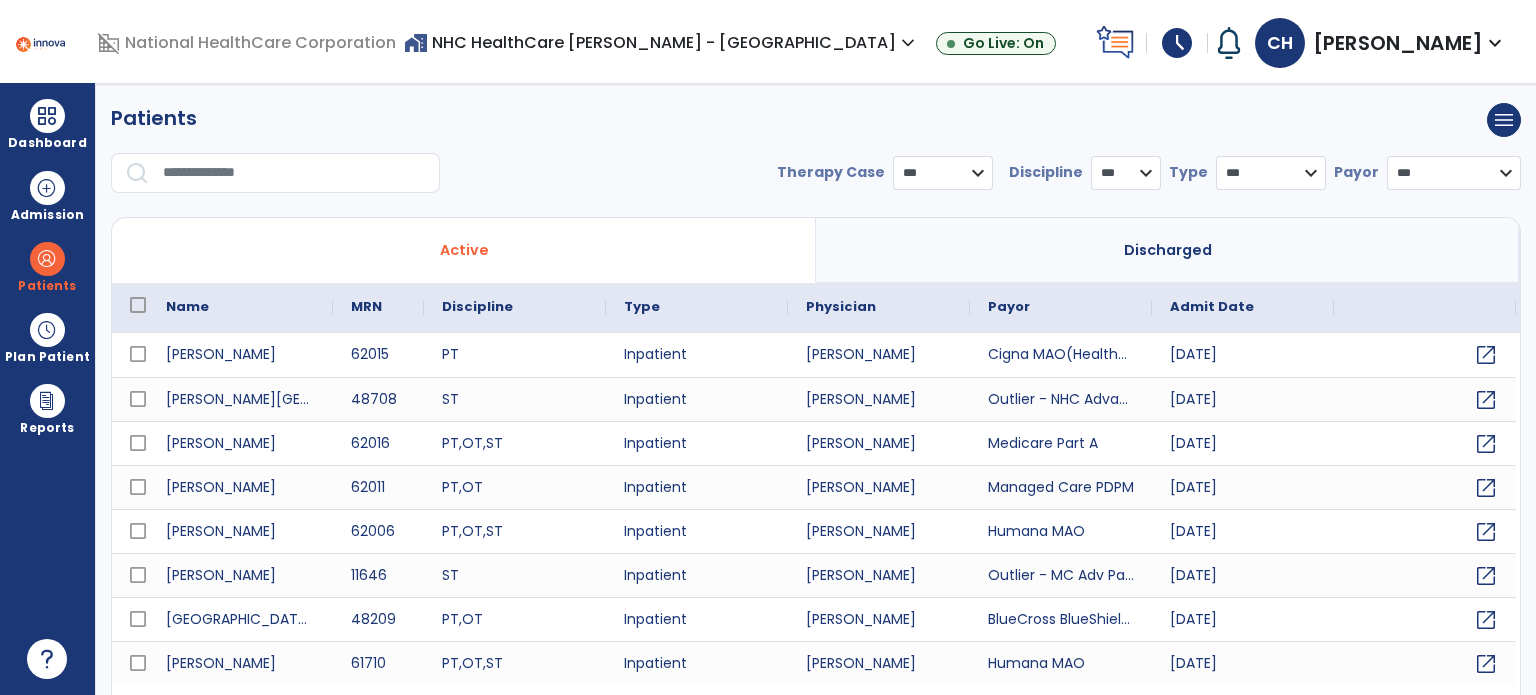 click on "Dashboard" at bounding box center [47, 124] 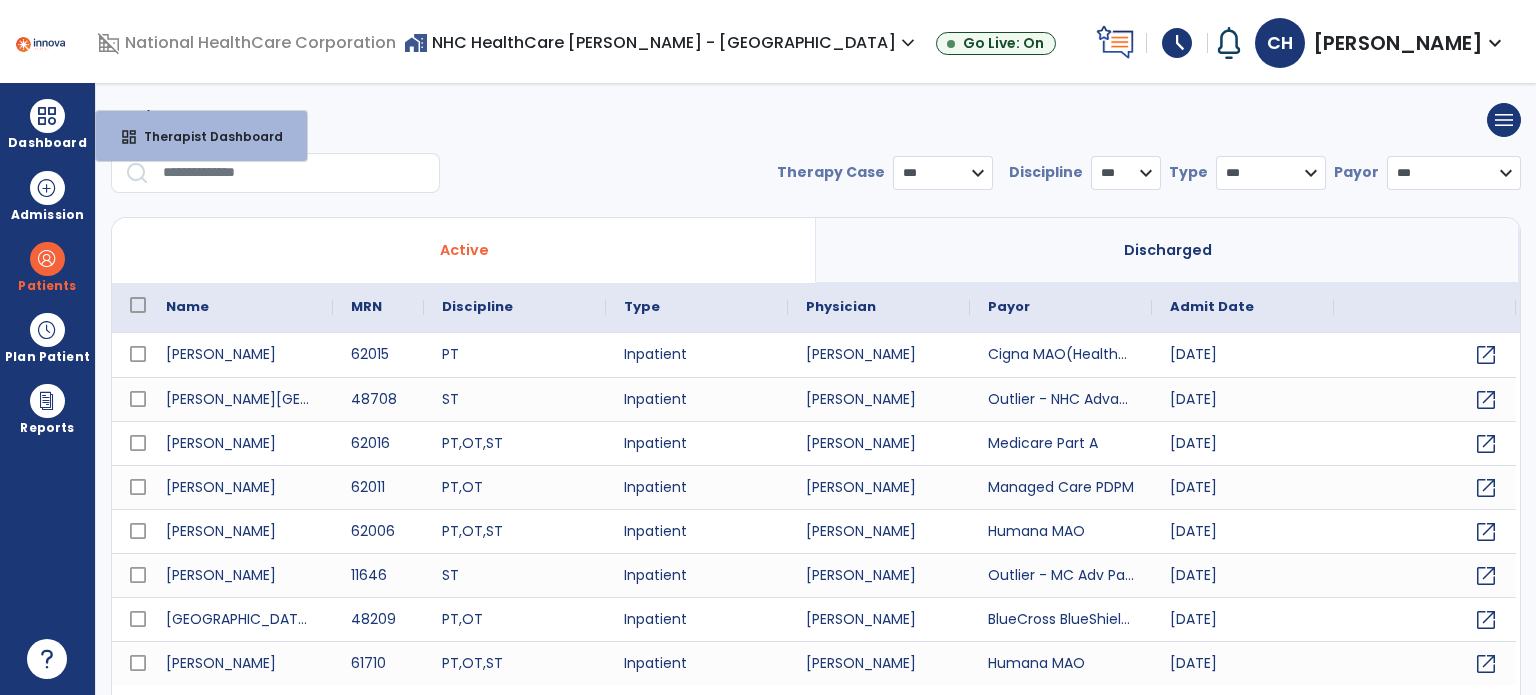 click on "Therapist Dashboard" at bounding box center [205, 136] 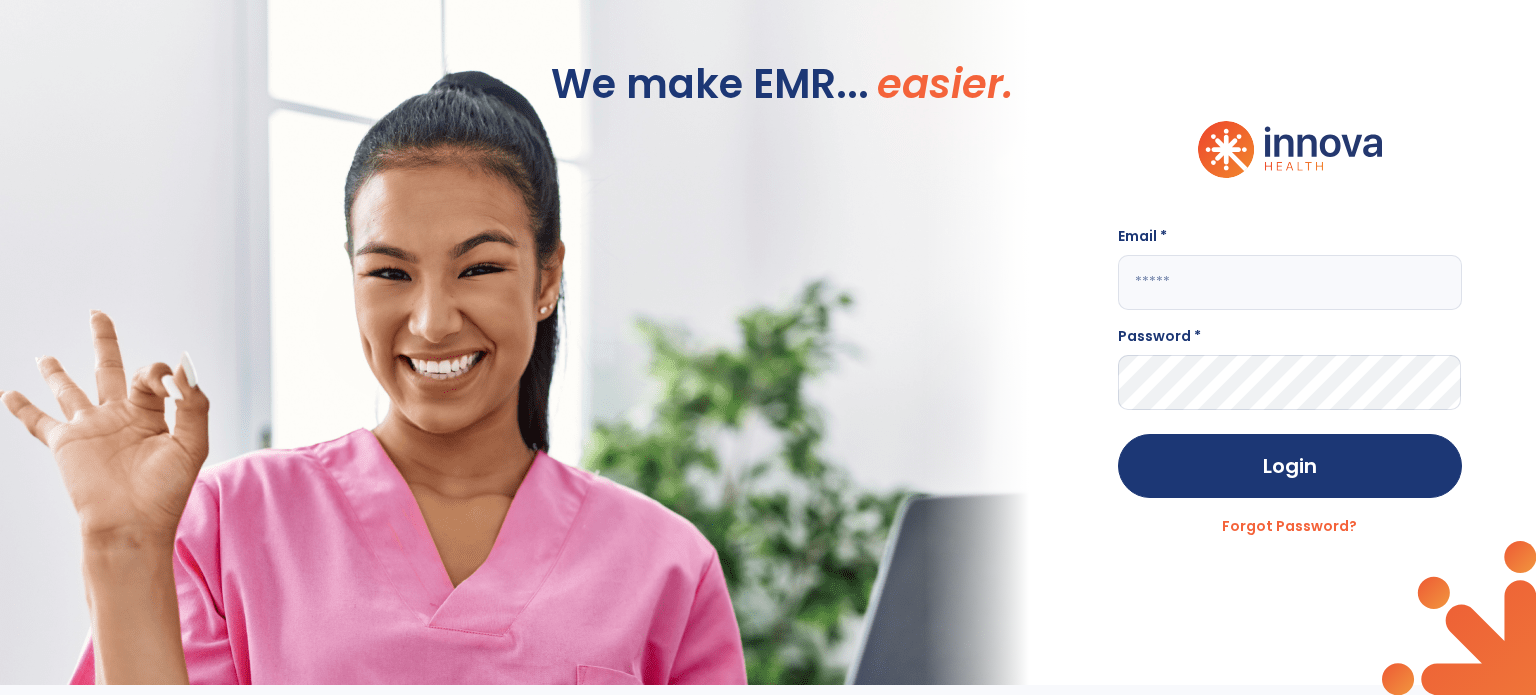 type on "**********" 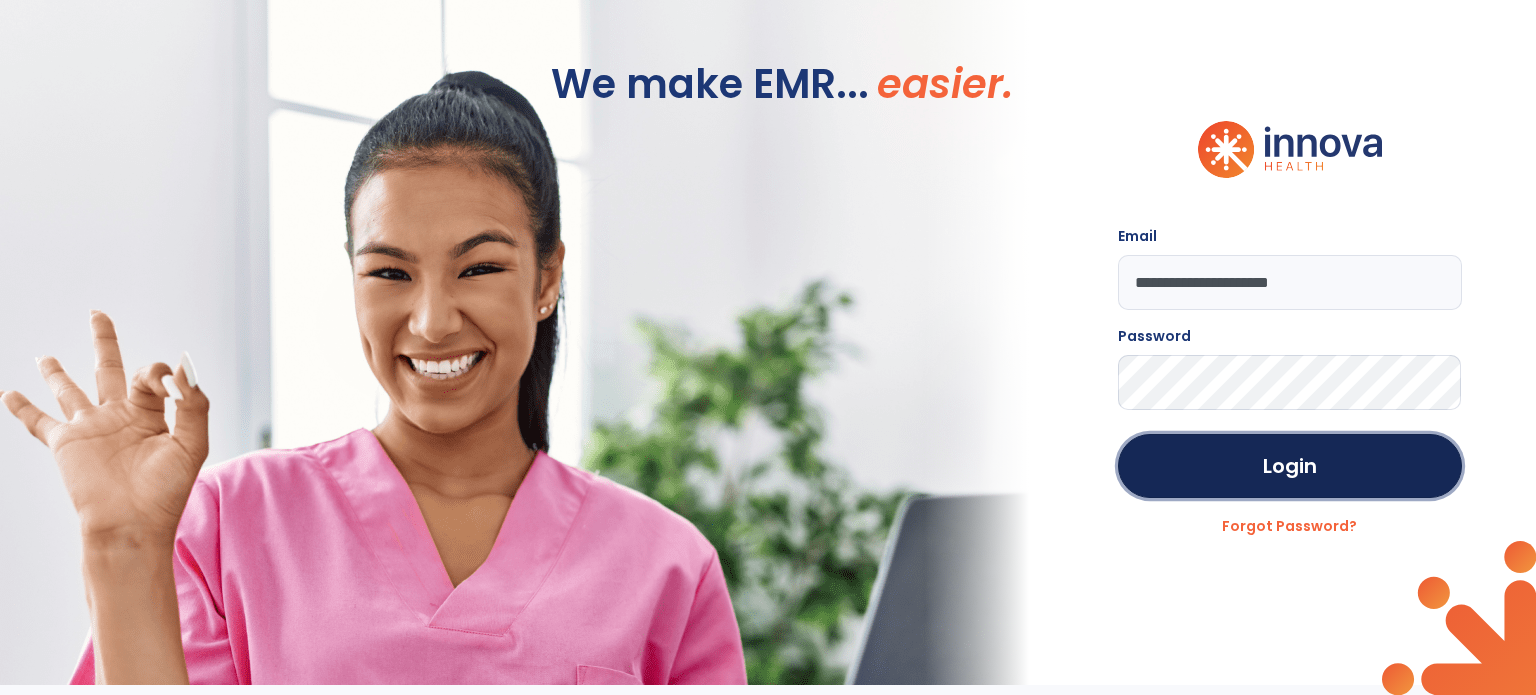 click on "Login" 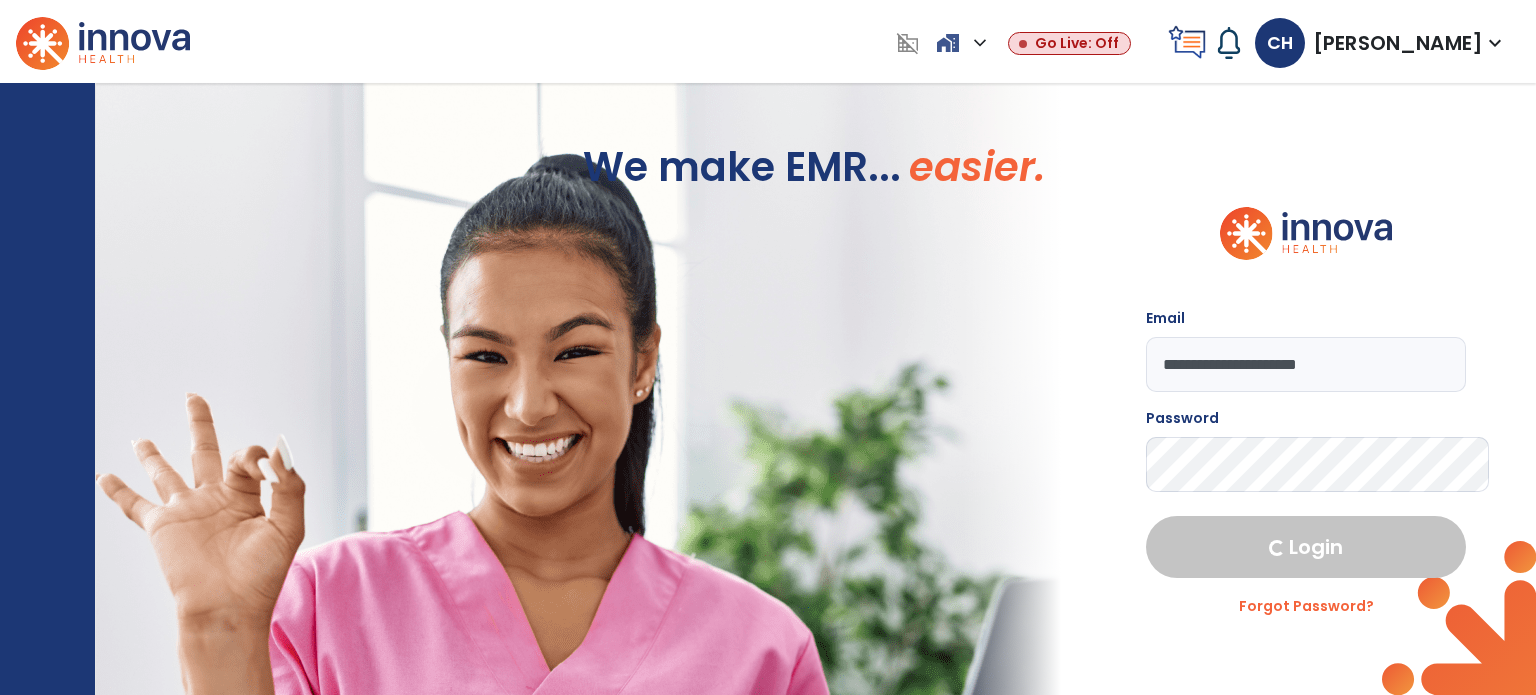 select on "****" 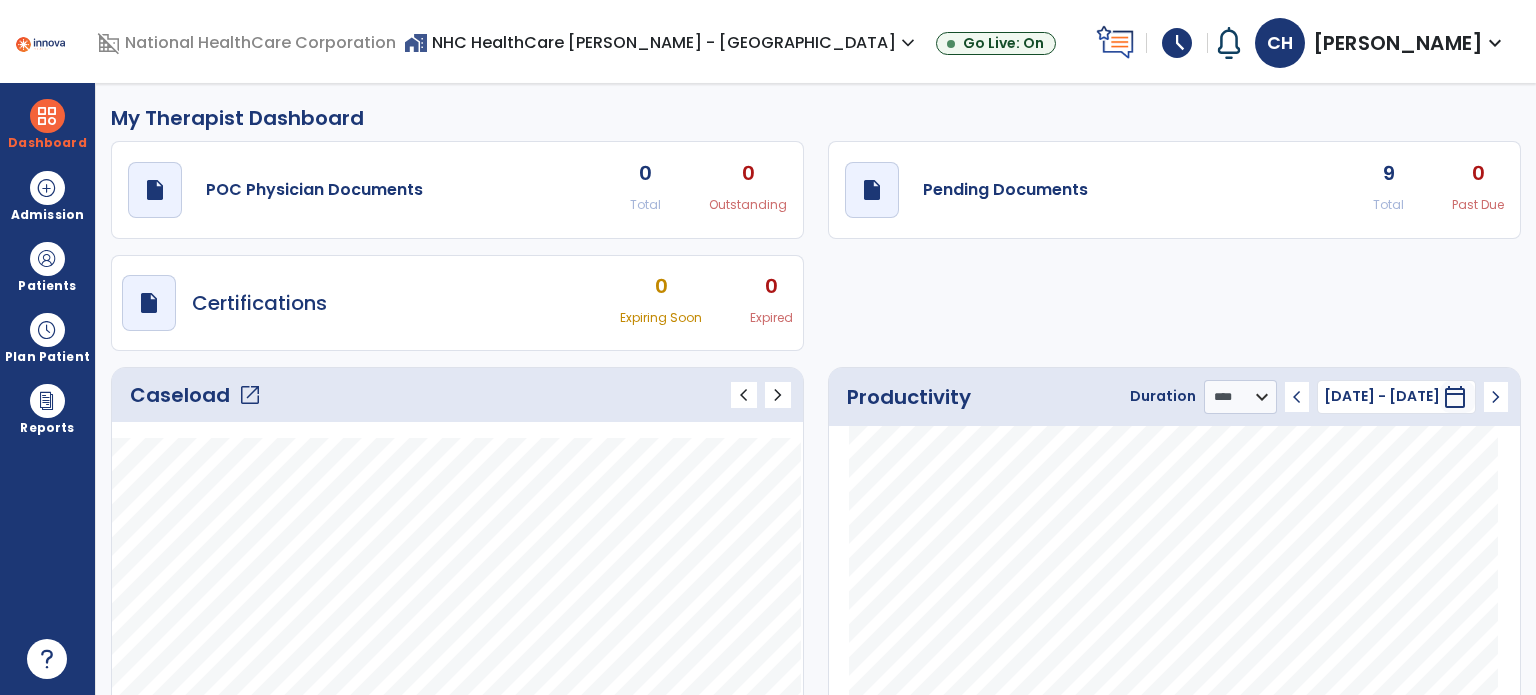 click on "Productivity Duration  ******** **** *** chevron_left [DATE] - [DATE]  ********  calendar_today  chevron_right" 